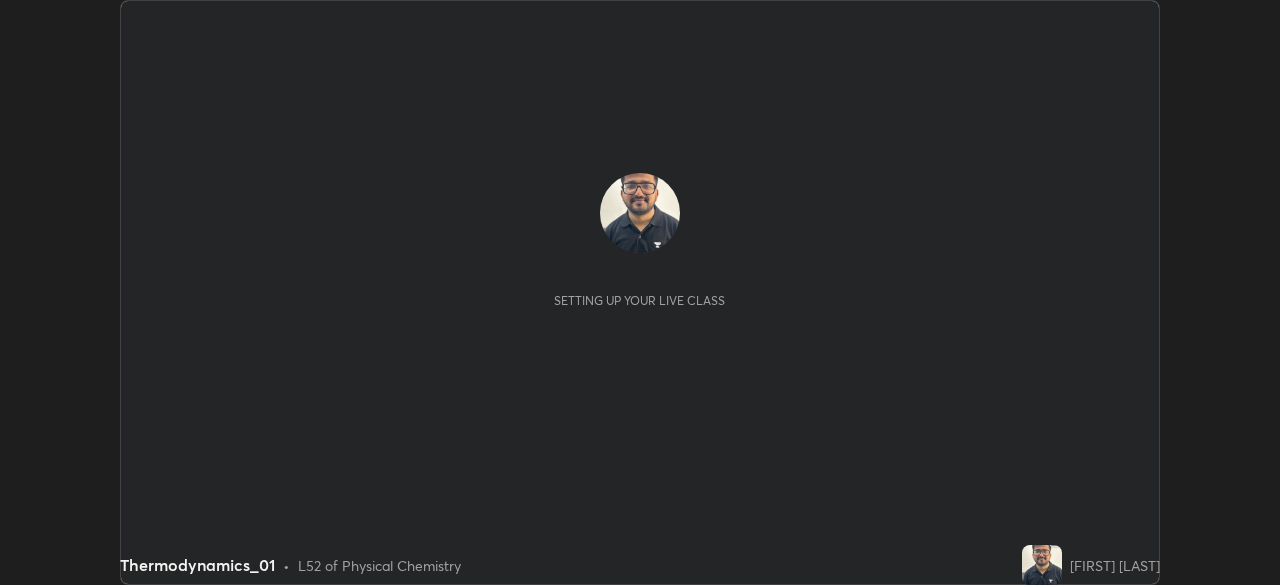 scroll, scrollTop: 0, scrollLeft: 0, axis: both 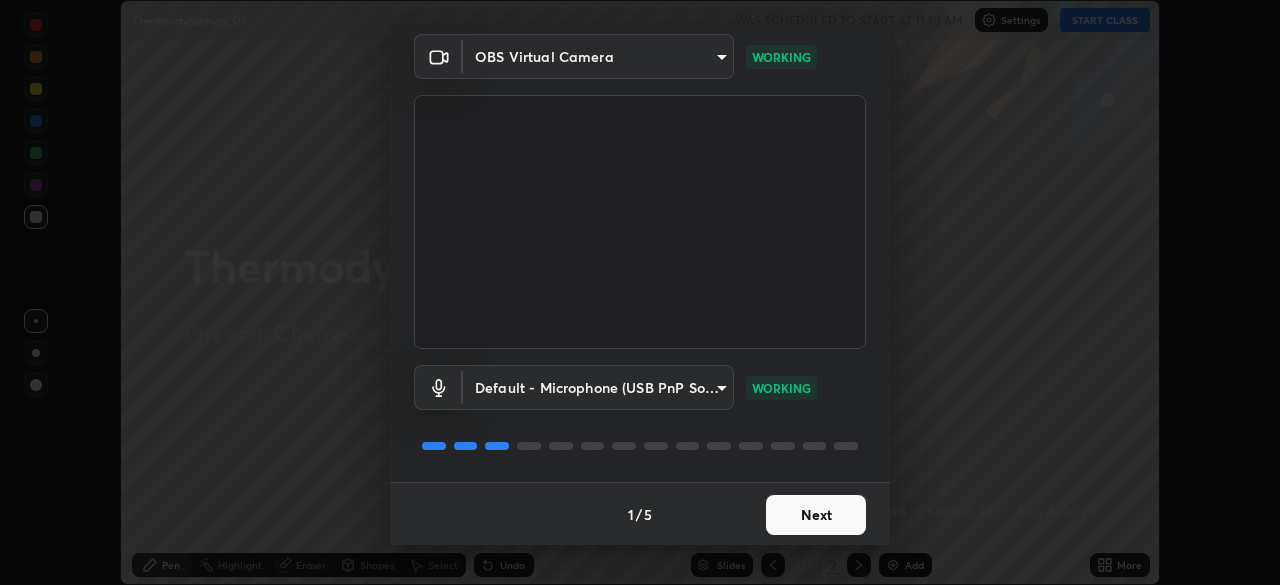 click on "Next" at bounding box center [816, 515] 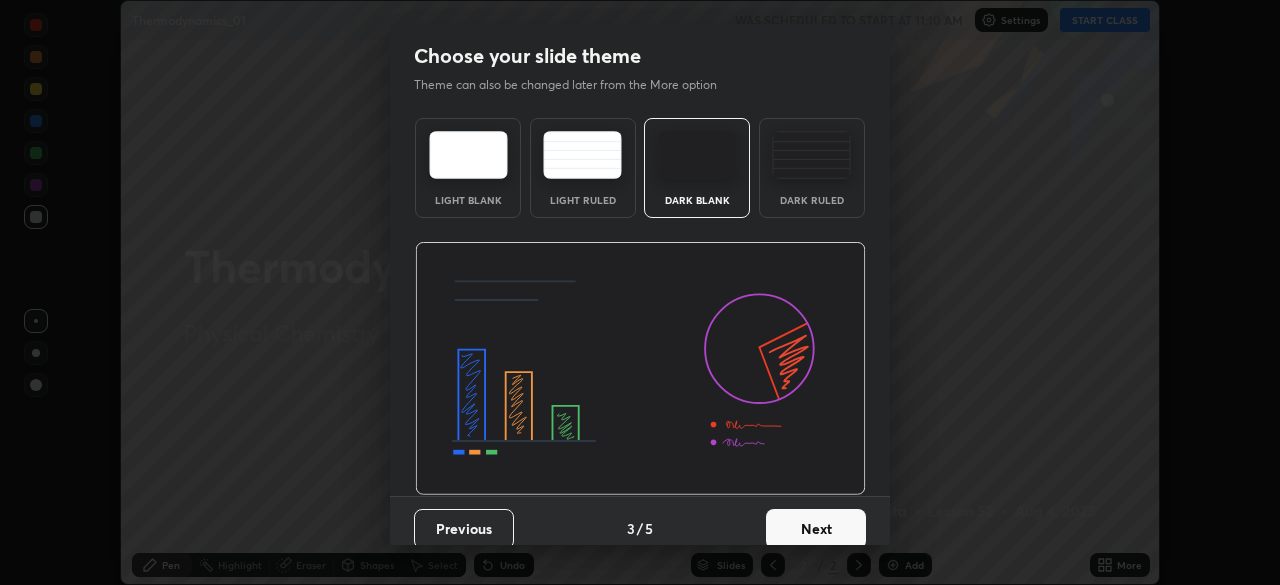click on "Next" at bounding box center (816, 529) 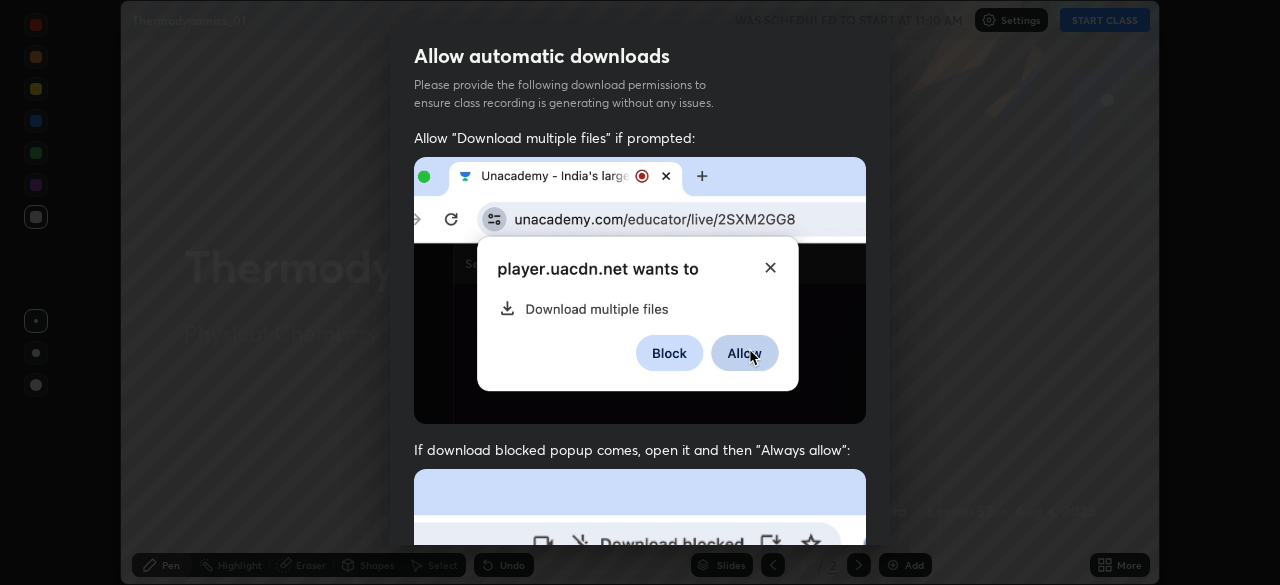 click at bounding box center [640, 687] 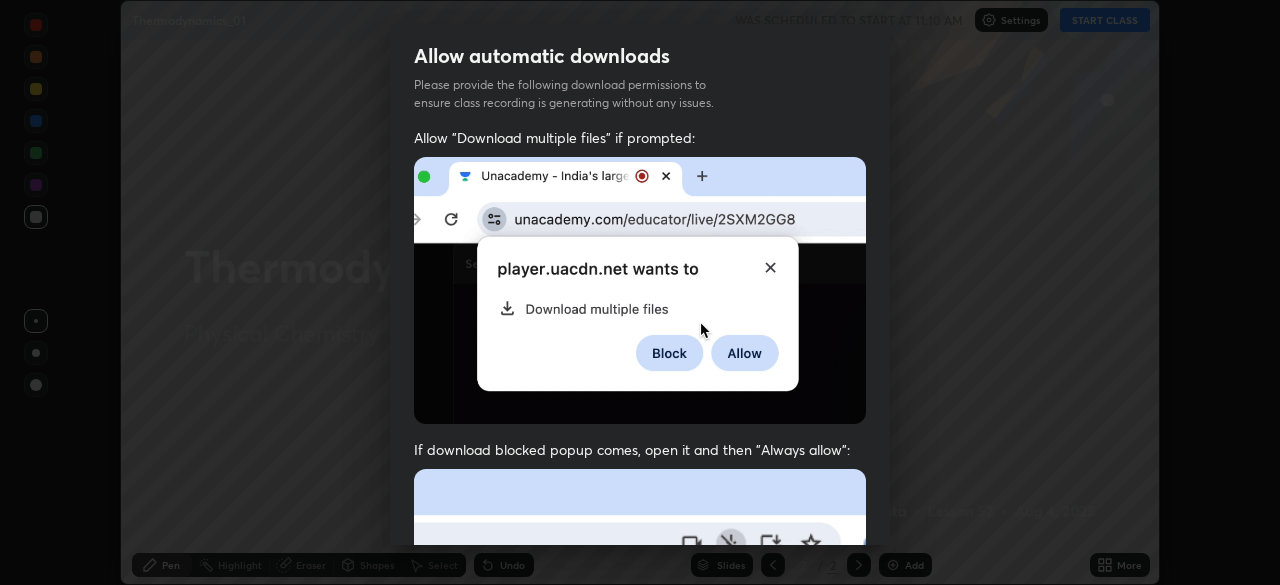 click at bounding box center [640, 687] 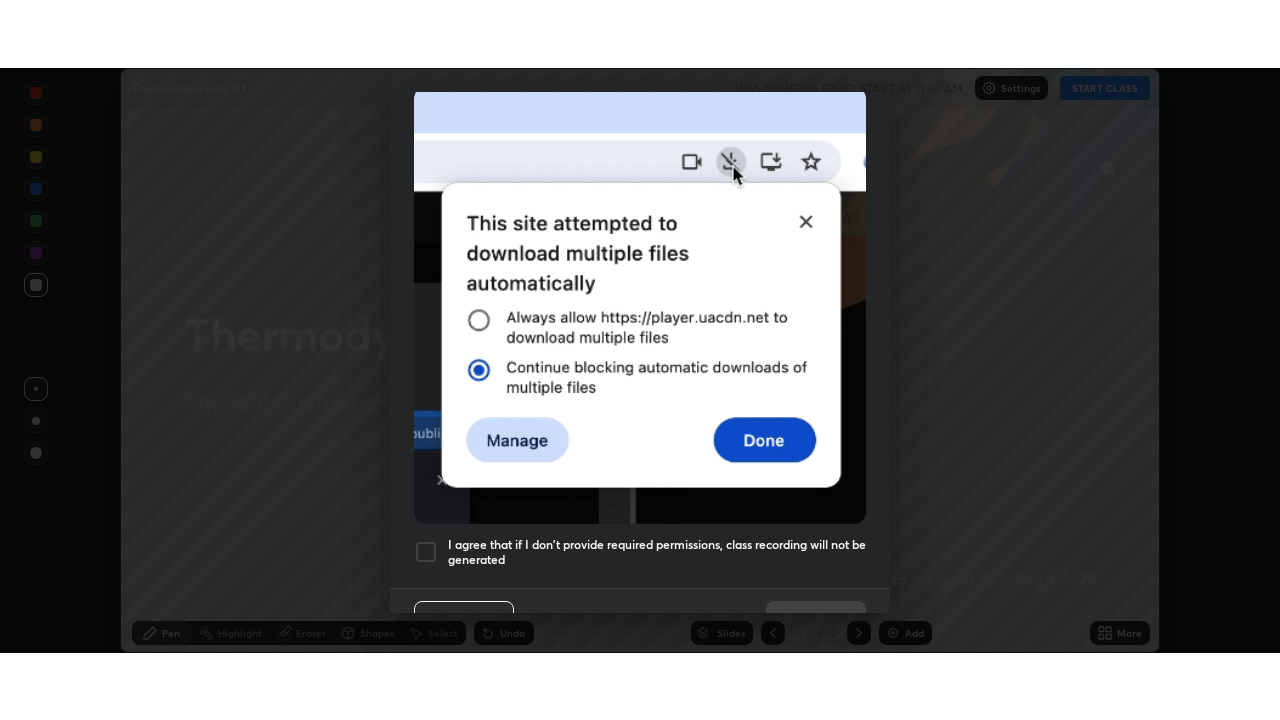 scroll, scrollTop: 478, scrollLeft: 0, axis: vertical 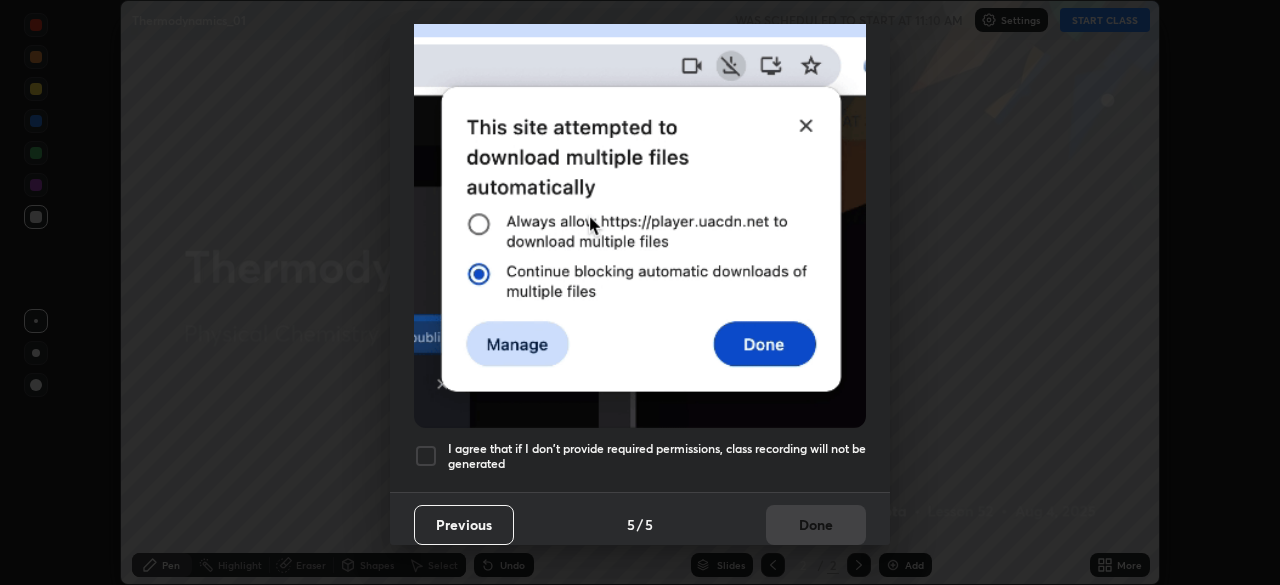 click at bounding box center [426, 456] 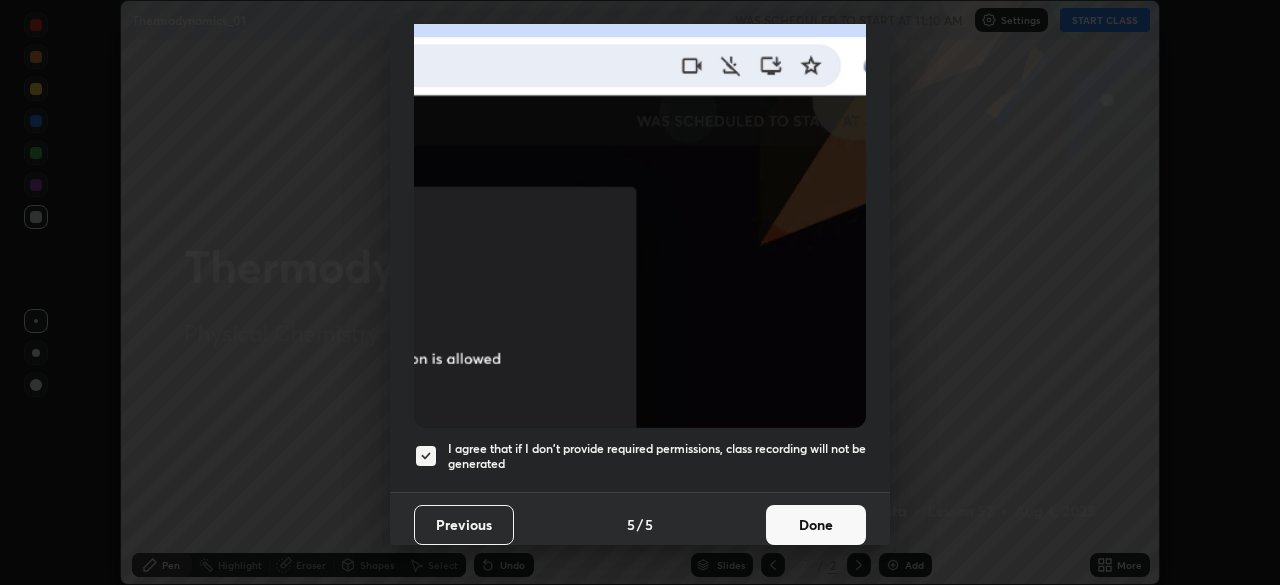 click on "Done" at bounding box center (816, 525) 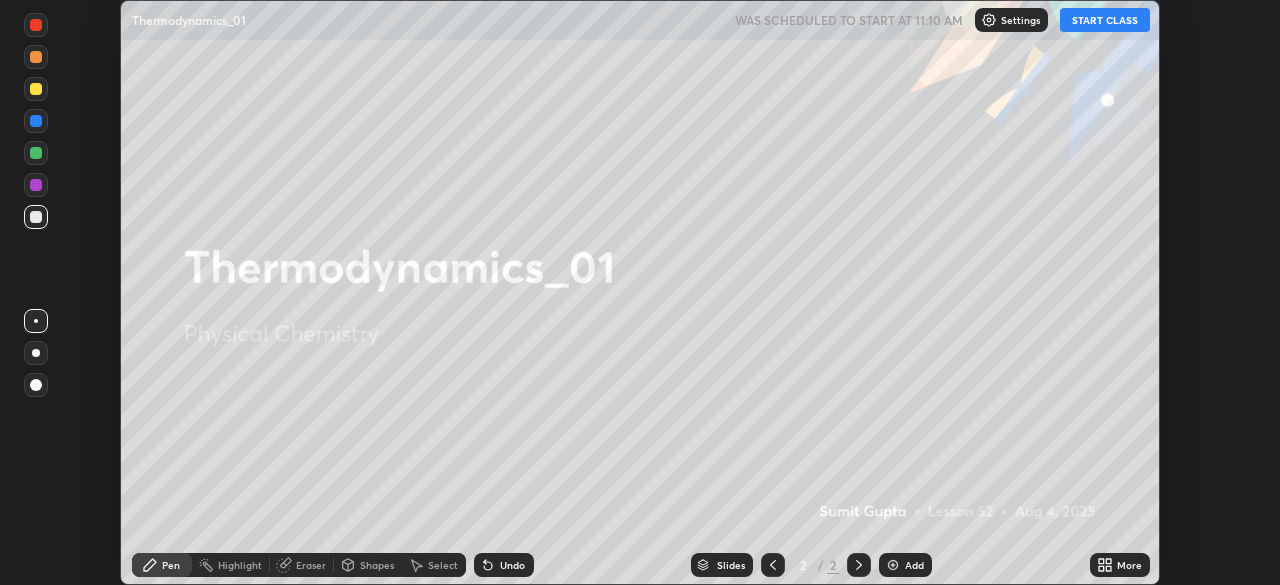 click on "START CLASS" at bounding box center (1105, 20) 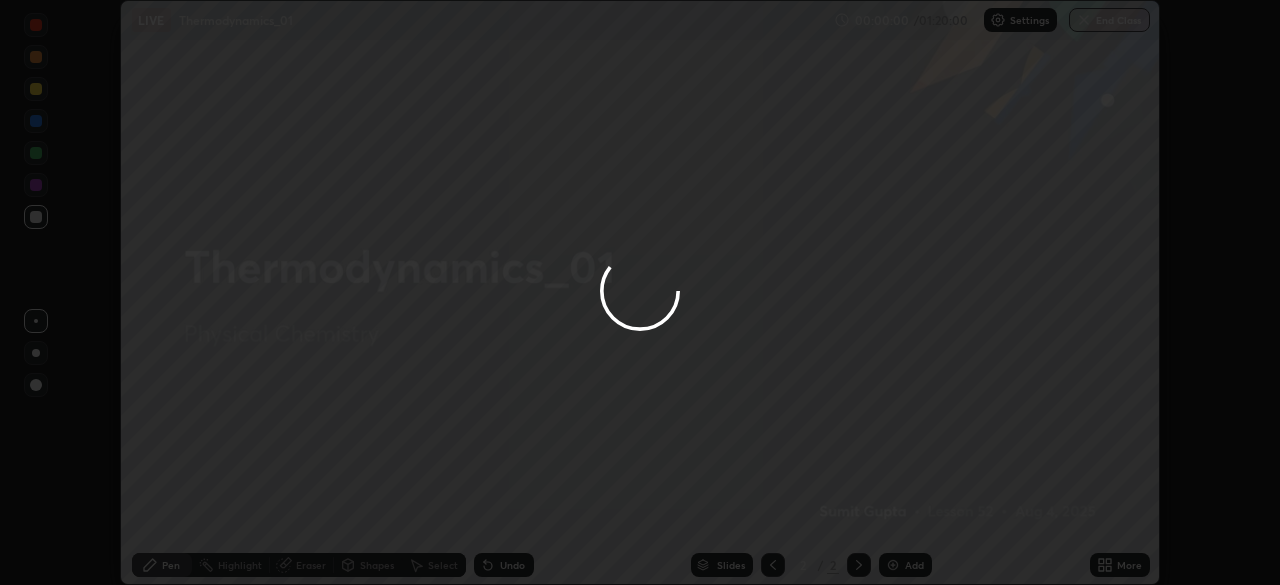 click 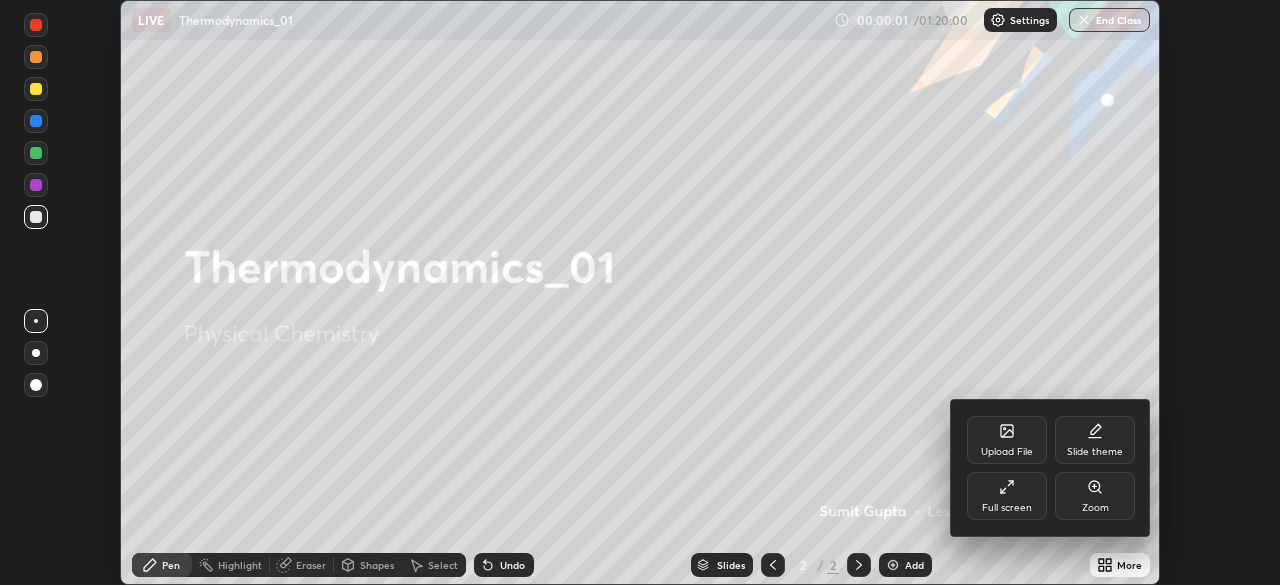 click on "Full screen" at bounding box center [1007, 496] 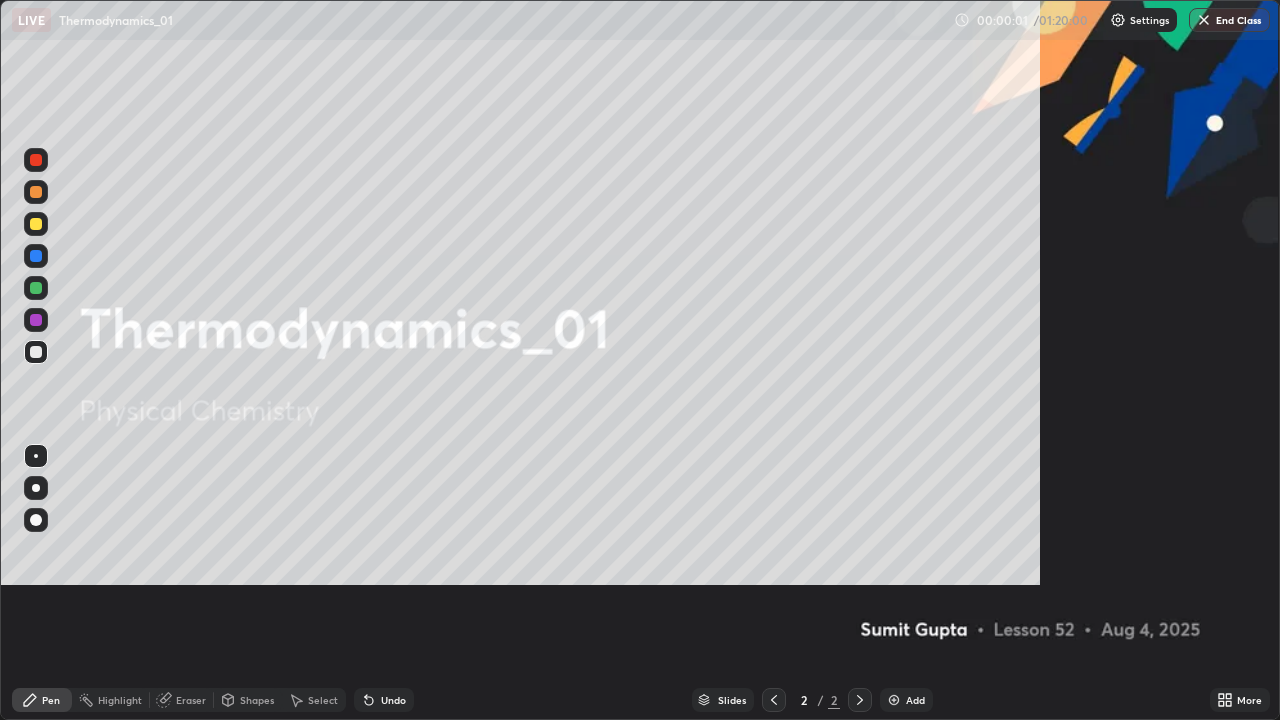 scroll, scrollTop: 99280, scrollLeft: 98720, axis: both 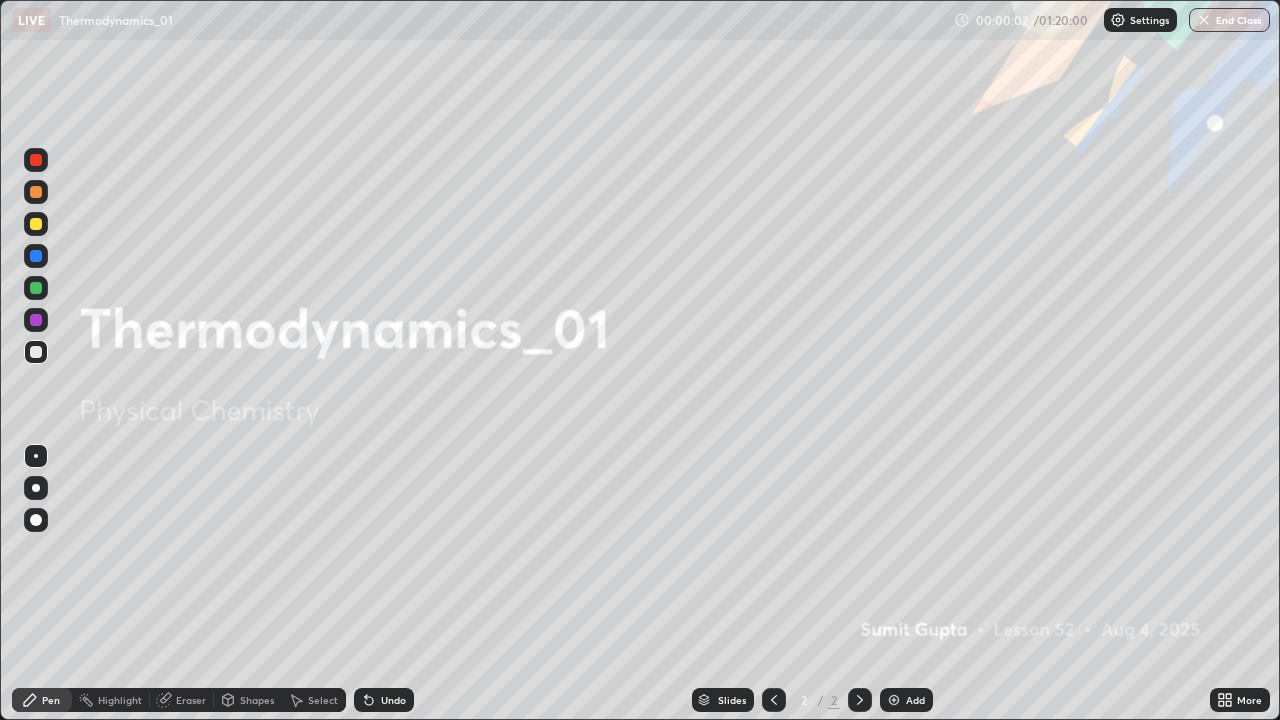 click on "Add" at bounding box center [906, 700] 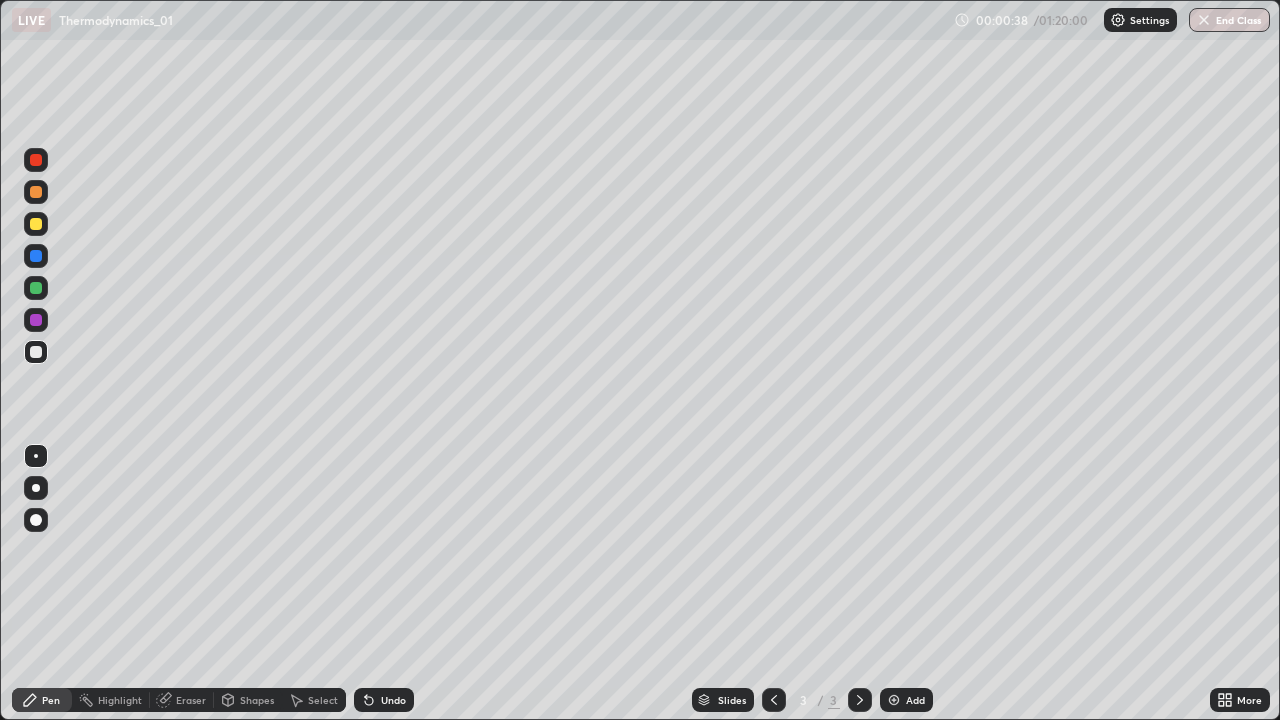 click at bounding box center [36, 488] 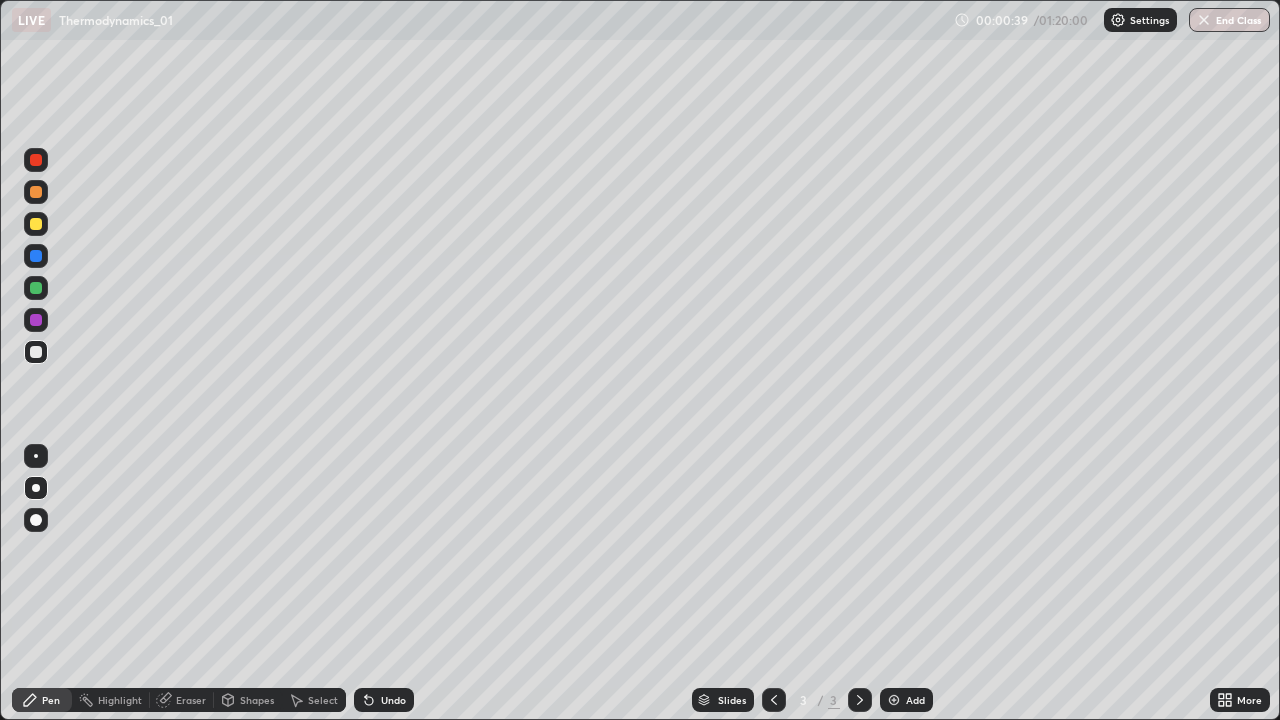 click at bounding box center [36, 320] 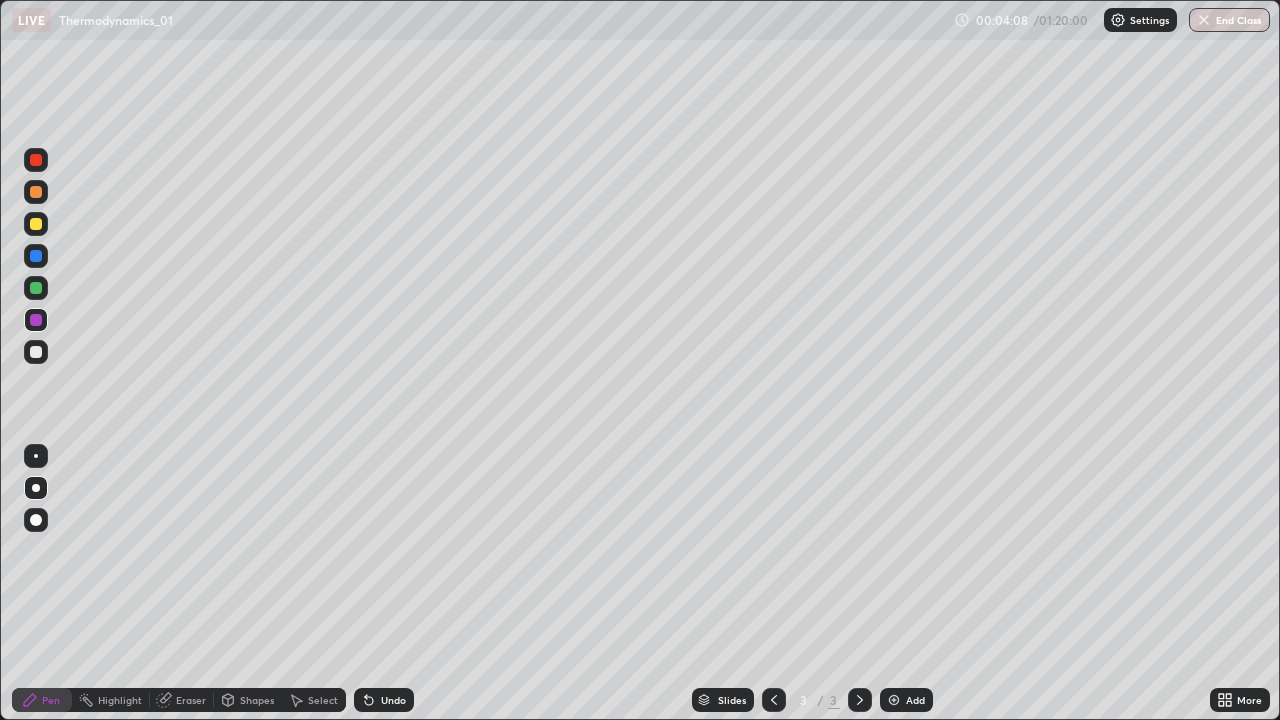 click at bounding box center [36, 352] 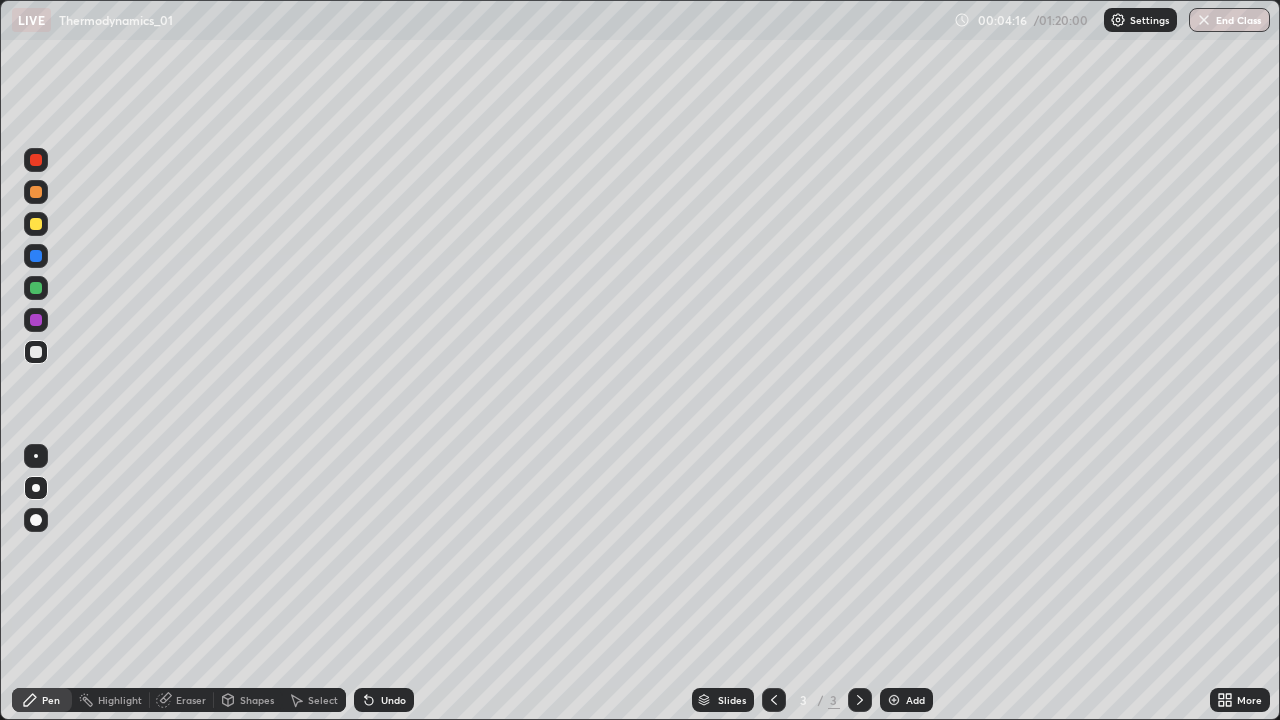 click at bounding box center (36, 488) 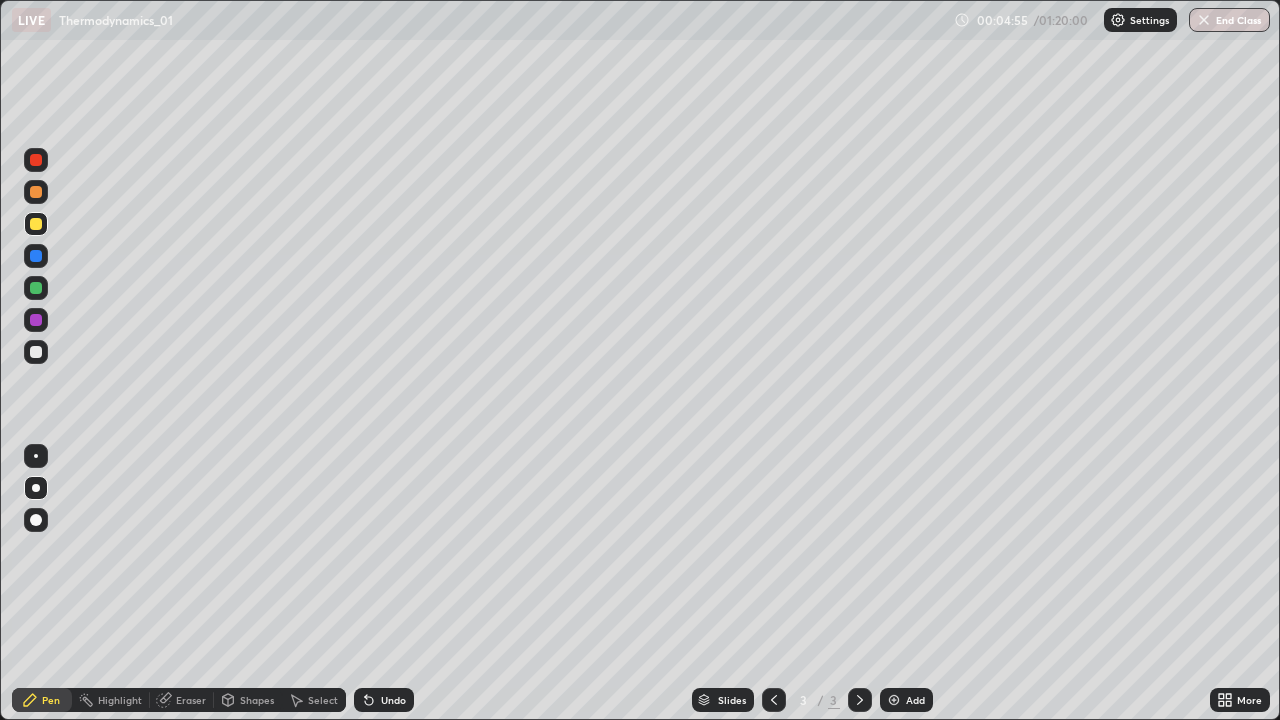 click at bounding box center (36, 352) 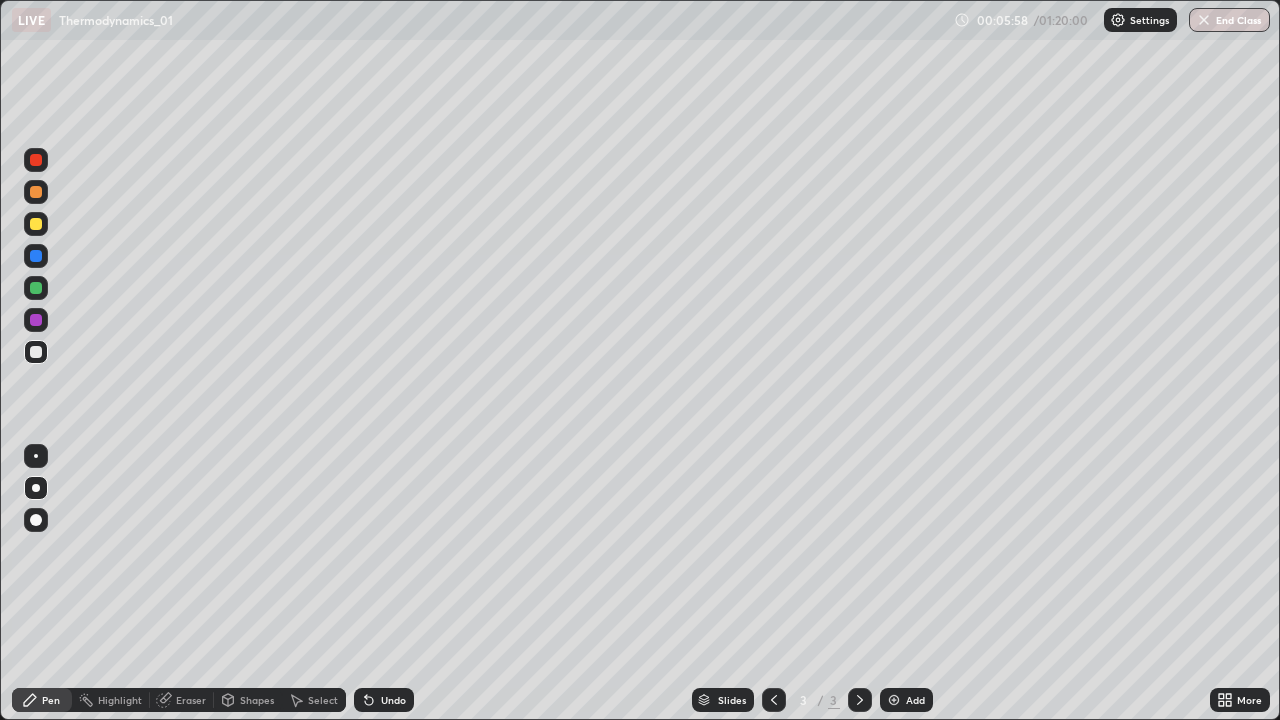 click at bounding box center (36, 256) 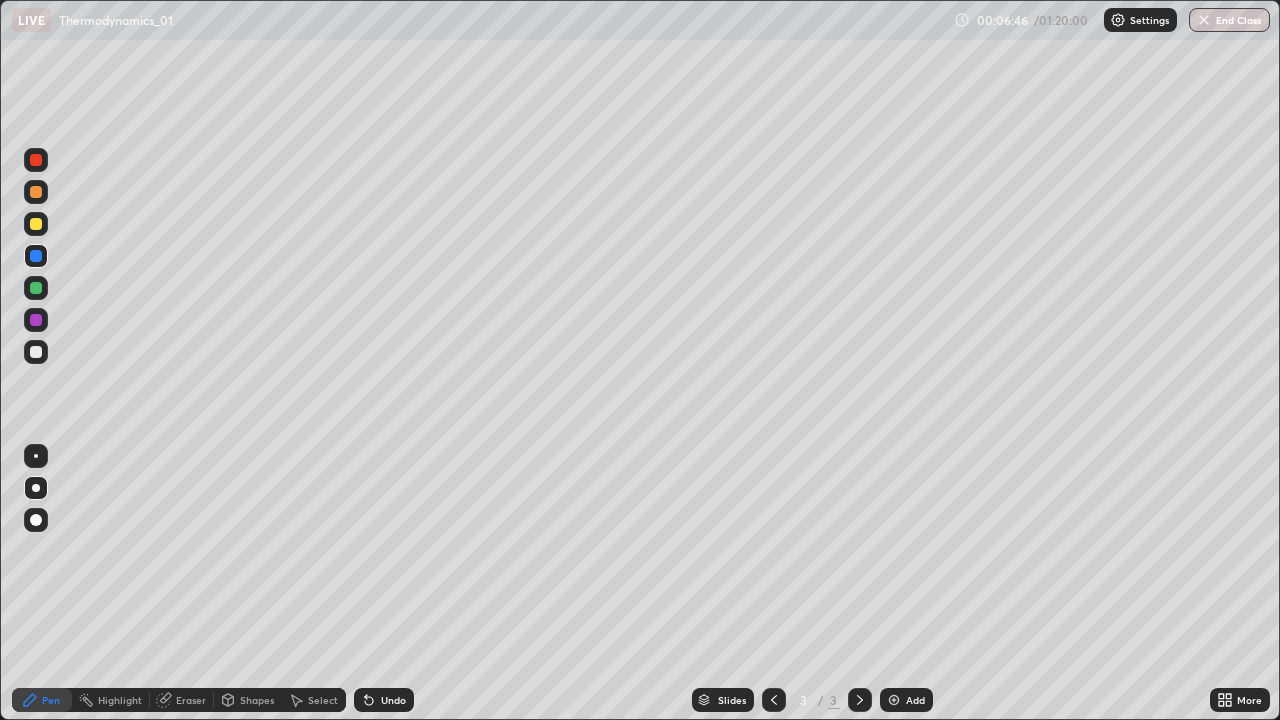 click at bounding box center (894, 700) 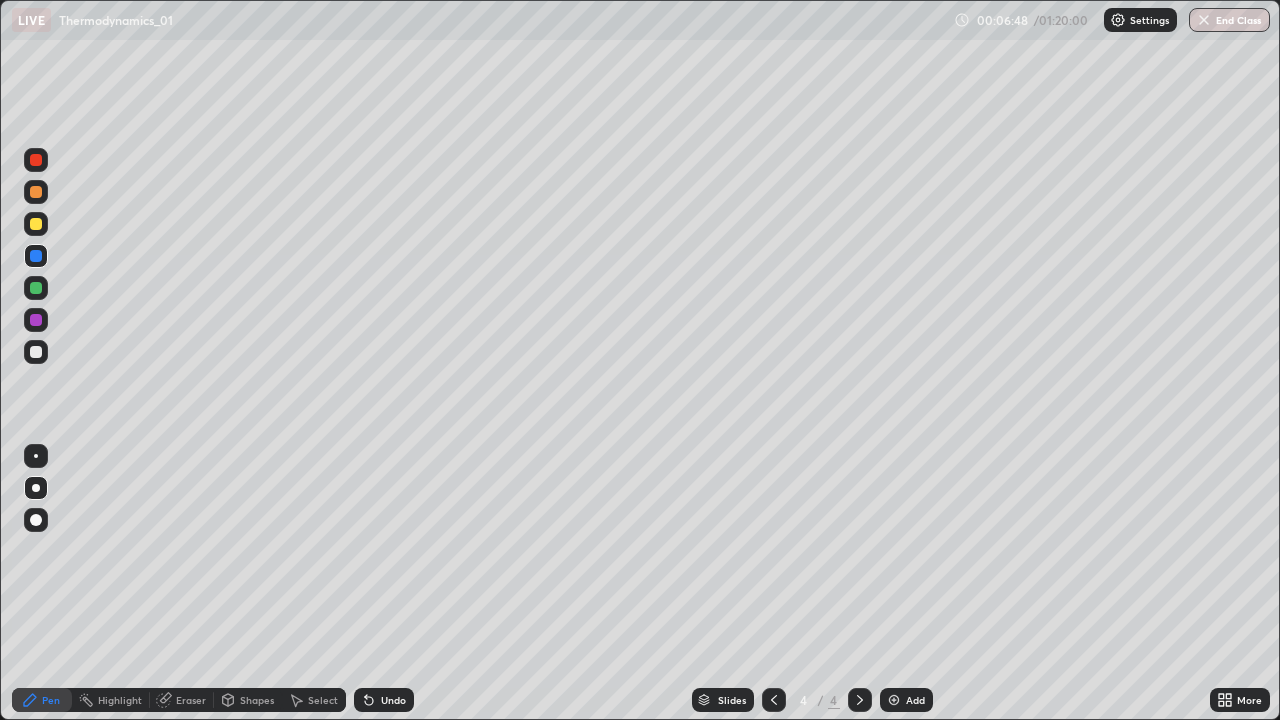 click at bounding box center [36, 288] 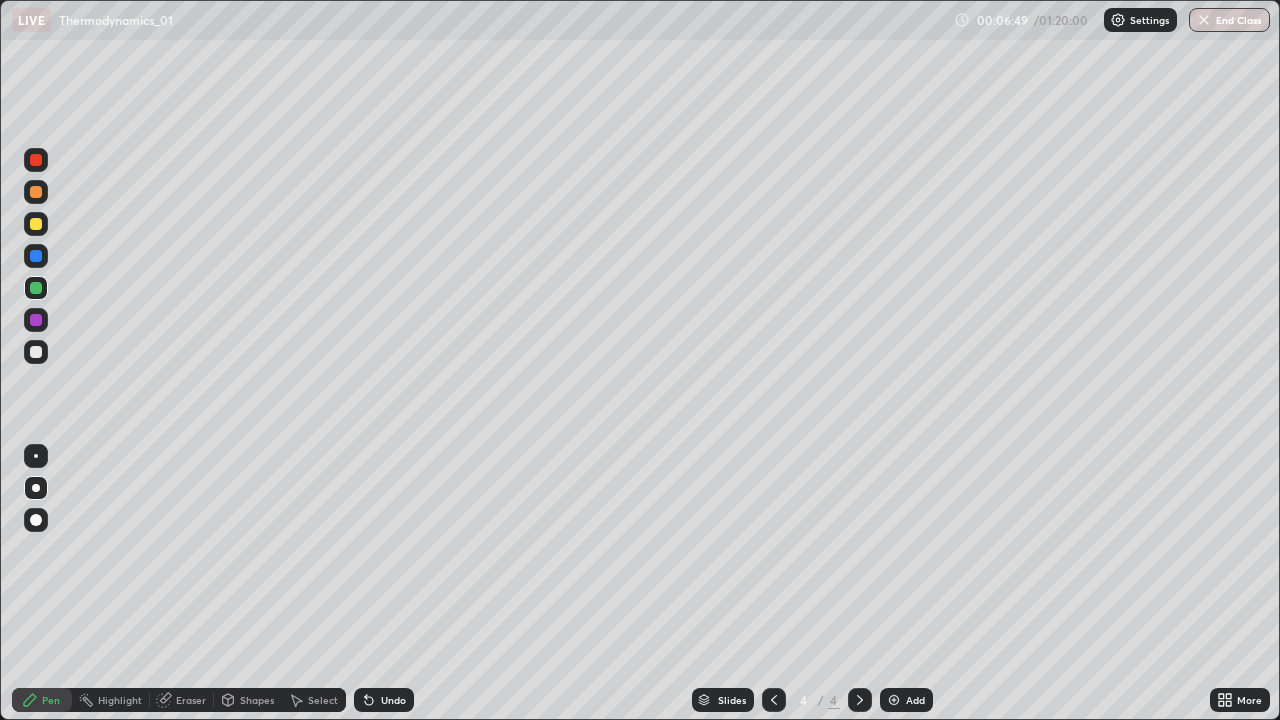 click at bounding box center (36, 224) 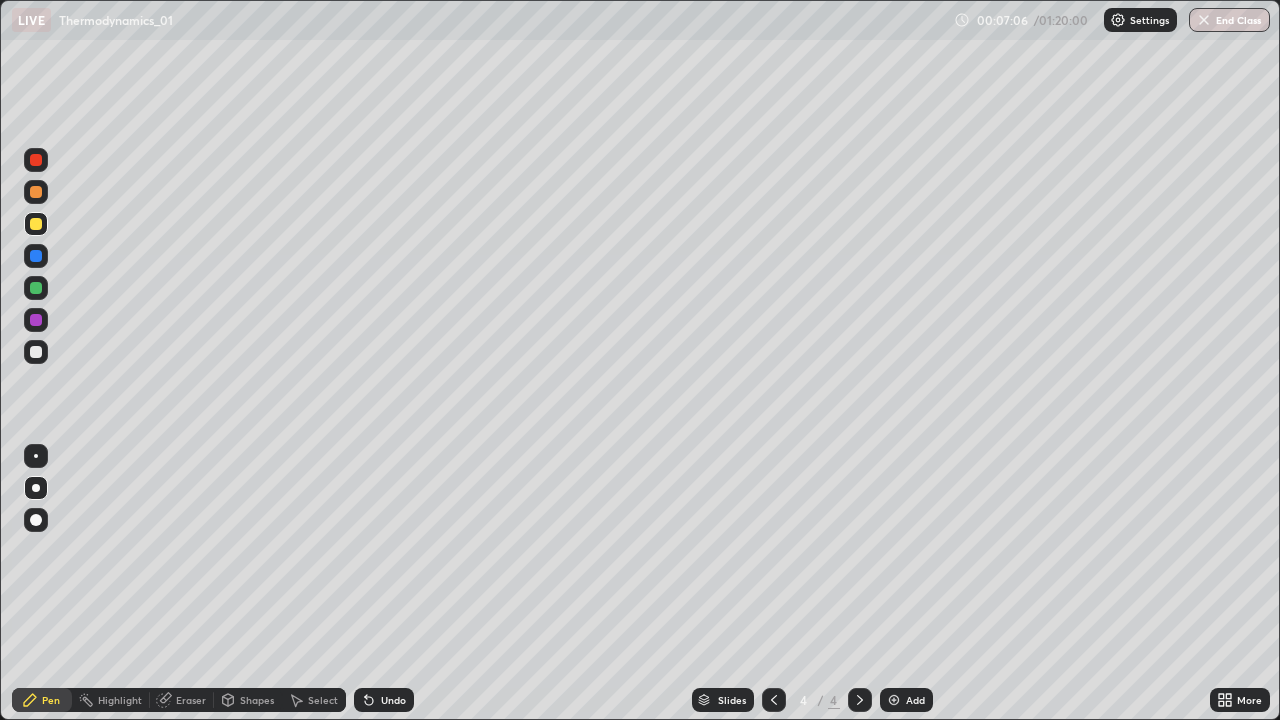 click at bounding box center (36, 320) 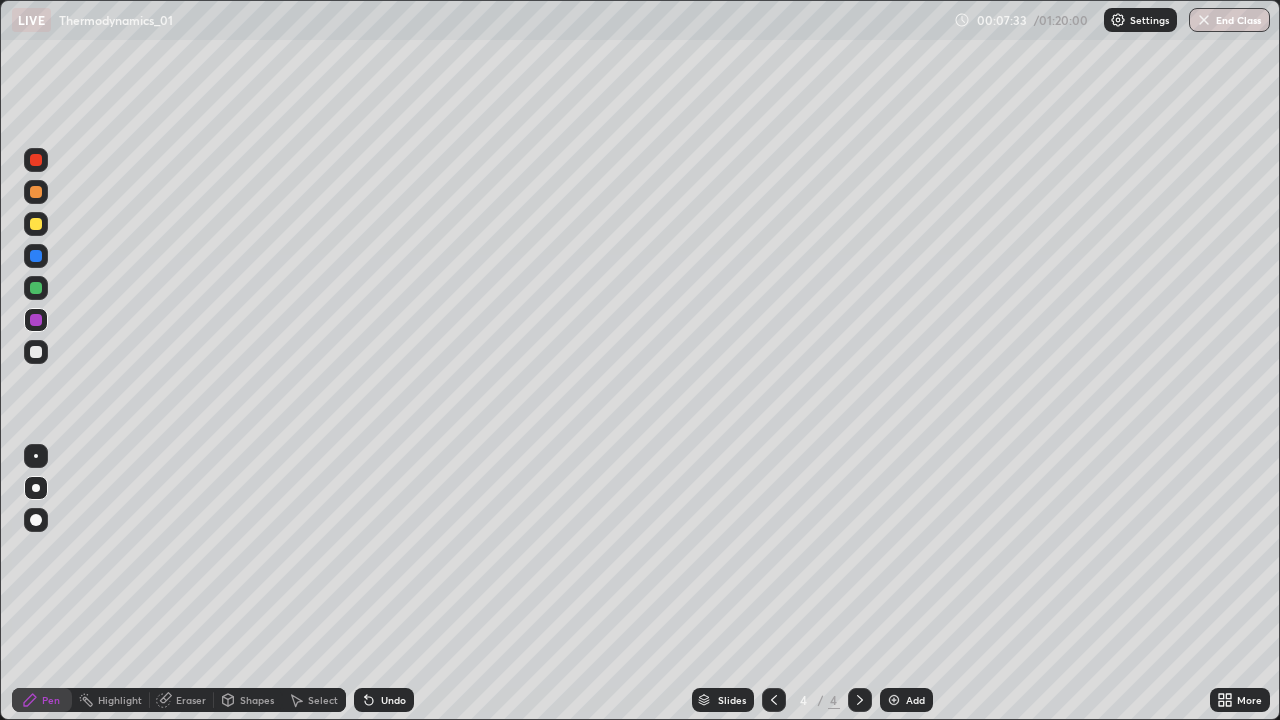 click at bounding box center (36, 352) 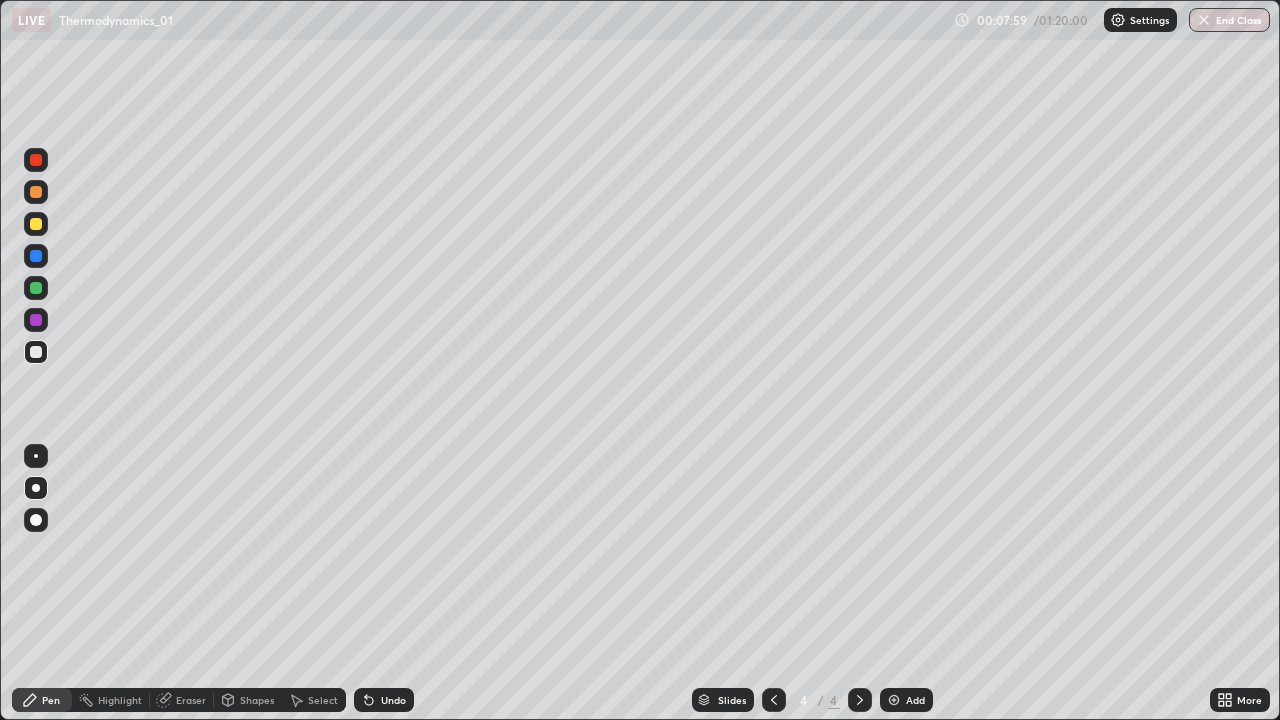 click at bounding box center (36, 352) 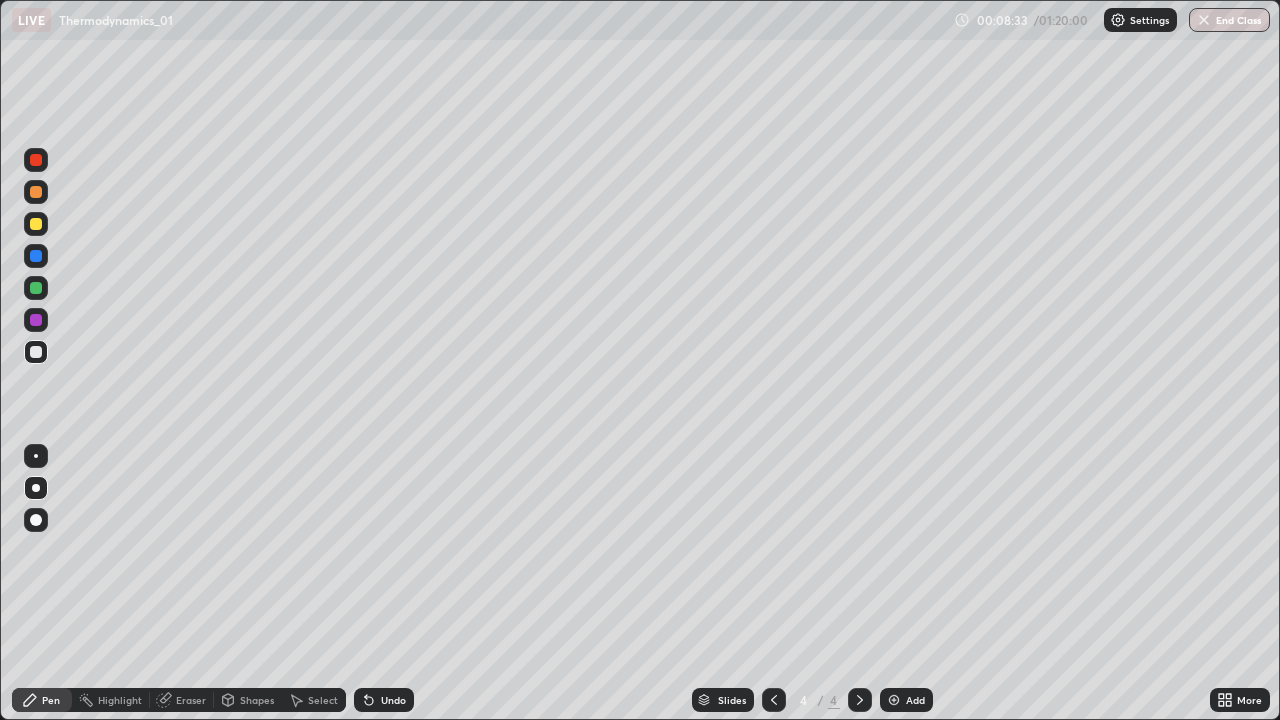 click at bounding box center [36, 224] 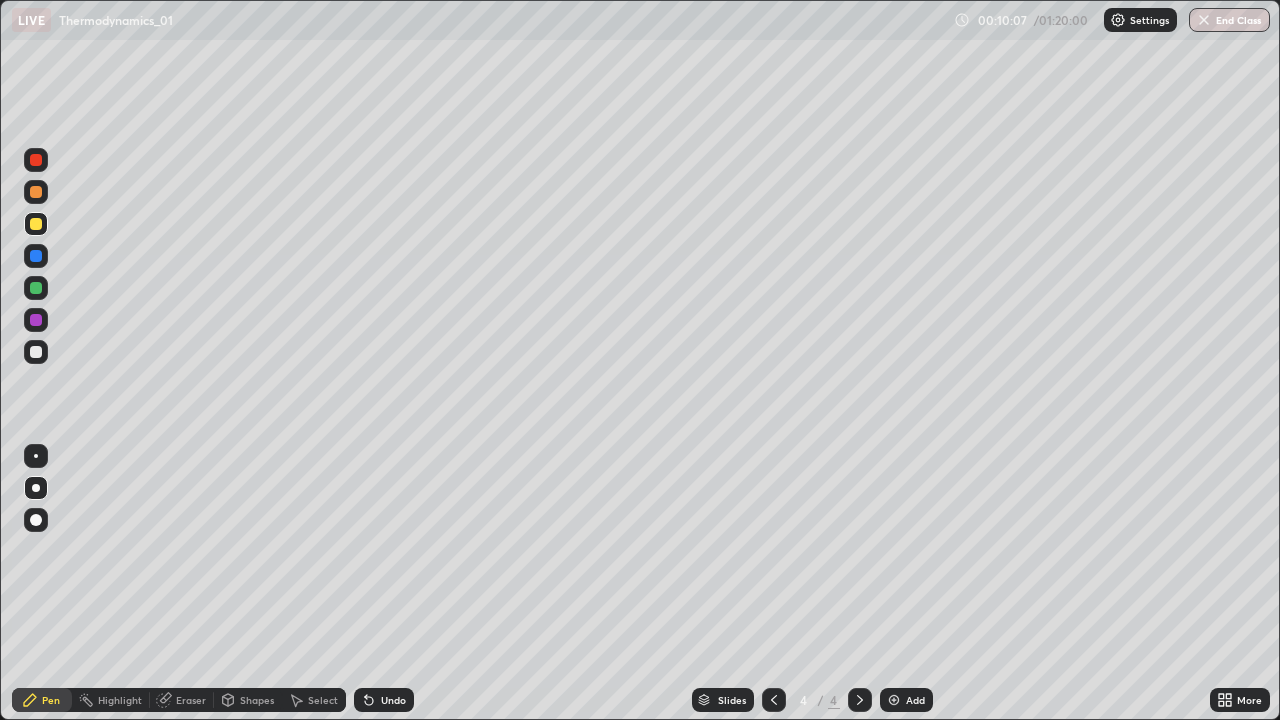 click at bounding box center (36, 320) 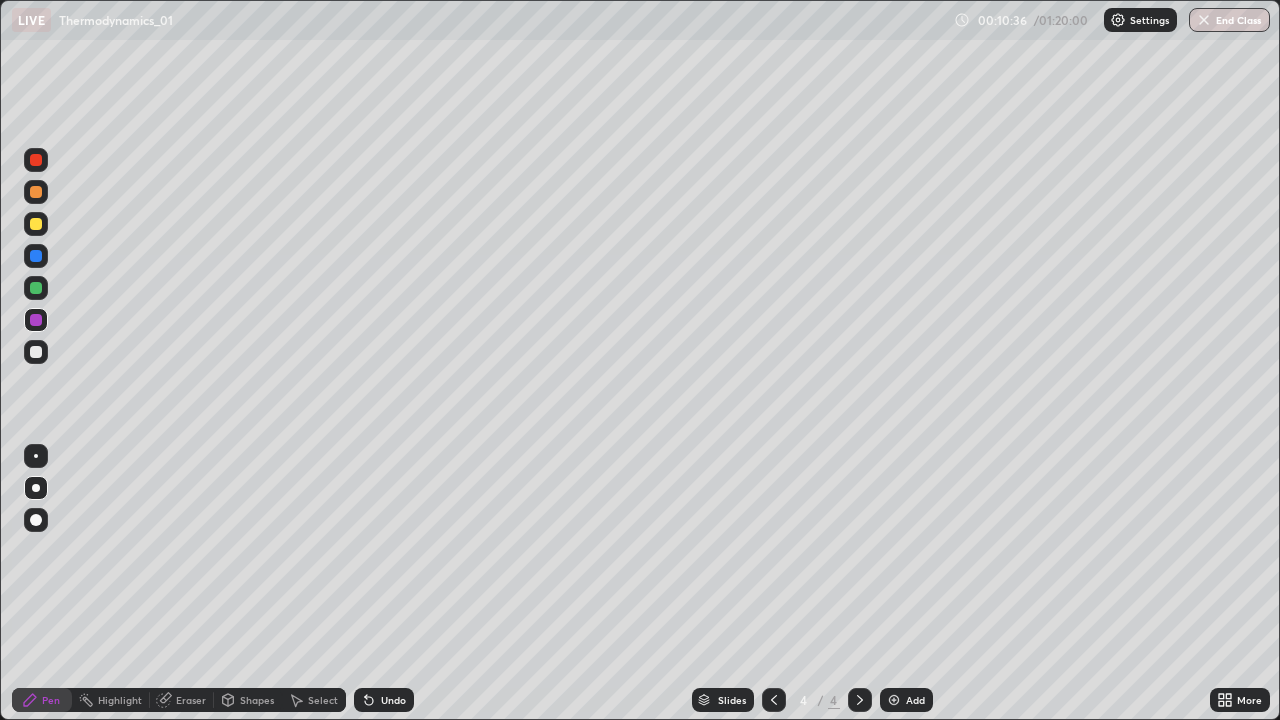 click at bounding box center (36, 352) 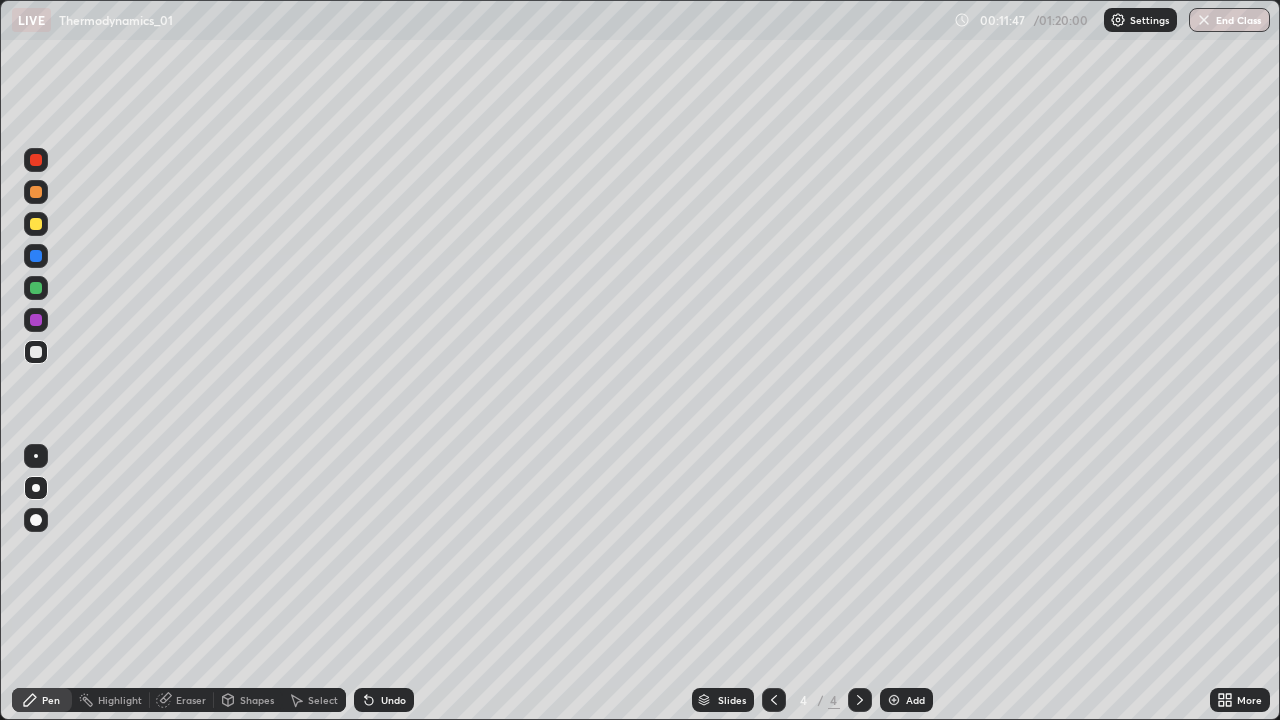 click at bounding box center [36, 224] 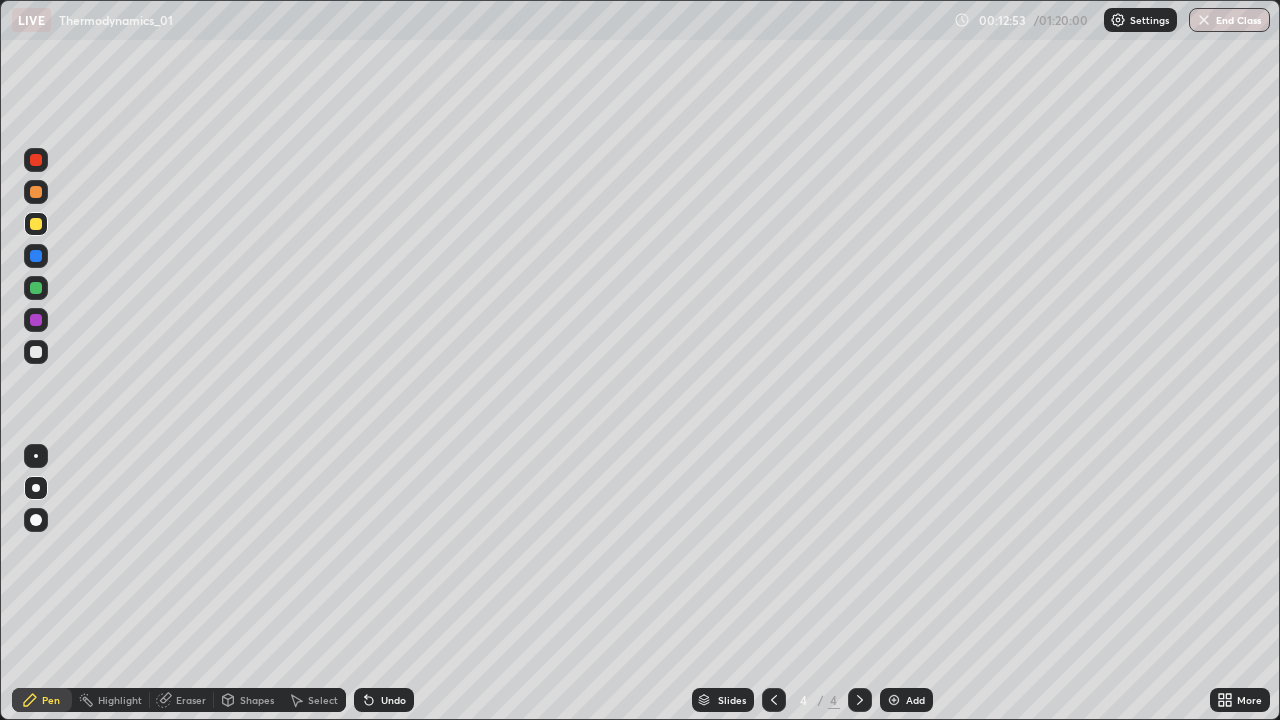 click at bounding box center [36, 224] 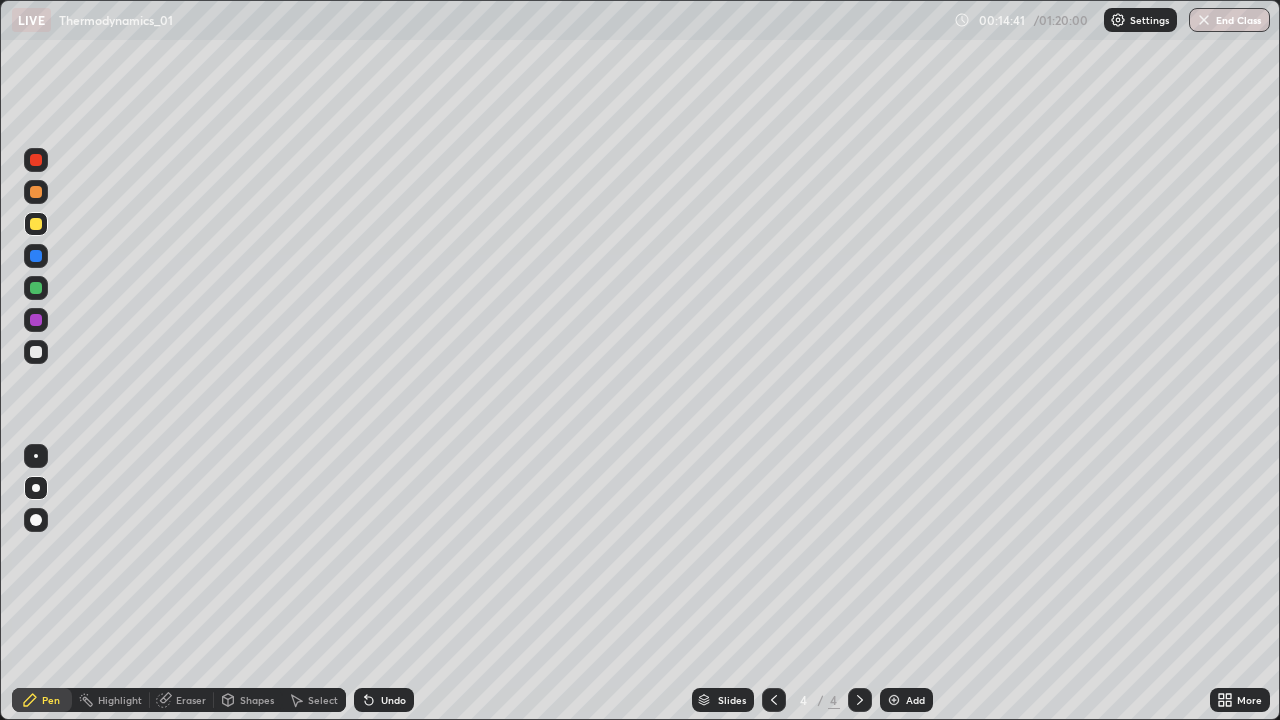 click at bounding box center (894, 700) 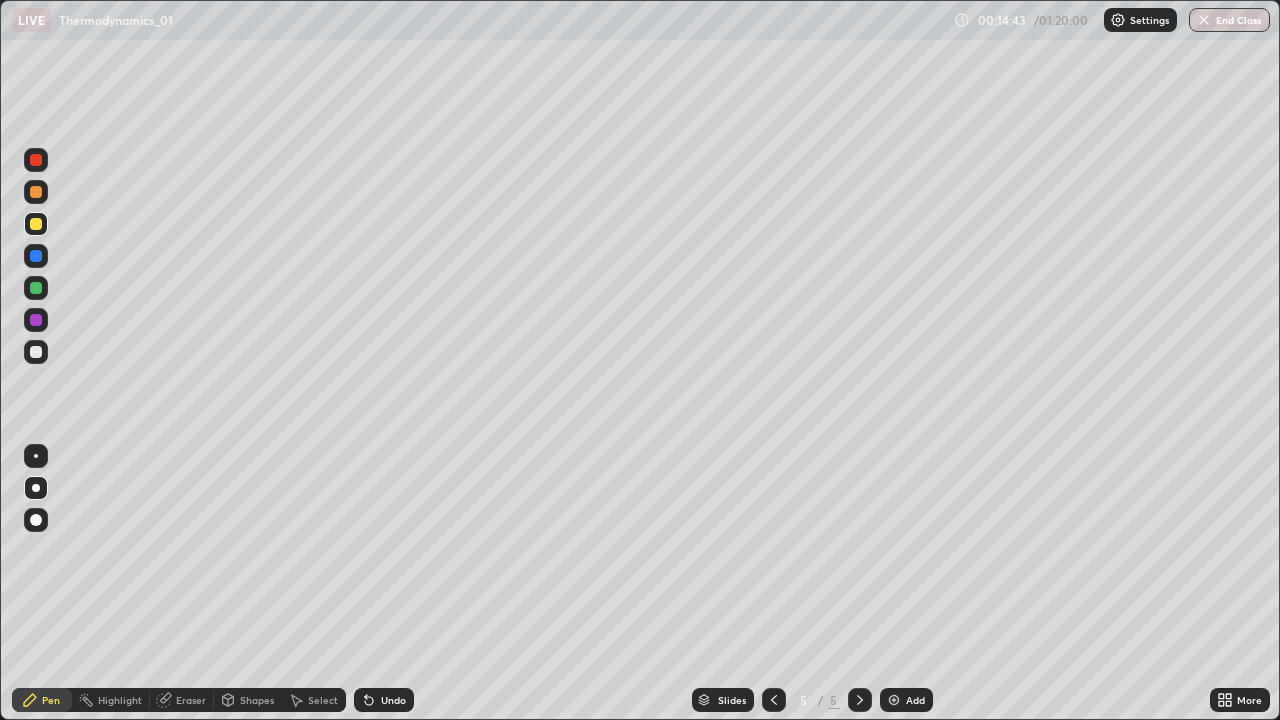 click at bounding box center (36, 224) 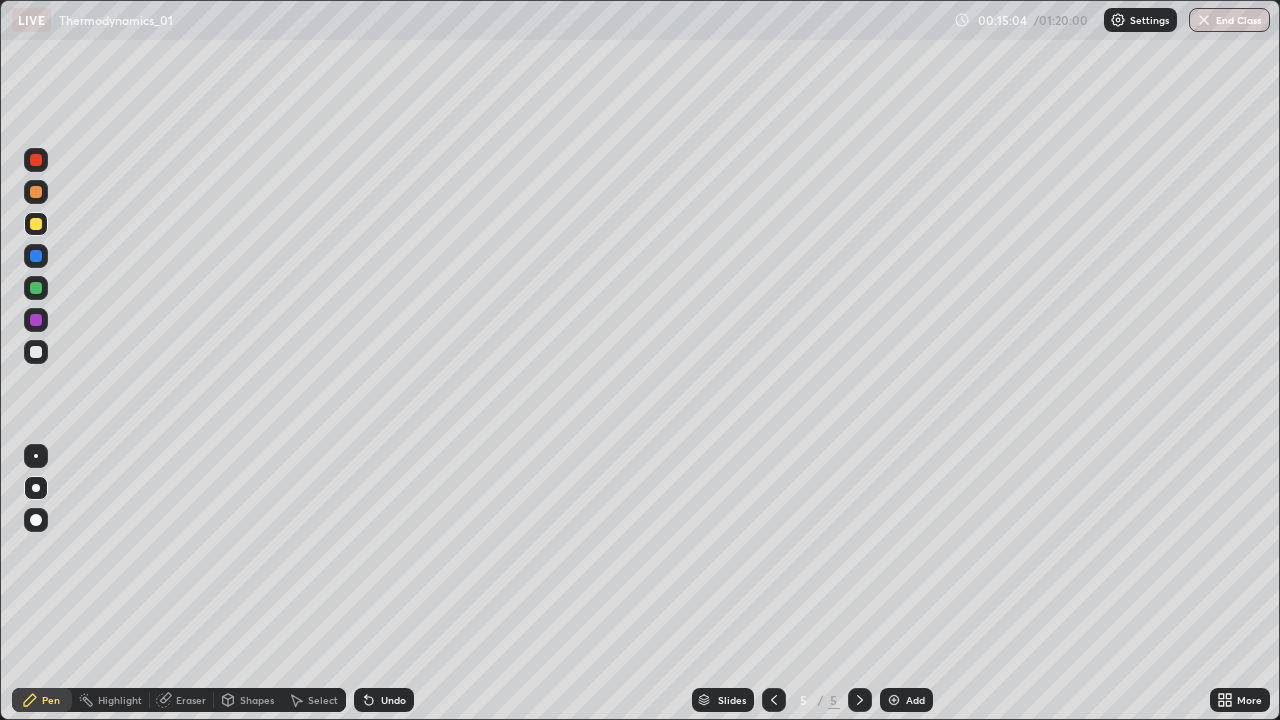click at bounding box center (36, 256) 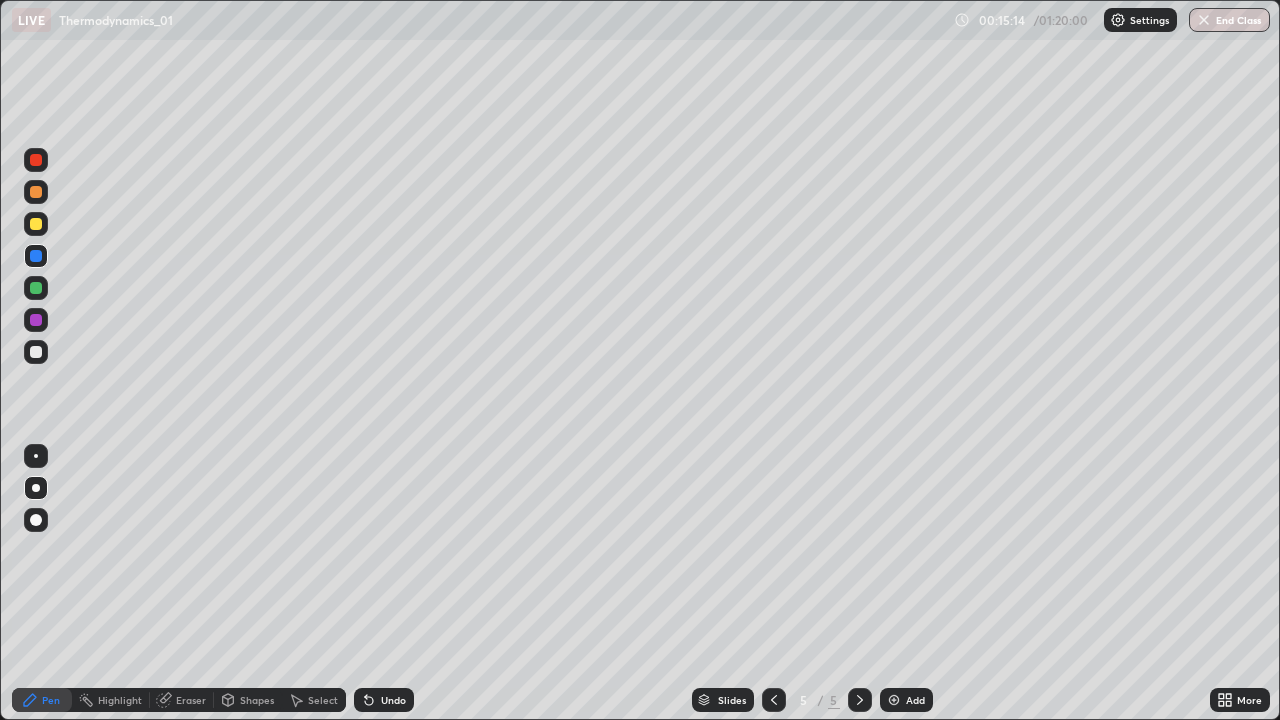 click at bounding box center [36, 352] 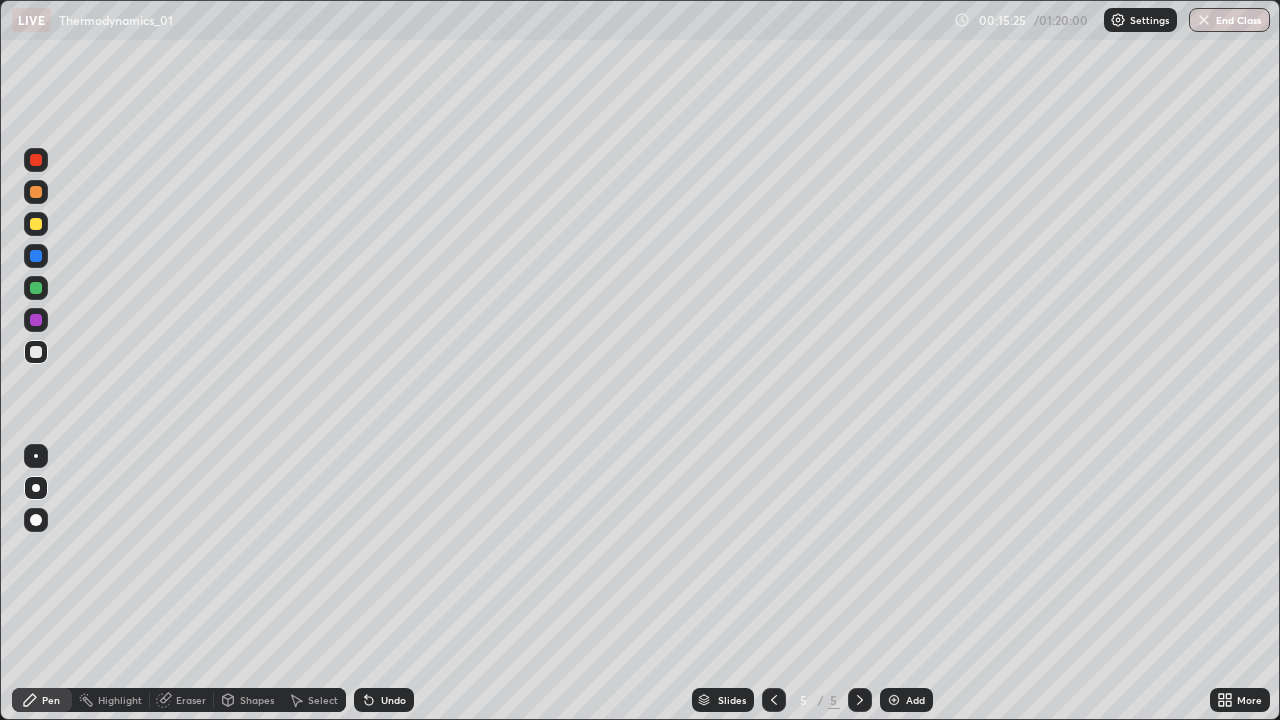 click on "Undo" at bounding box center [393, 700] 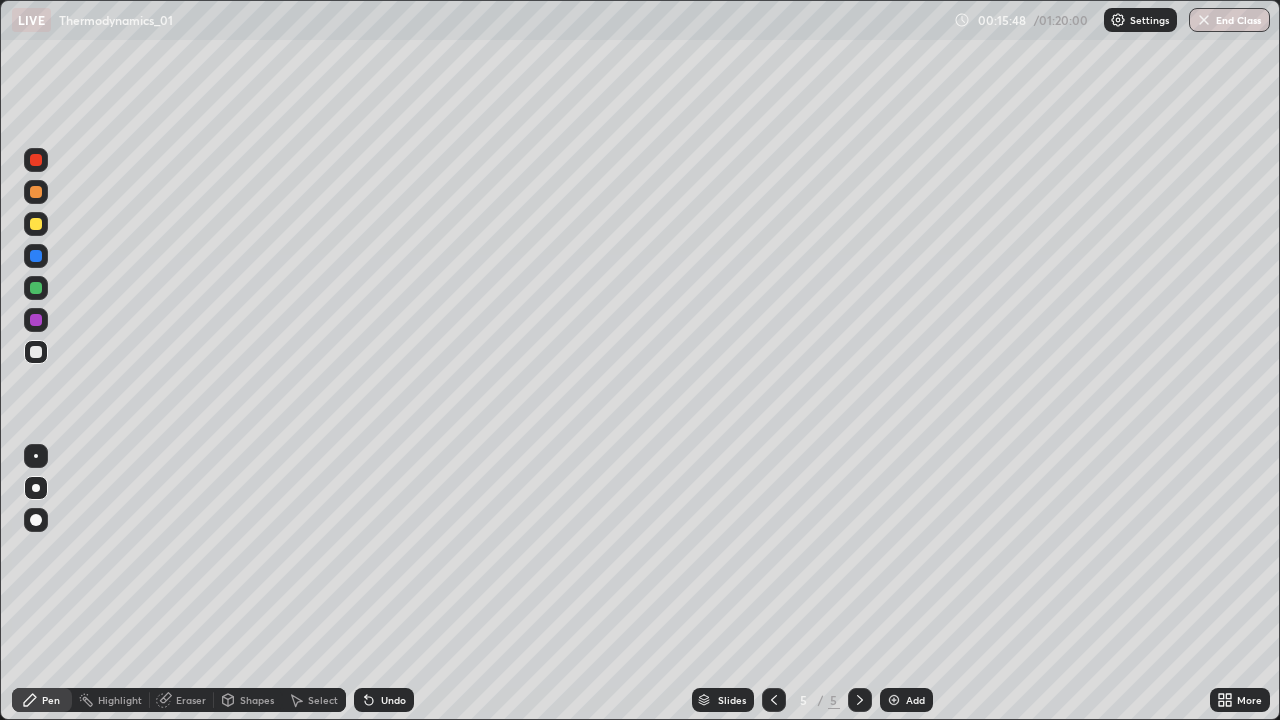 click at bounding box center [36, 320] 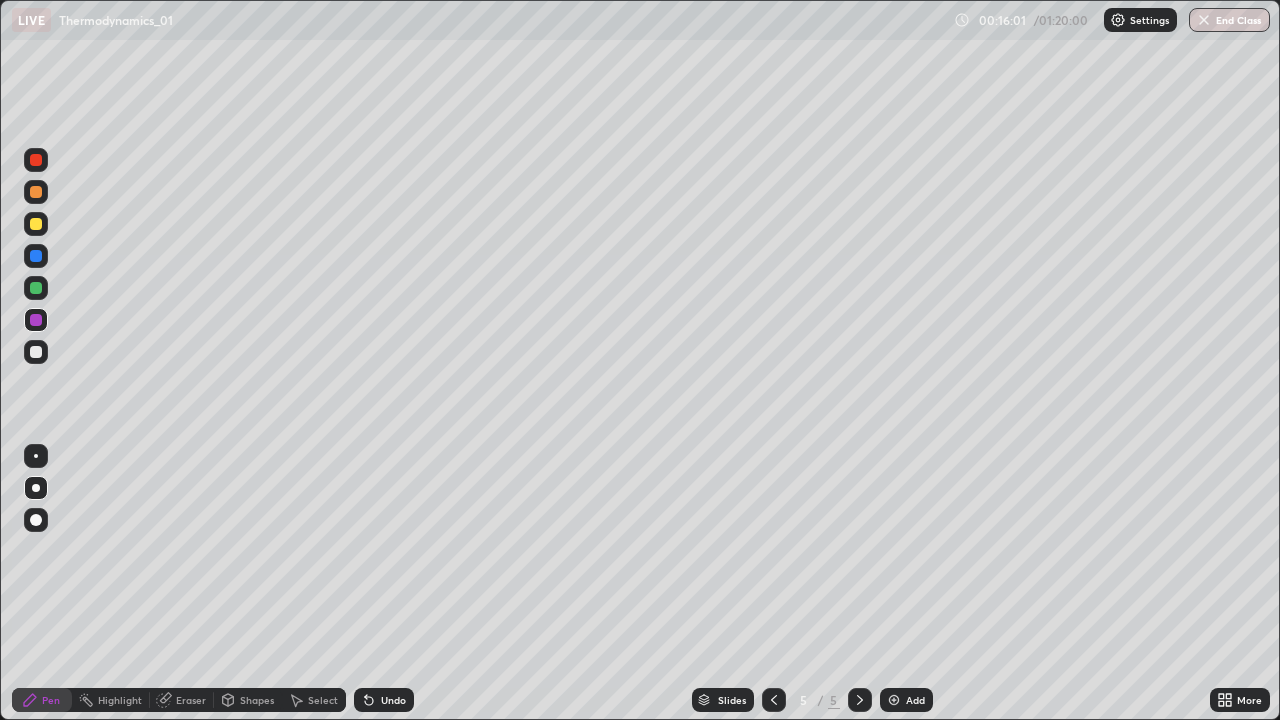 click at bounding box center (36, 352) 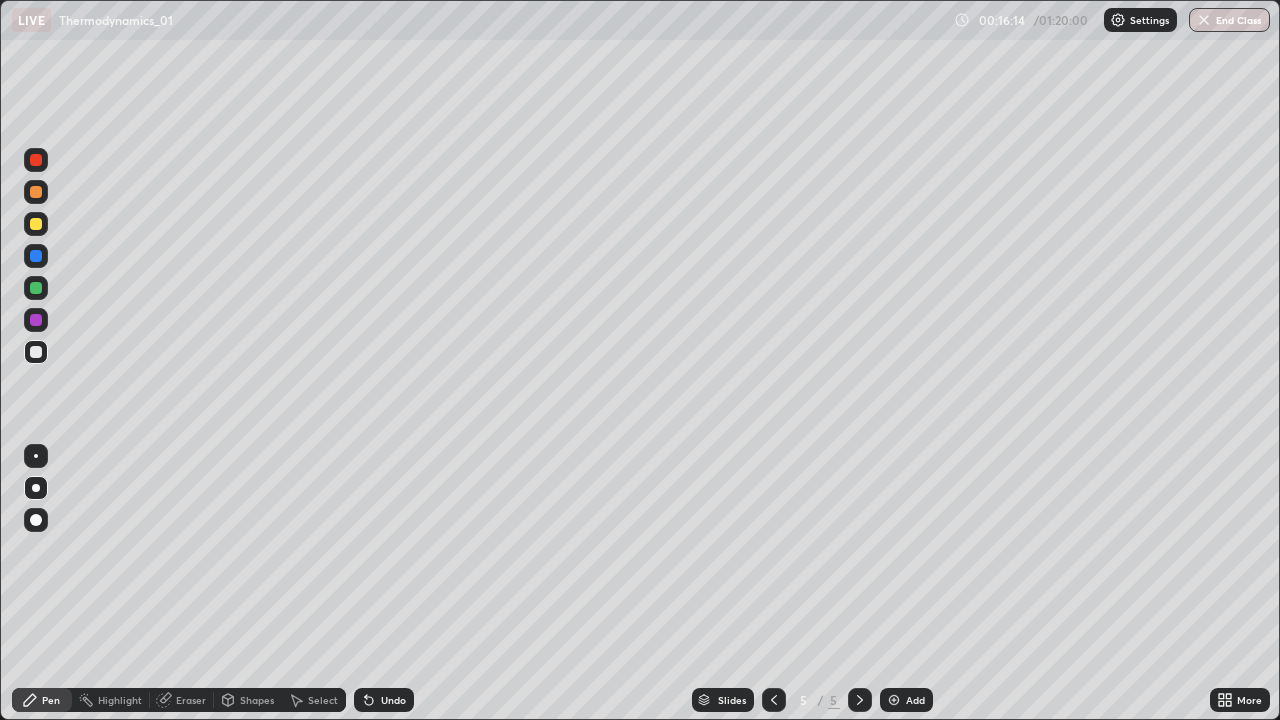 click 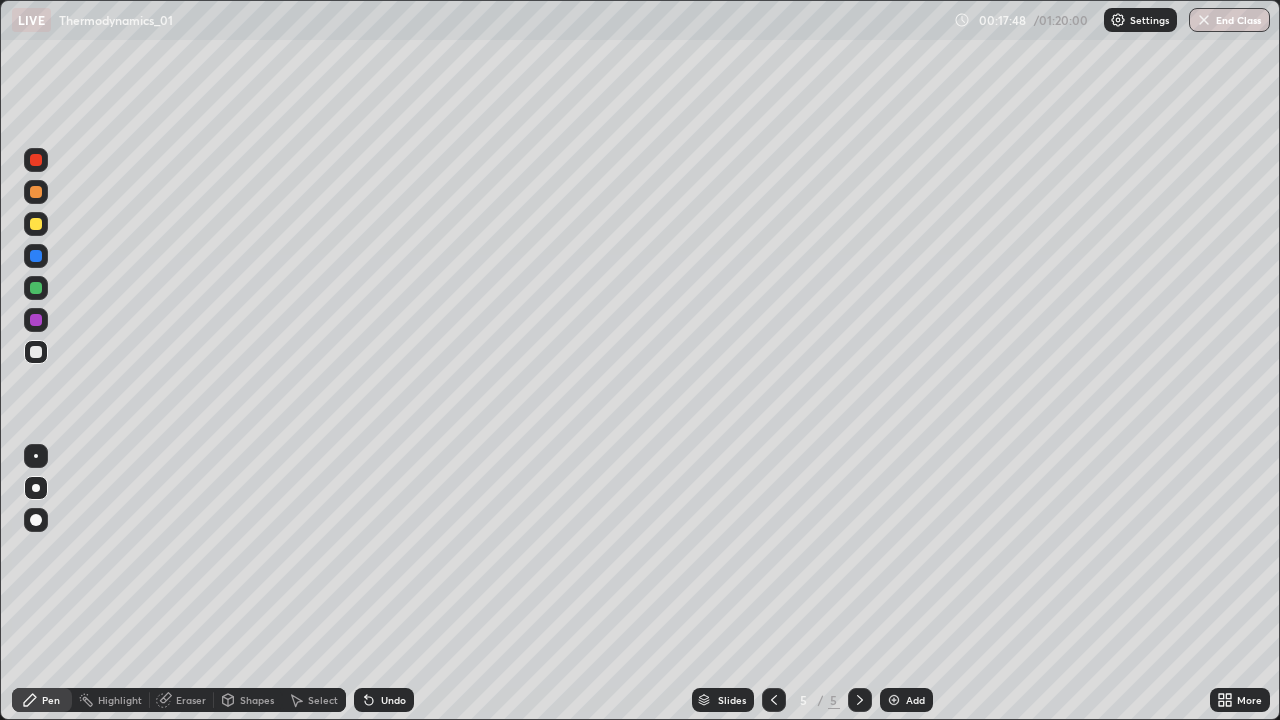 click at bounding box center [36, 320] 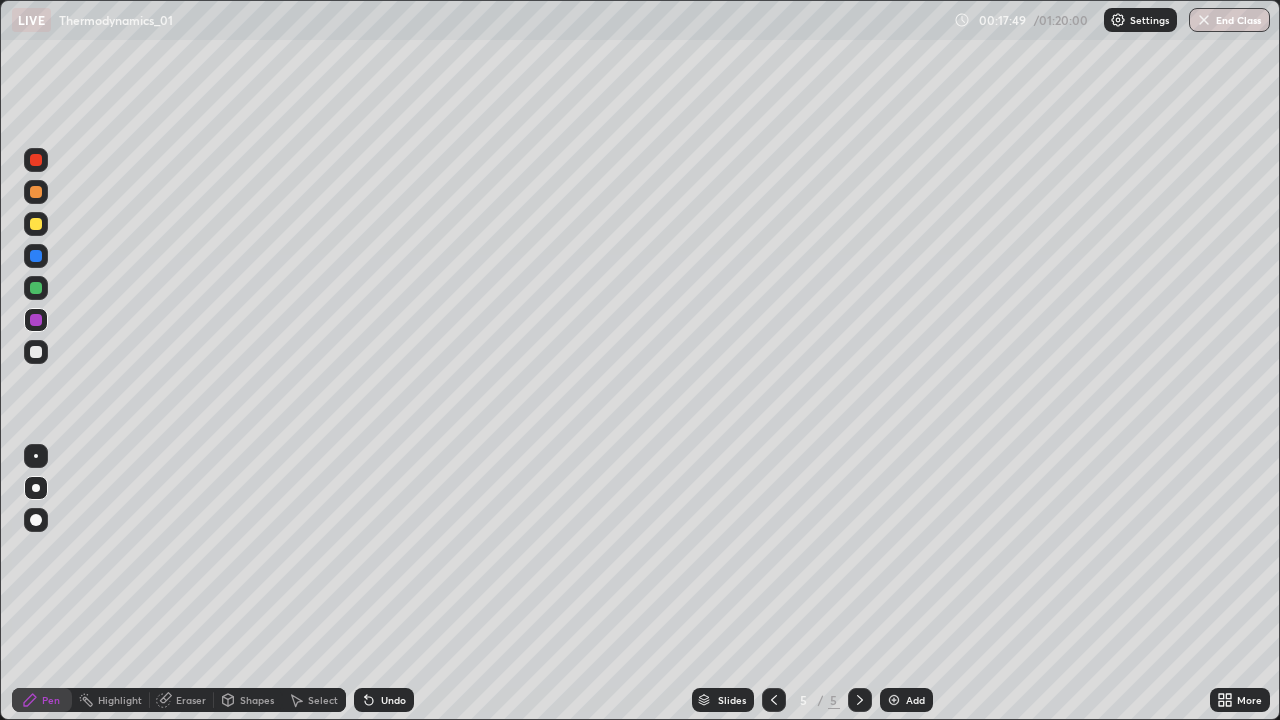 click at bounding box center [36, 224] 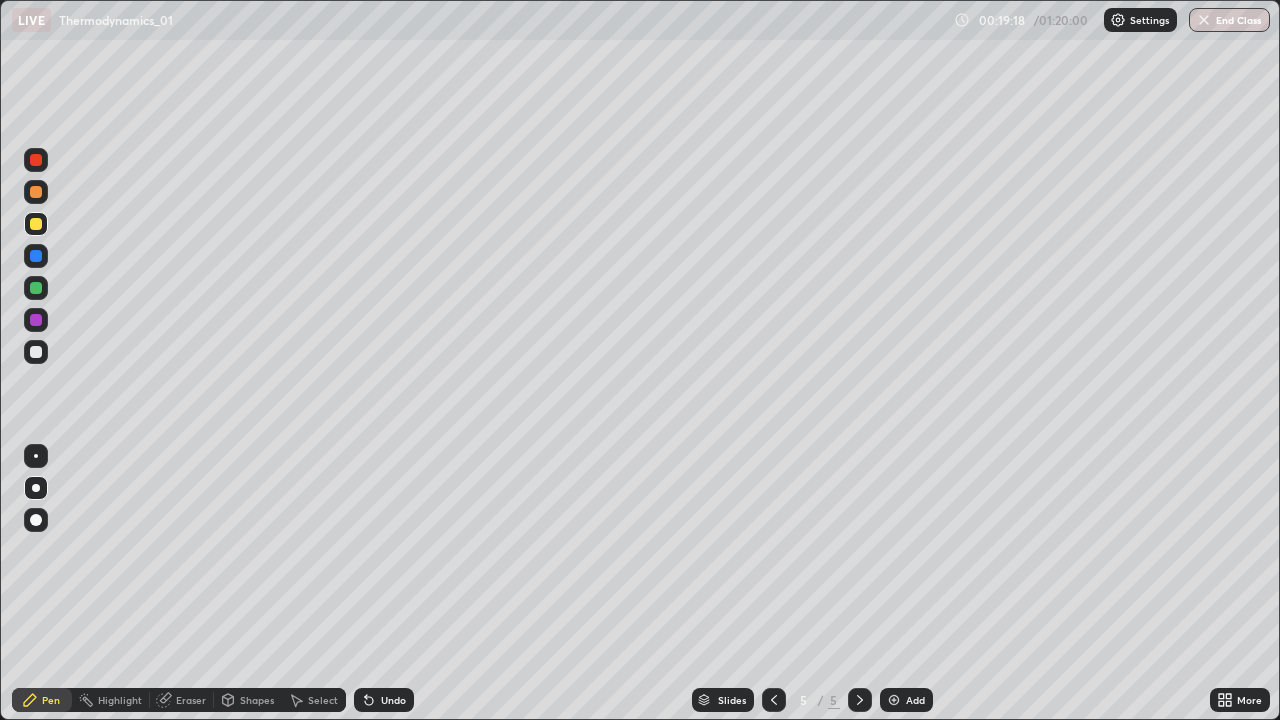 click at bounding box center (36, 256) 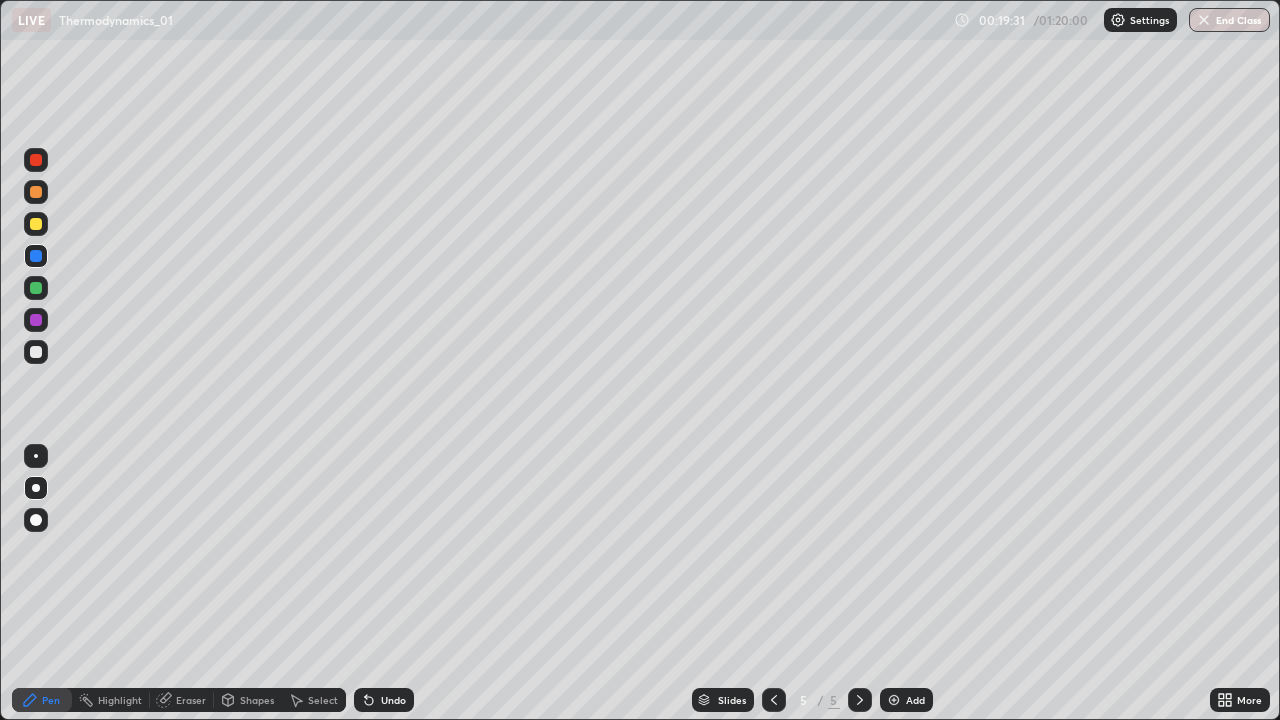 click at bounding box center [36, 352] 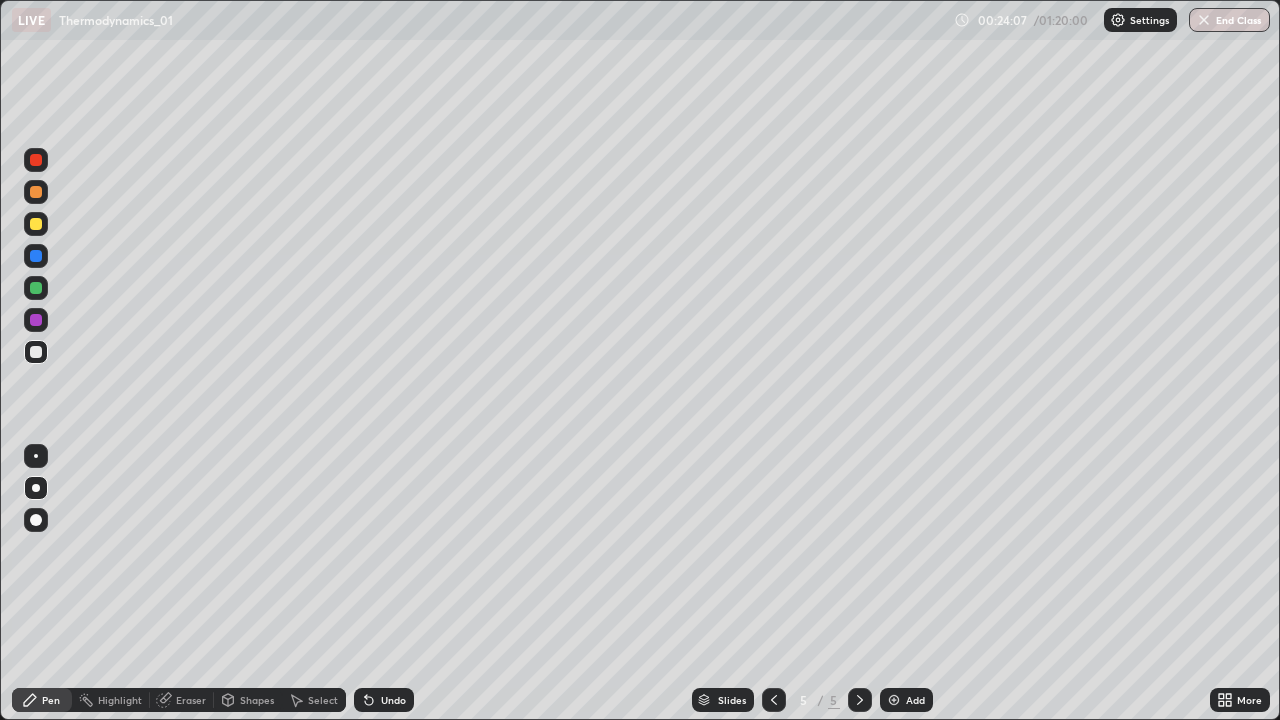 click on "Add" at bounding box center (906, 700) 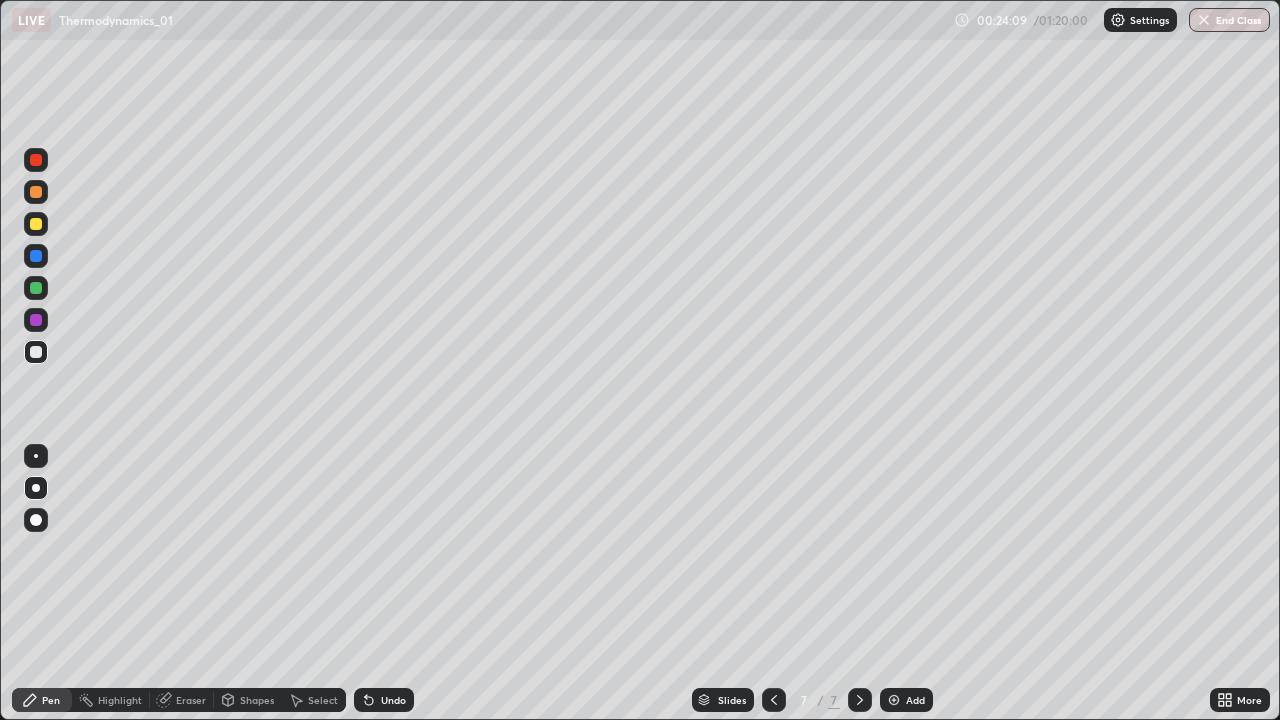 click at bounding box center [36, 224] 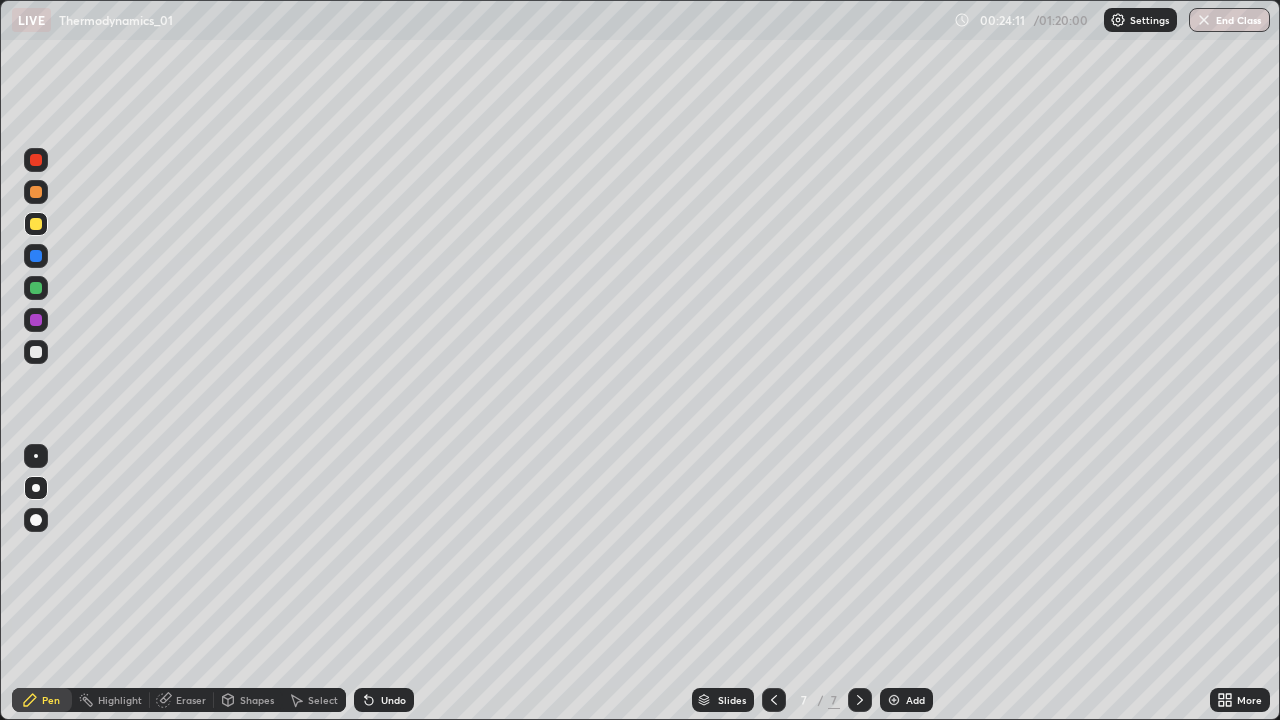click 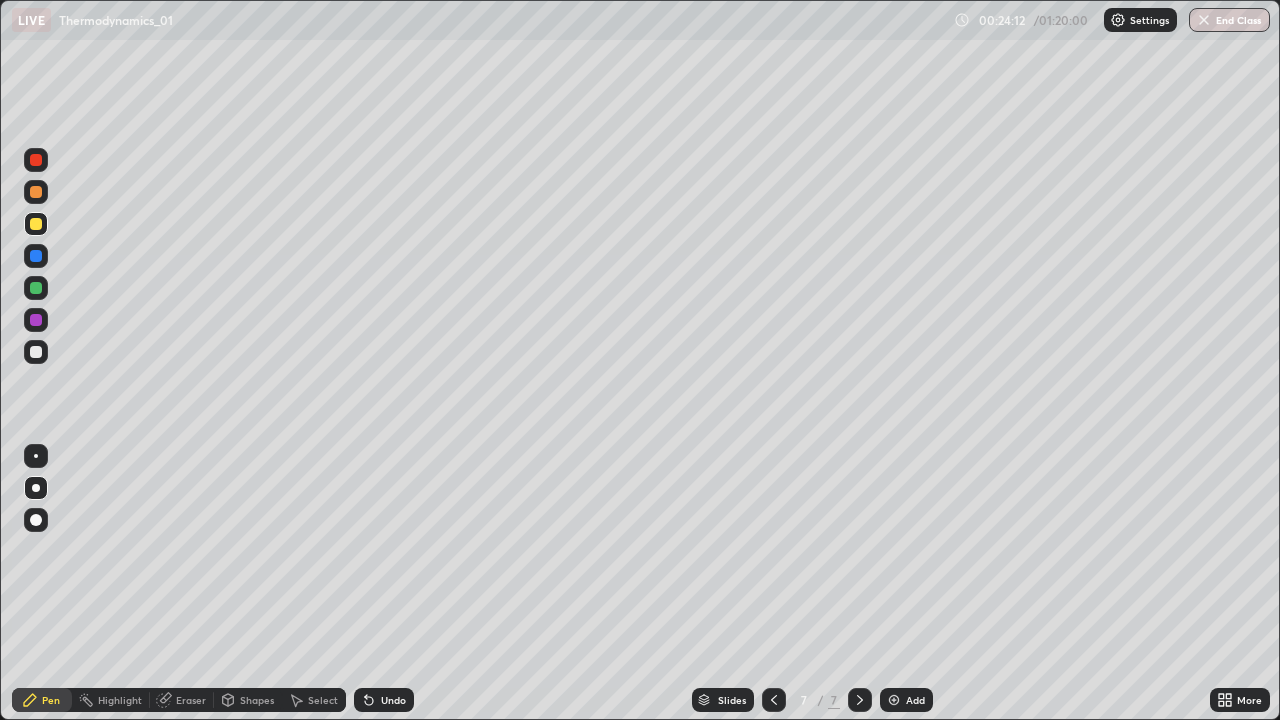 click at bounding box center [36, 256] 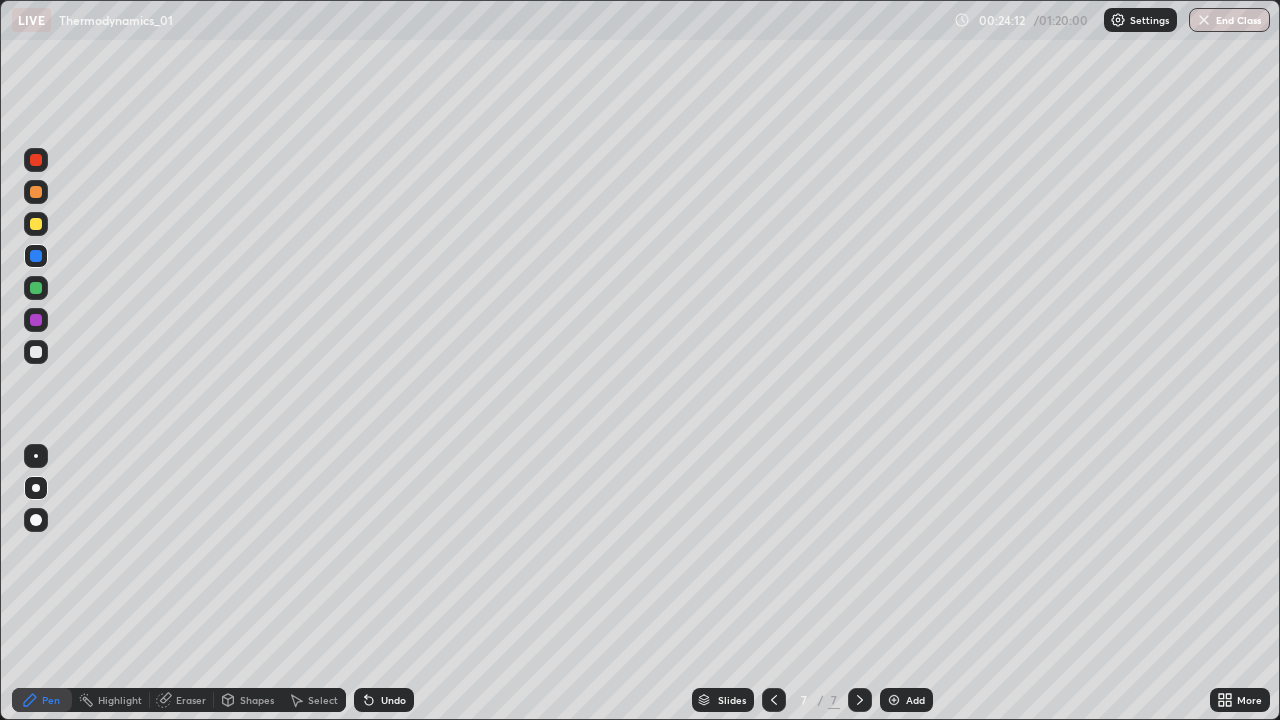 click at bounding box center (36, 320) 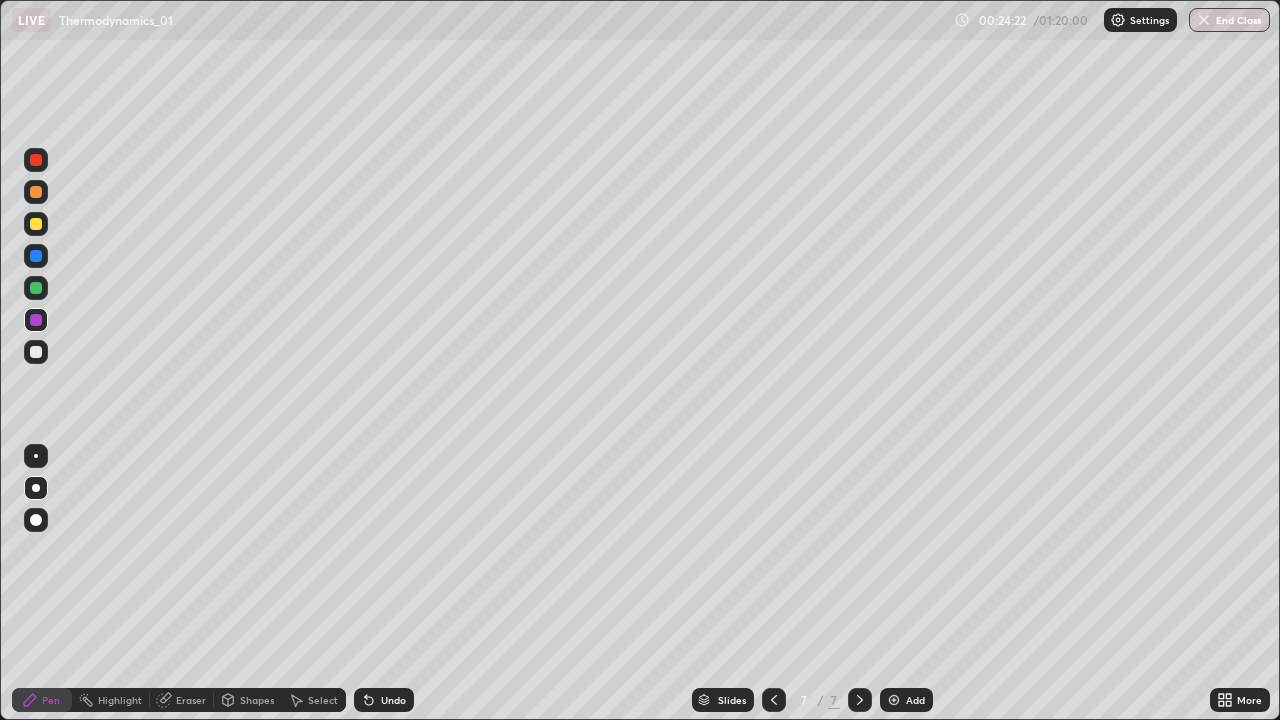 click on "Undo" at bounding box center [384, 700] 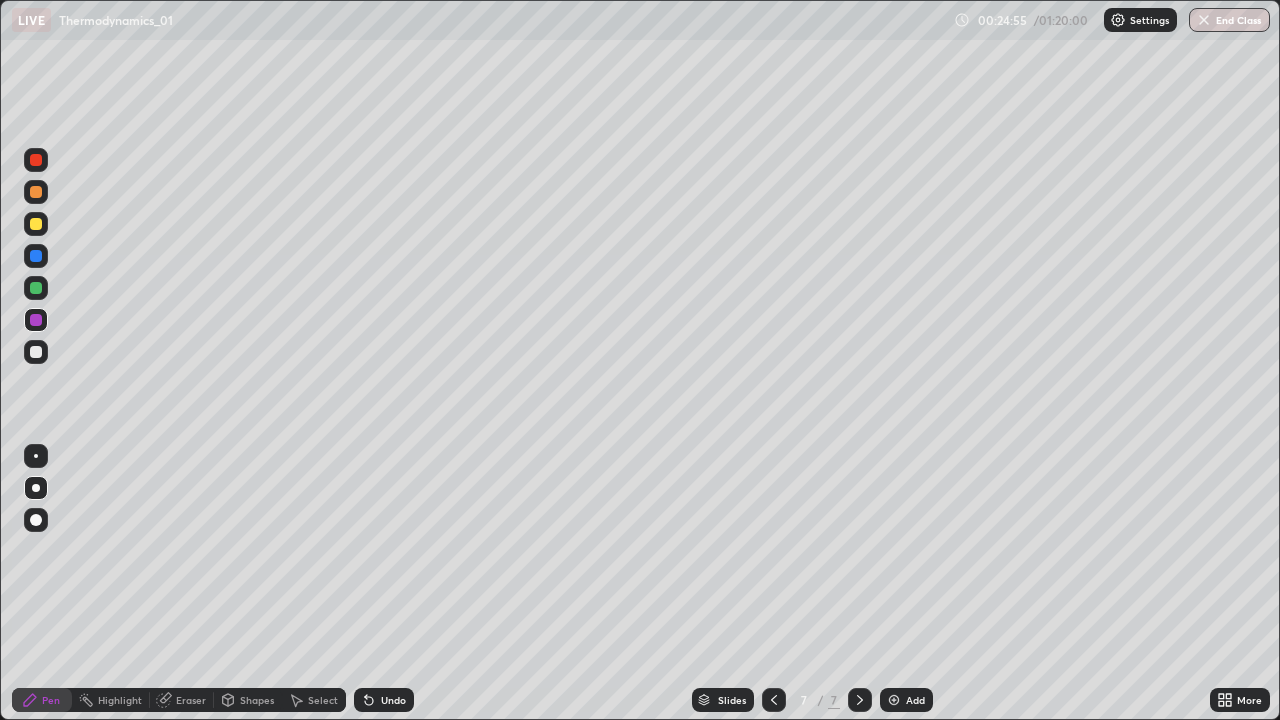 click at bounding box center (36, 224) 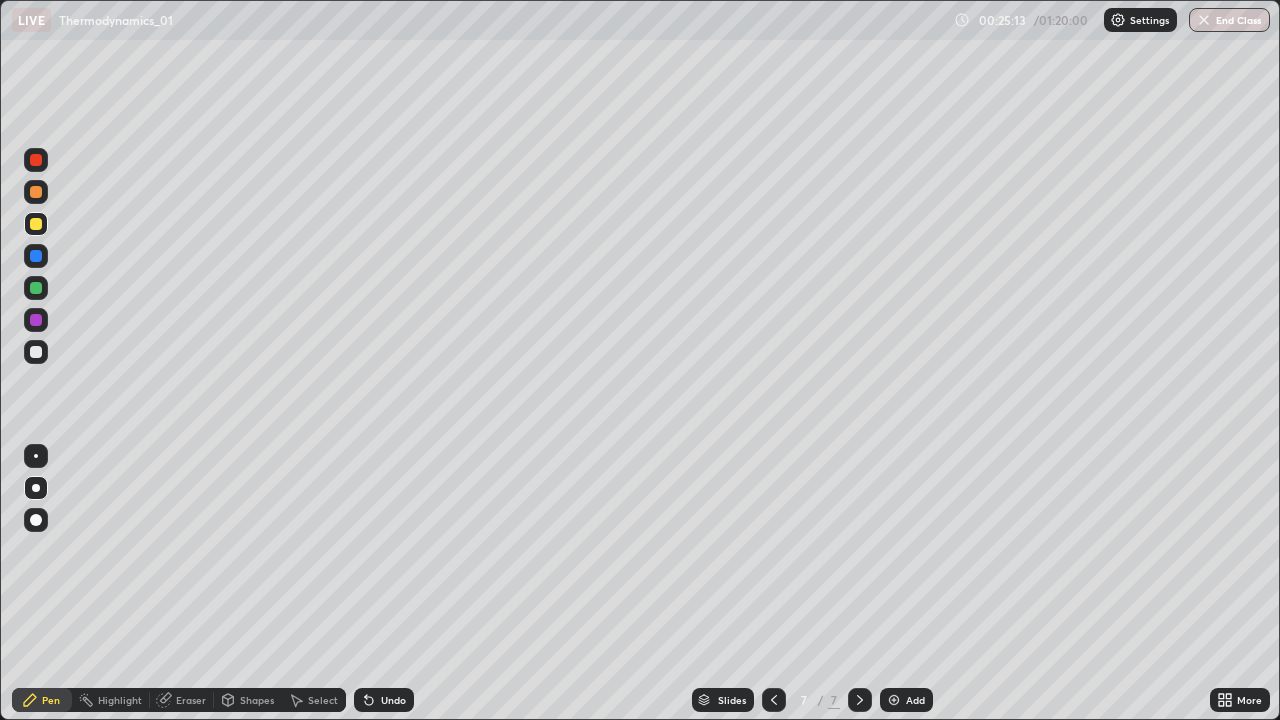 click at bounding box center (36, 320) 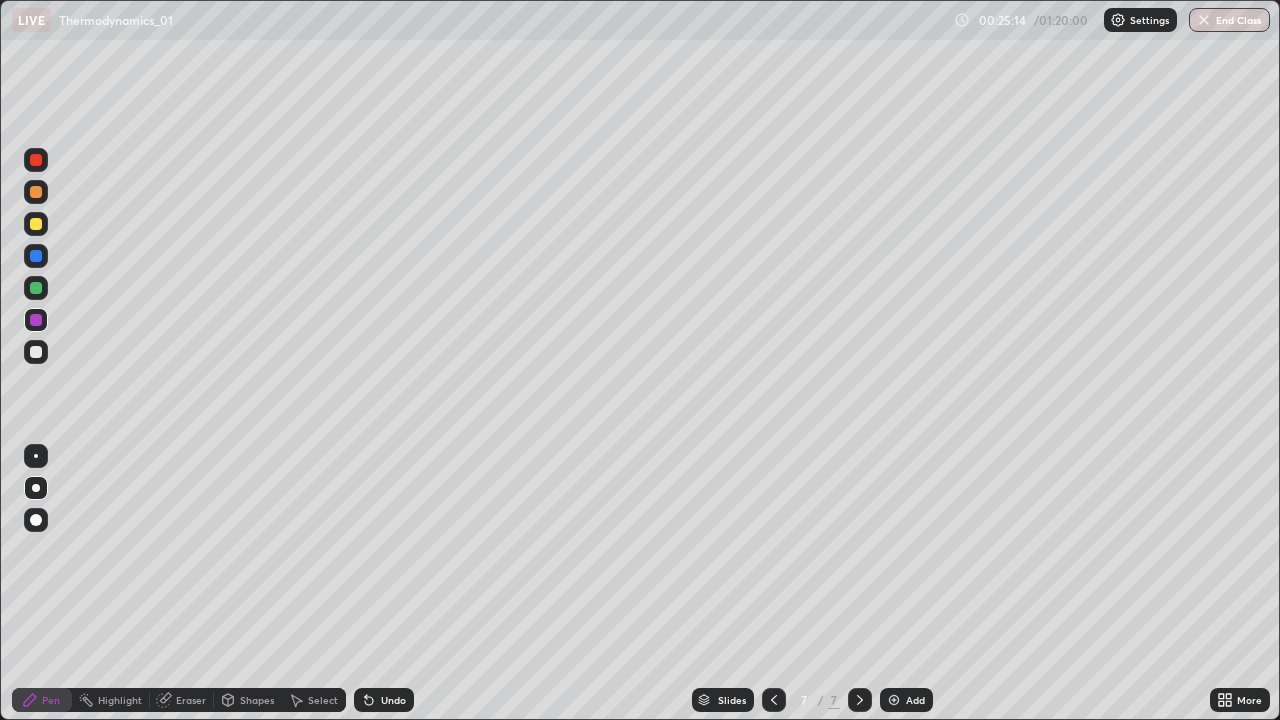 click at bounding box center (36, 352) 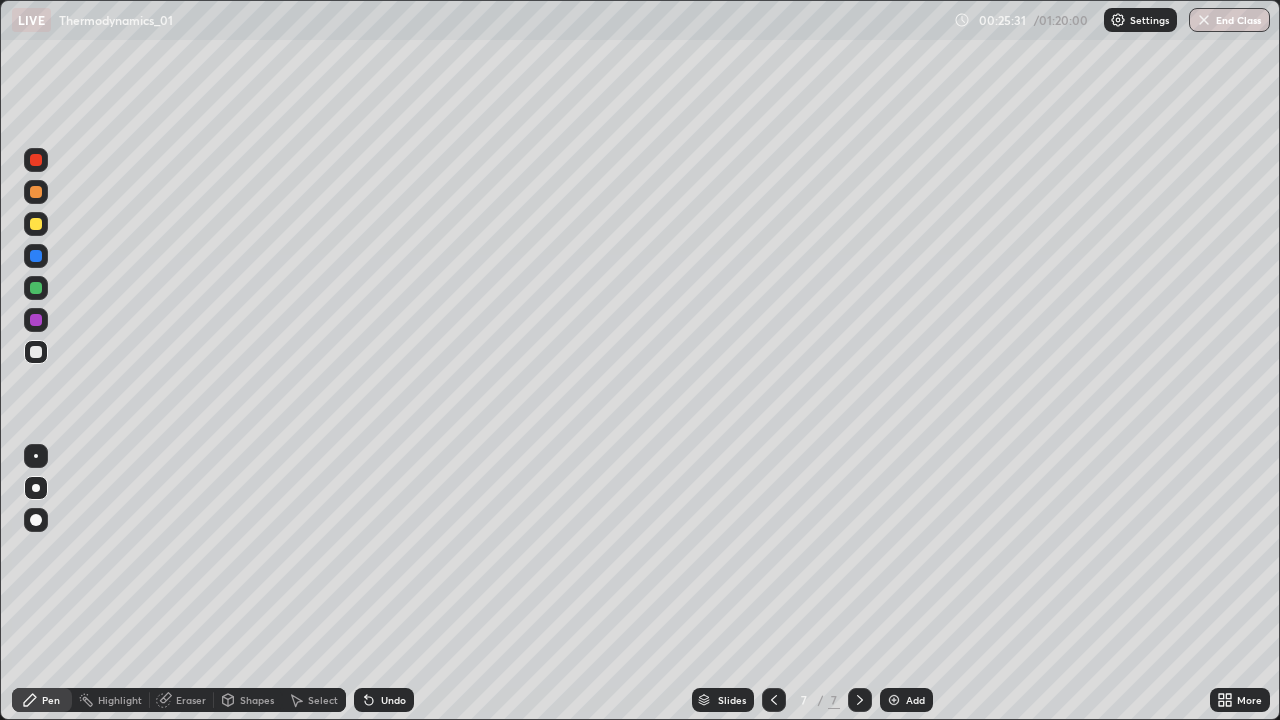 click at bounding box center (36, 256) 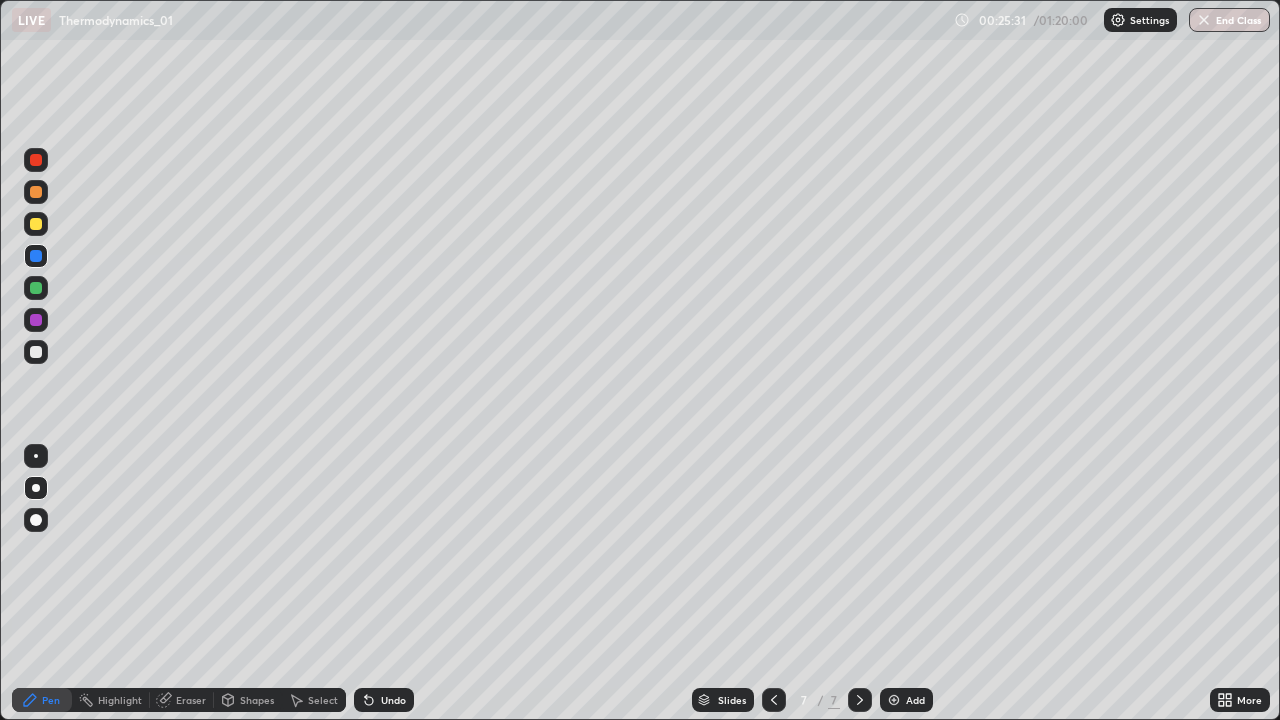 click at bounding box center (36, 320) 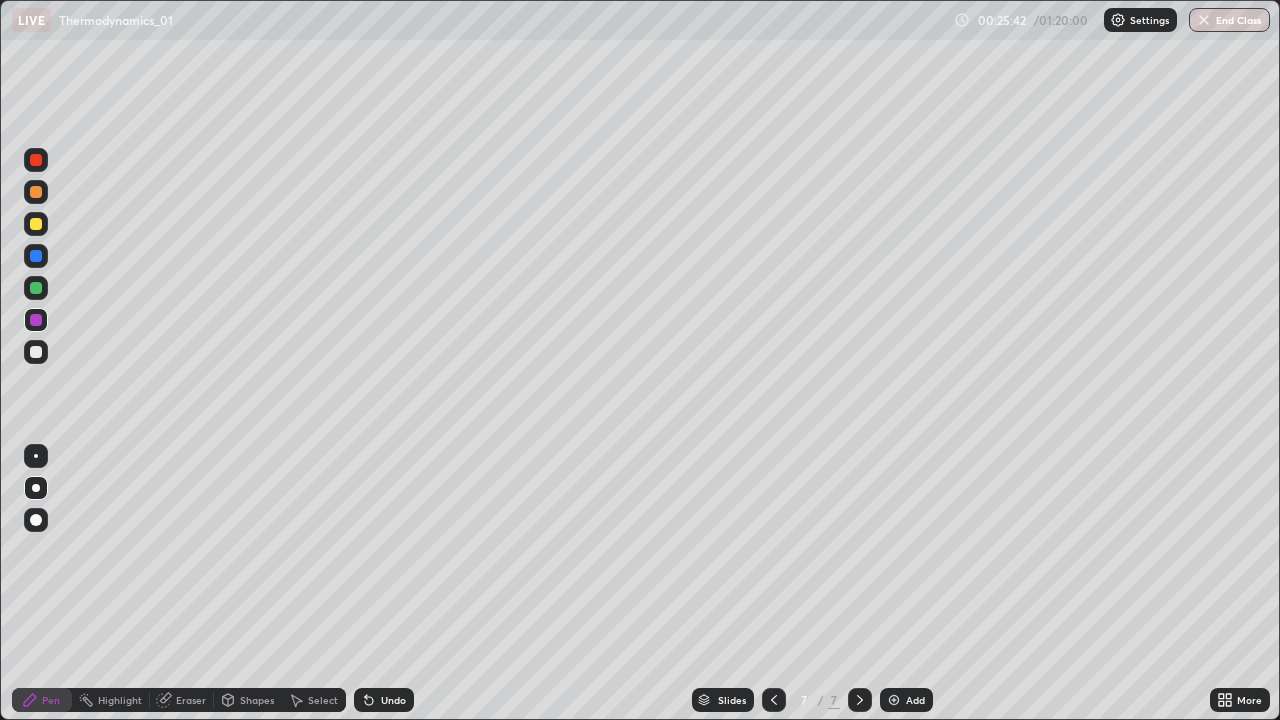 click on "Undo" at bounding box center (393, 700) 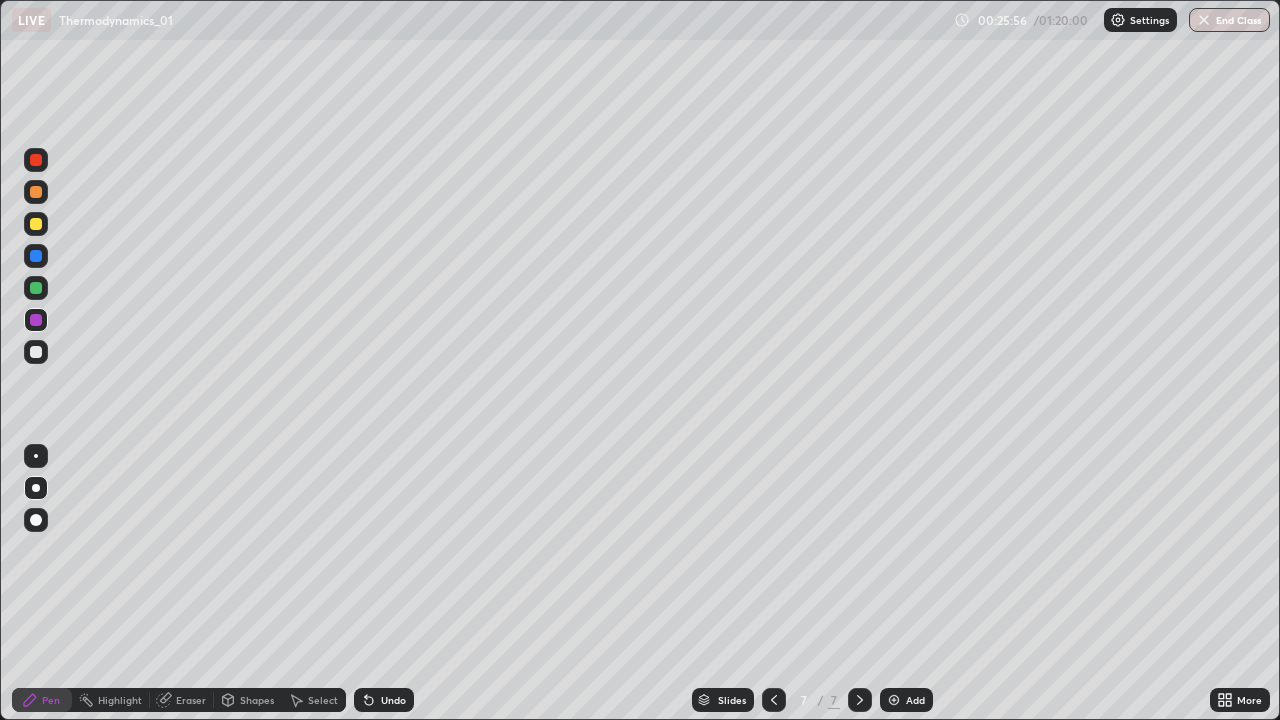 click at bounding box center [36, 352] 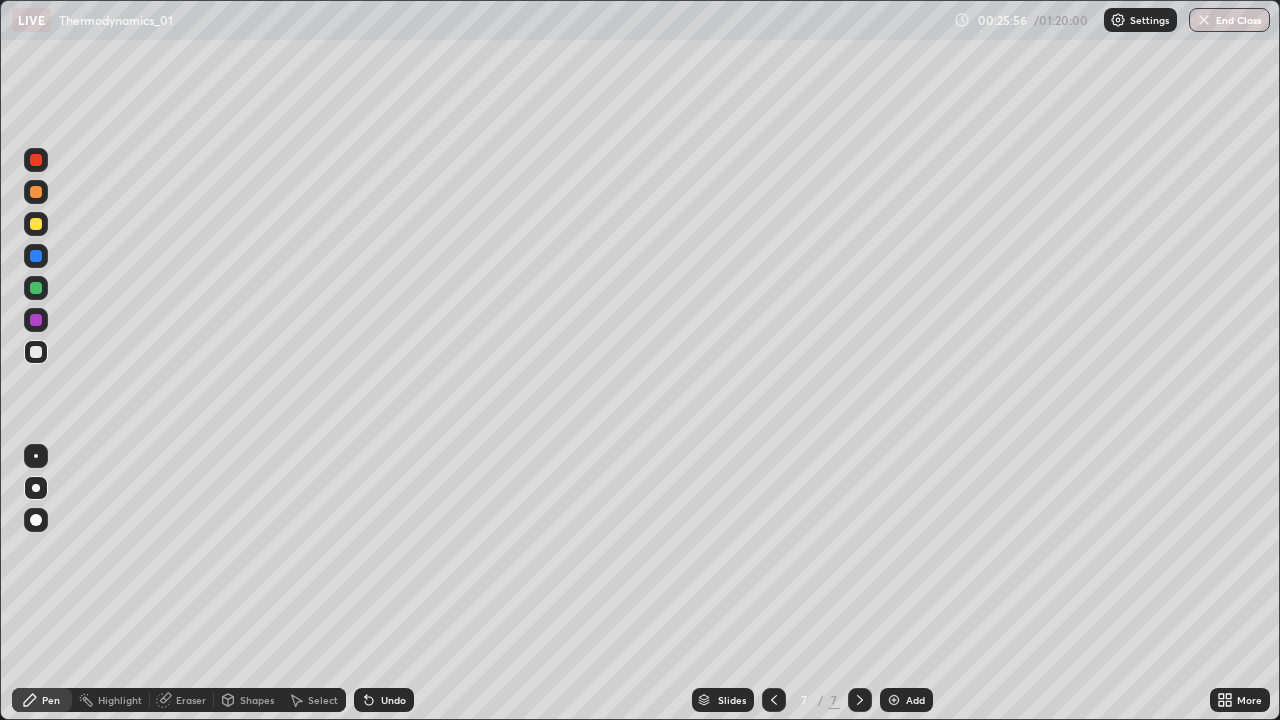 click at bounding box center (36, 320) 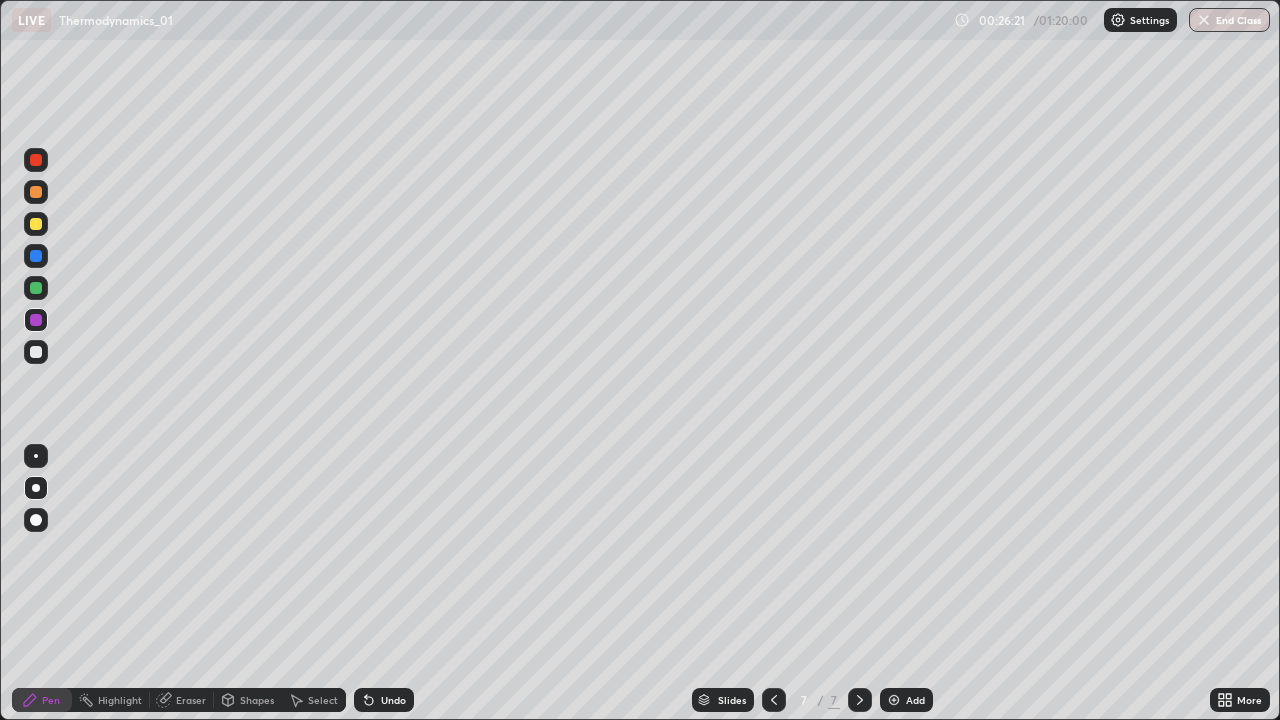 click on "Undo" at bounding box center (393, 700) 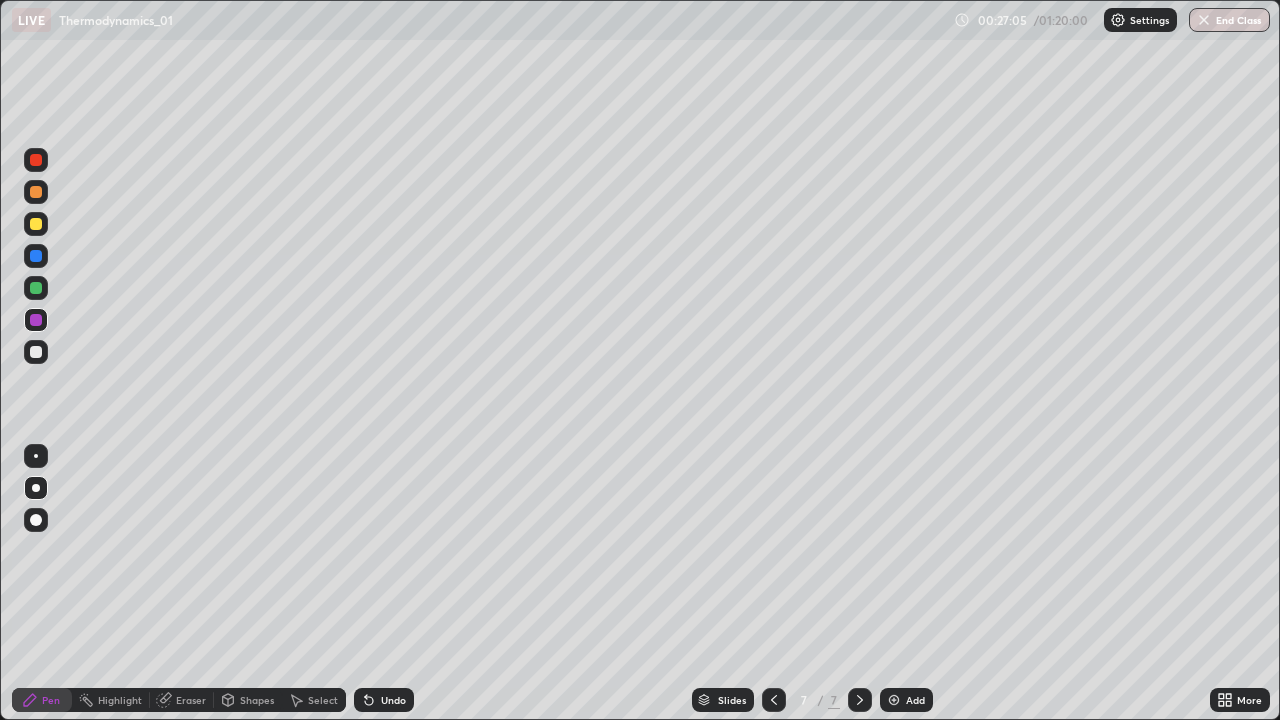 click at bounding box center [36, 352] 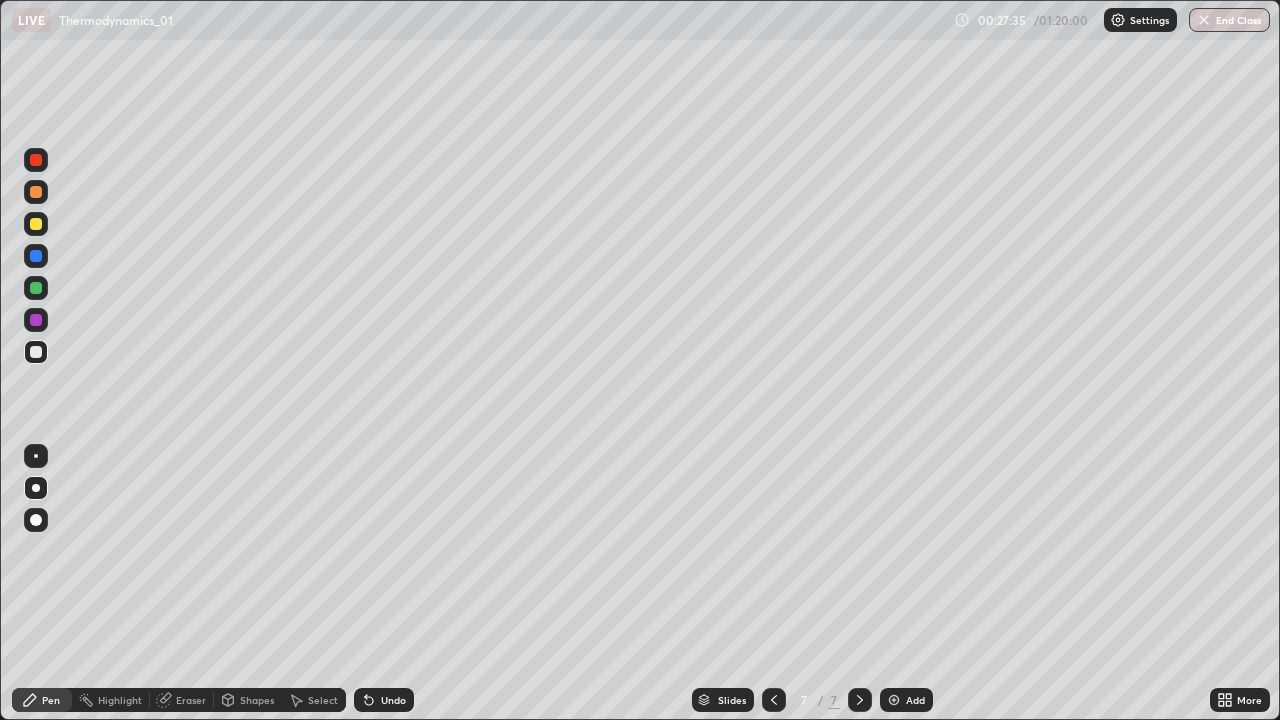 click at bounding box center [36, 224] 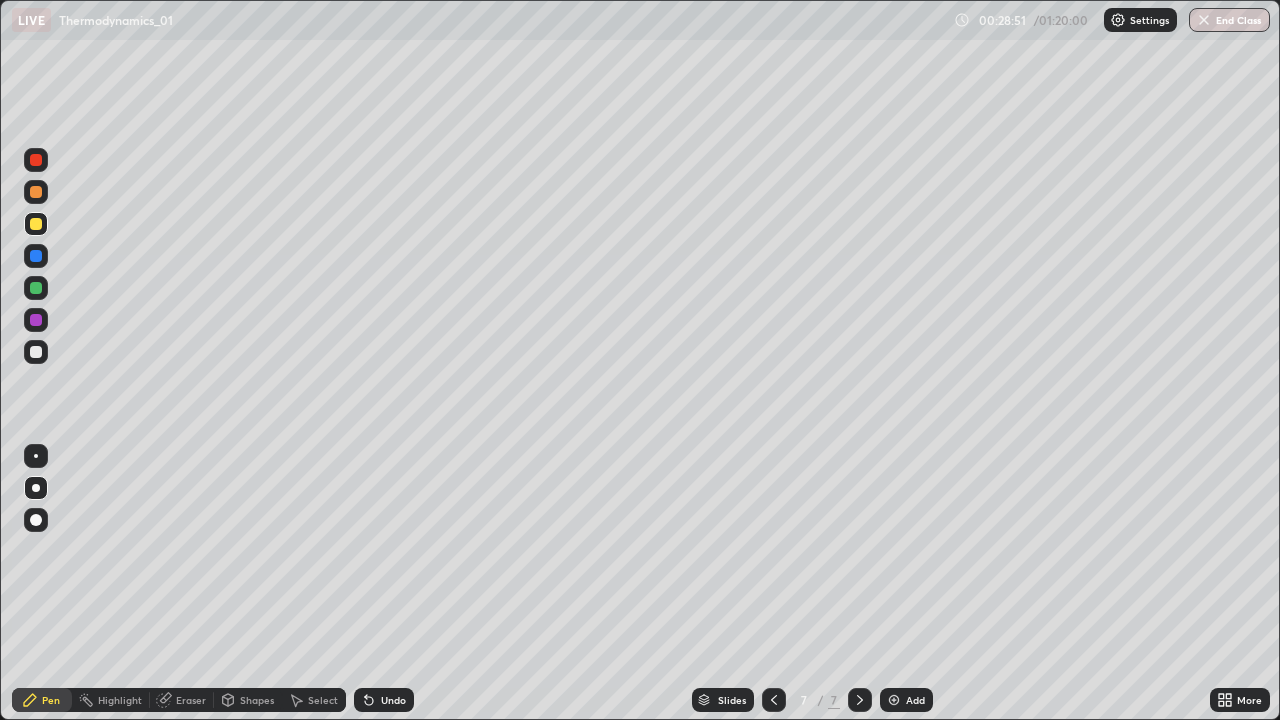 click on "Add" at bounding box center [906, 700] 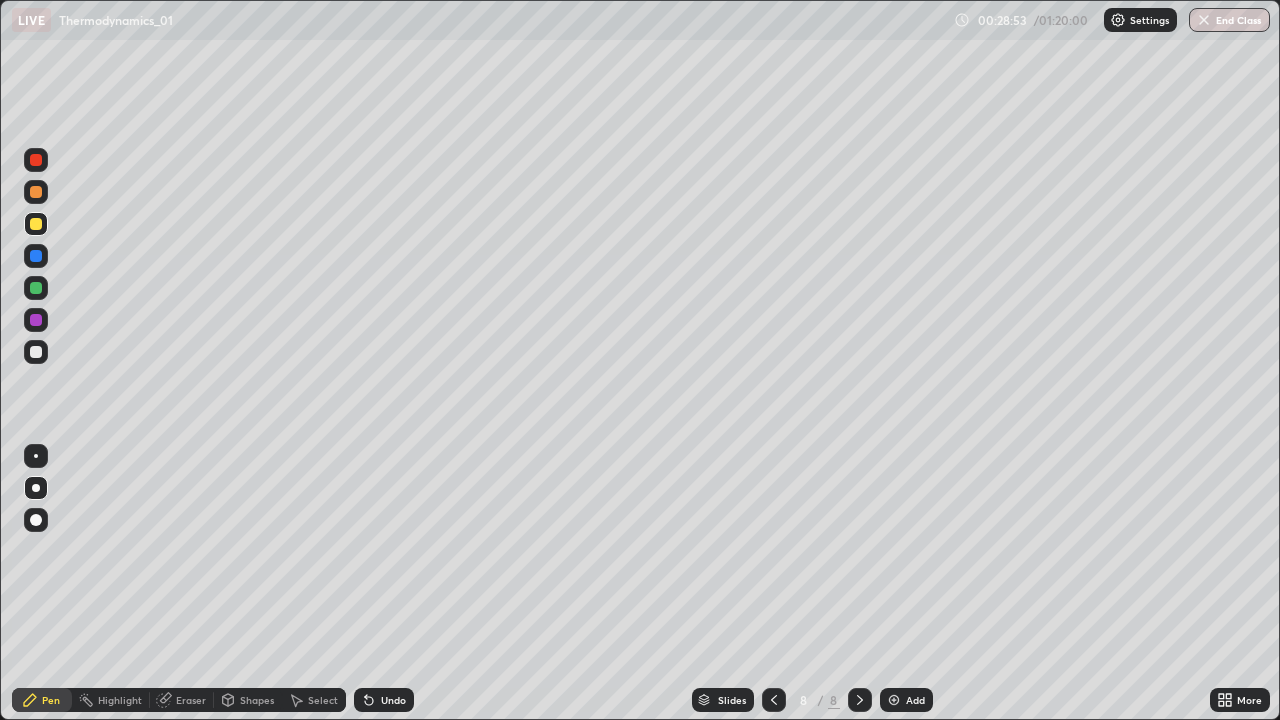 click at bounding box center (36, 320) 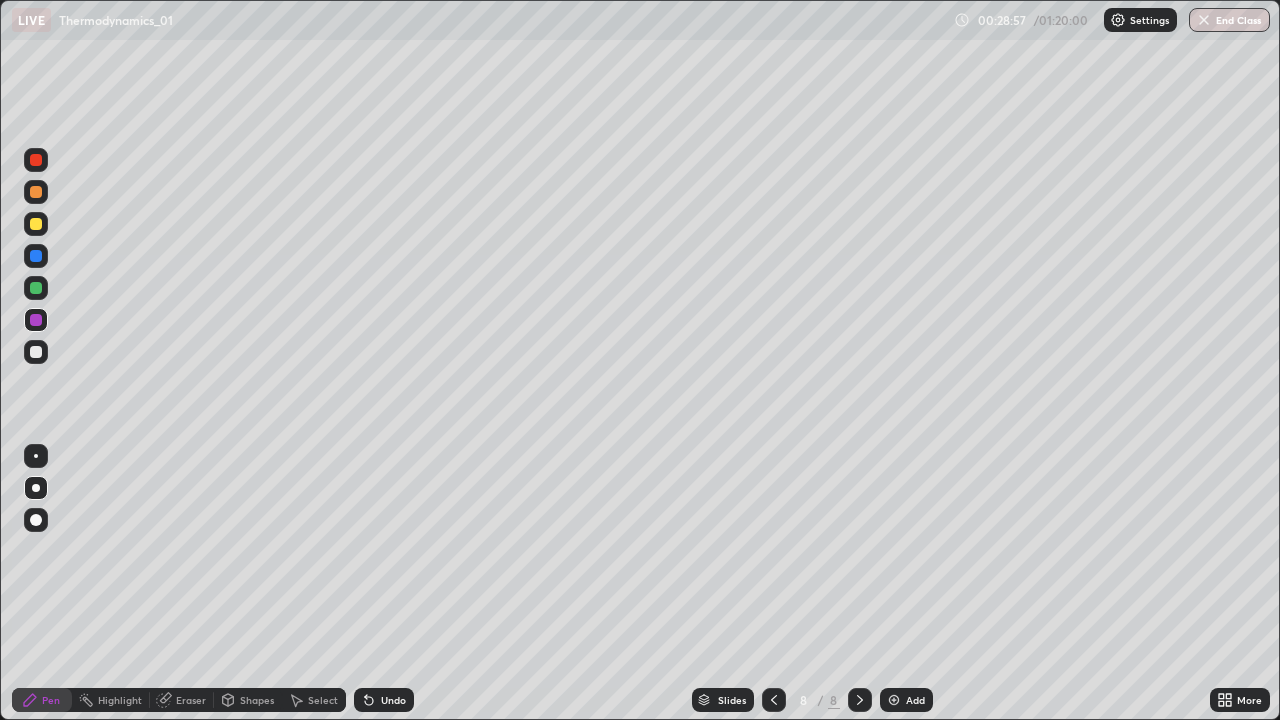 click 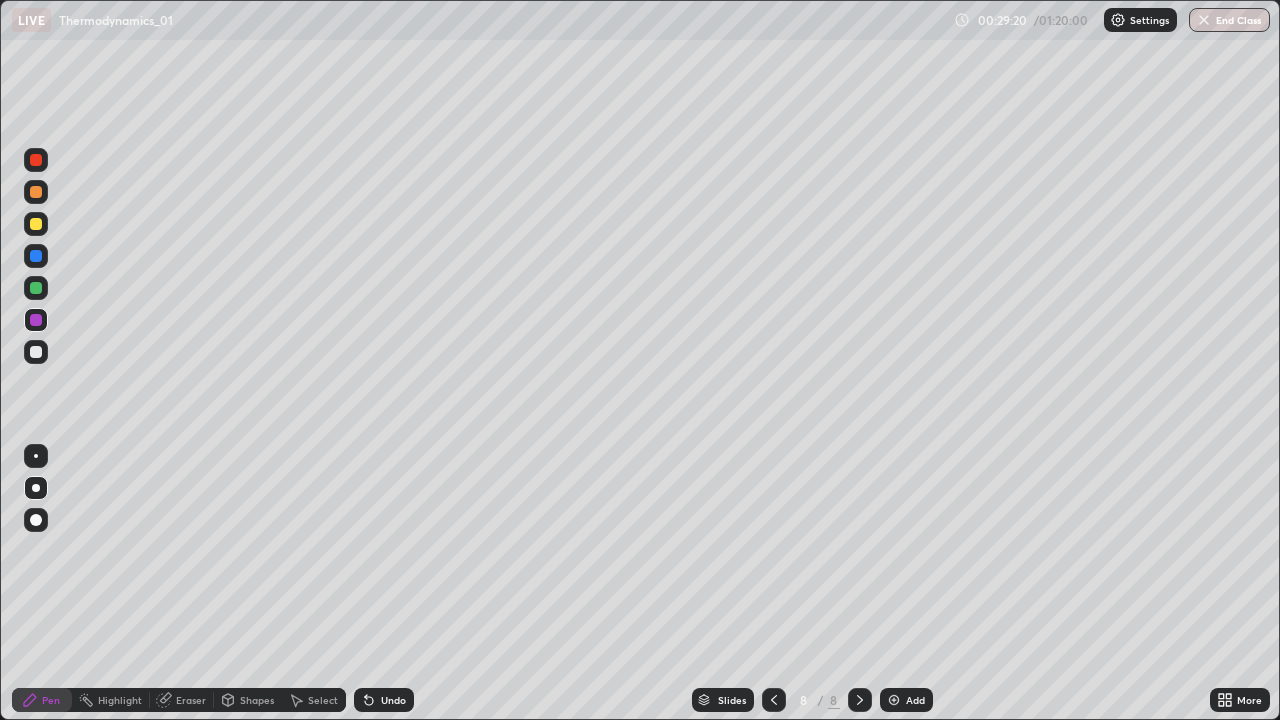 click at bounding box center [36, 224] 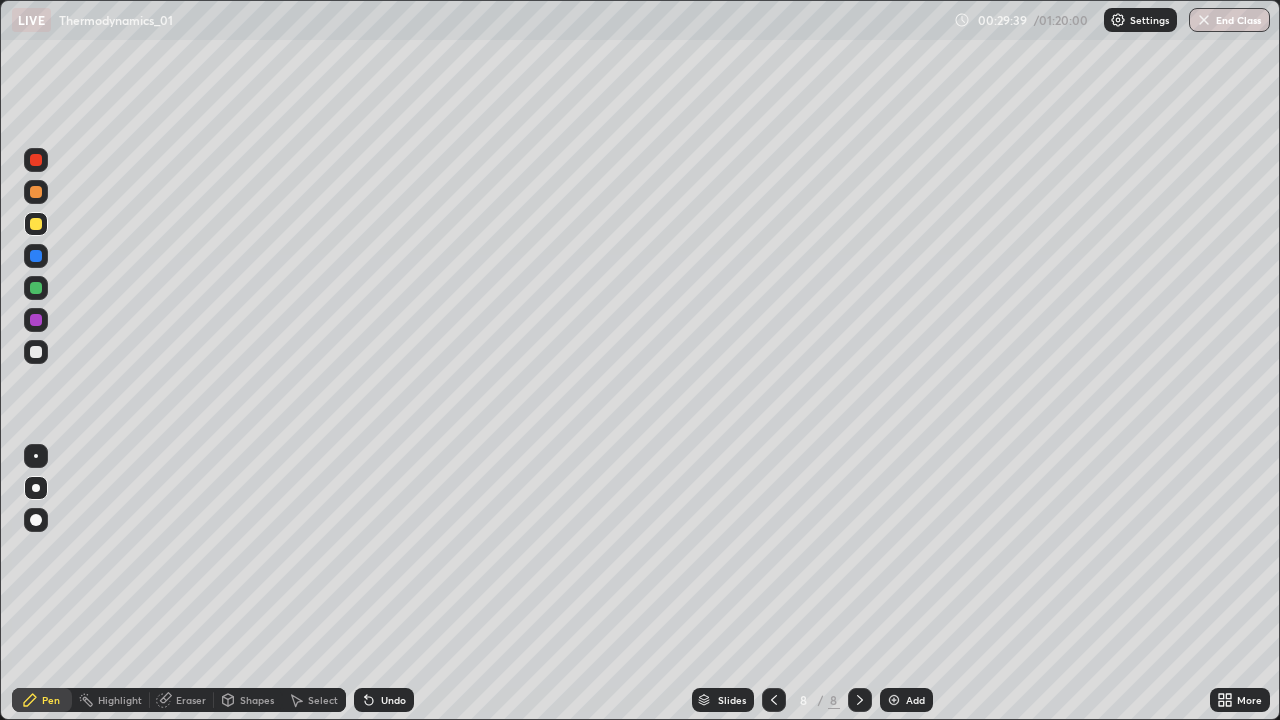 click at bounding box center [36, 288] 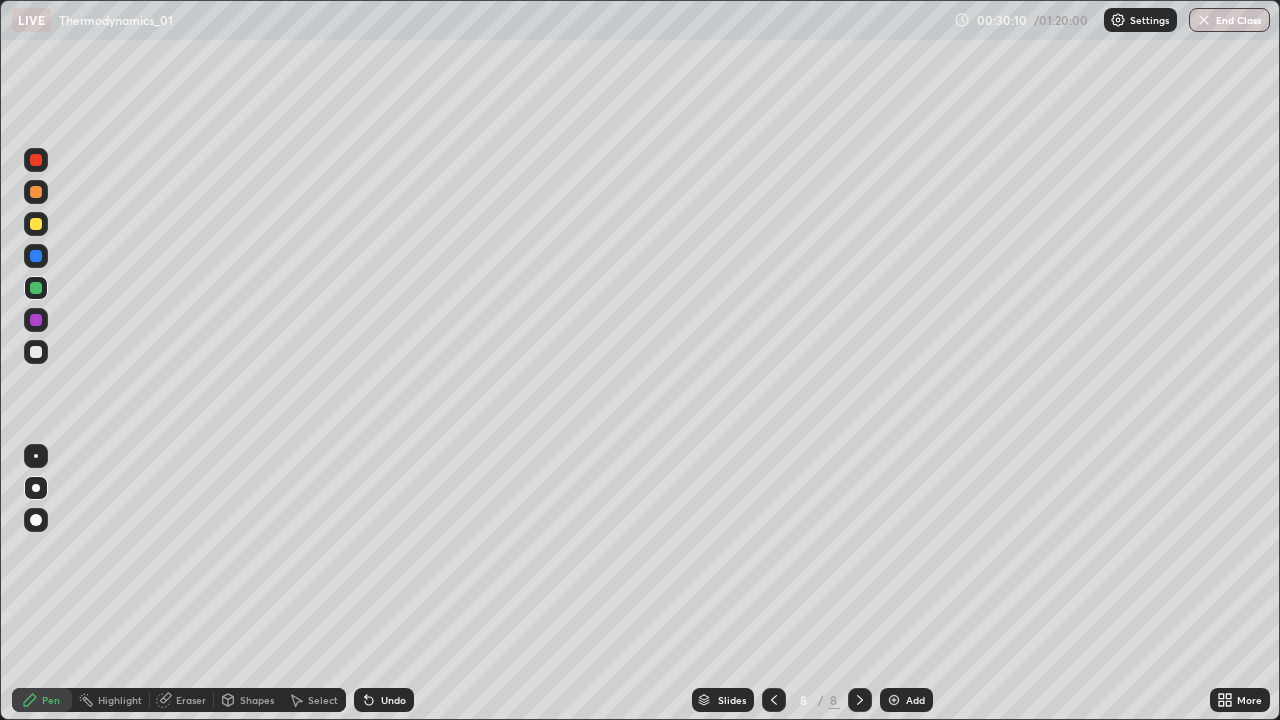 click at bounding box center [36, 256] 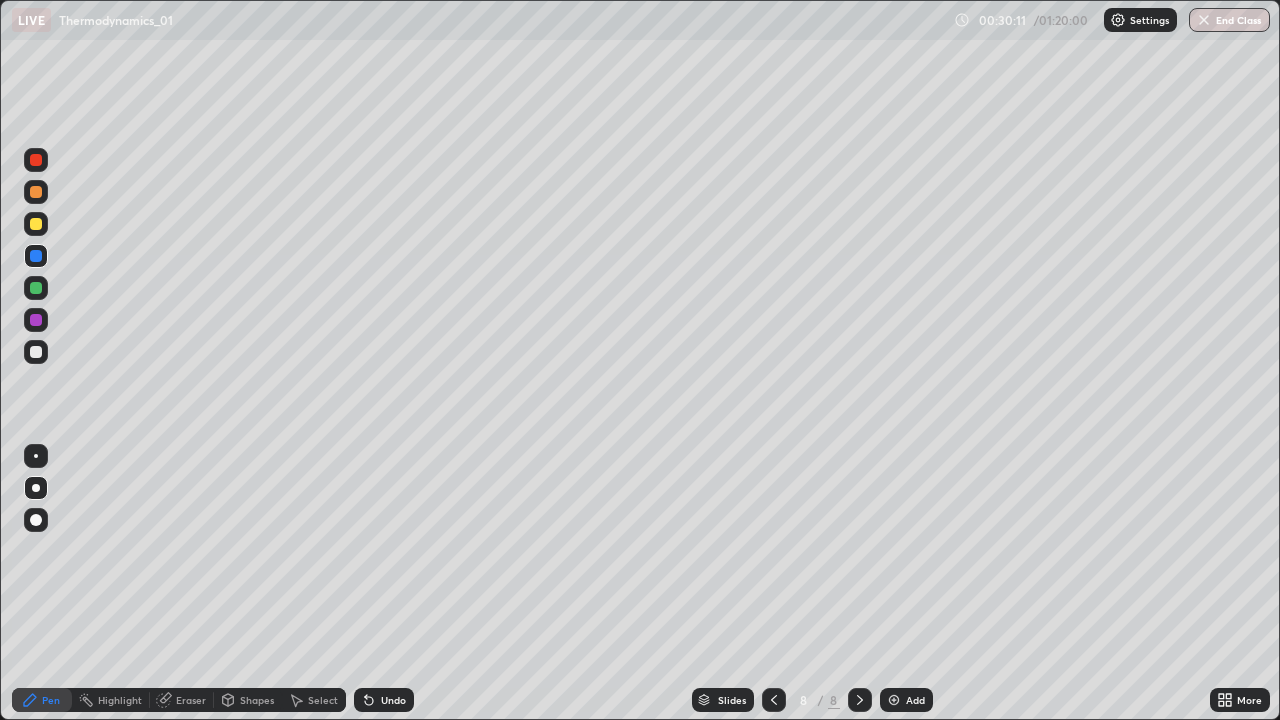 click at bounding box center (36, 224) 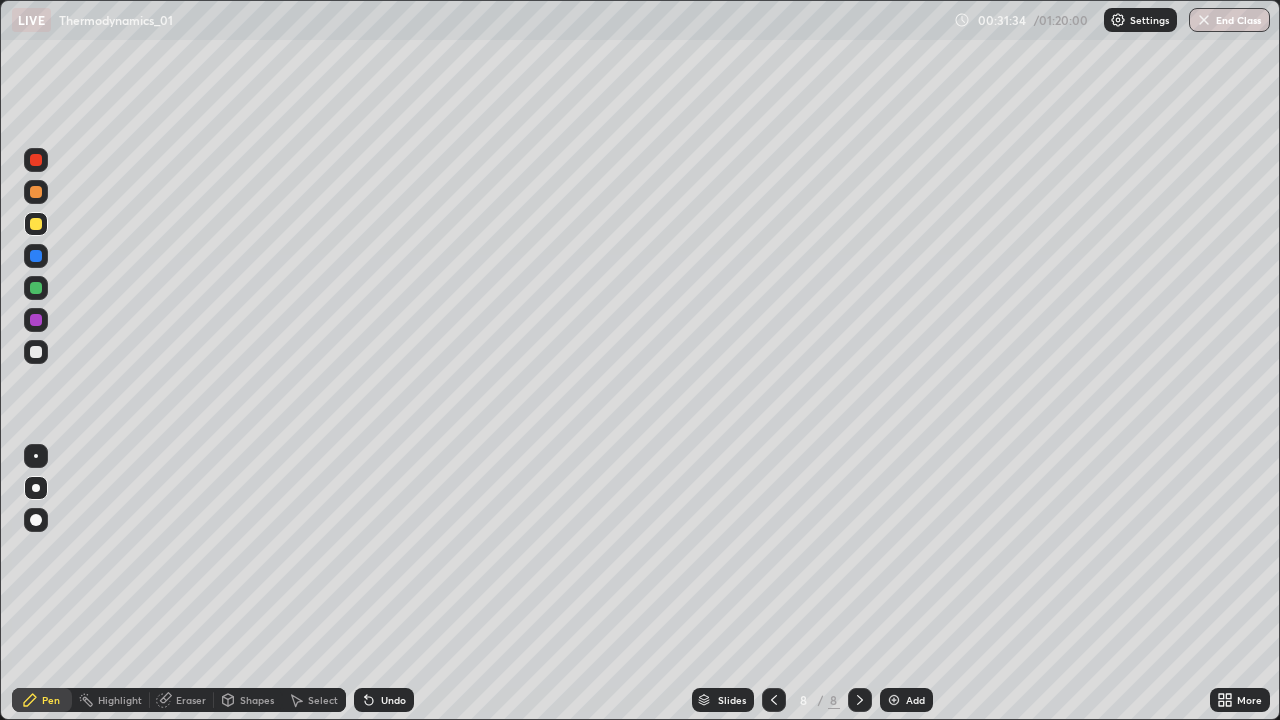 click at bounding box center (36, 224) 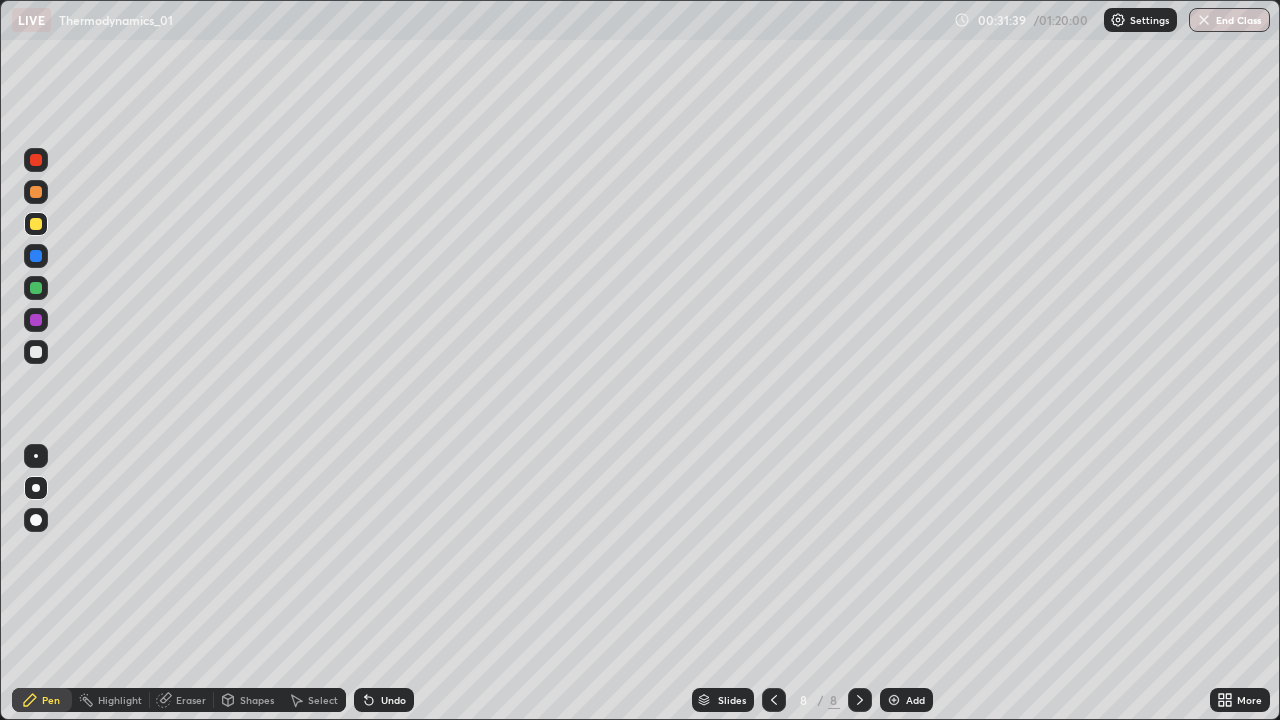click on "Undo" at bounding box center (384, 700) 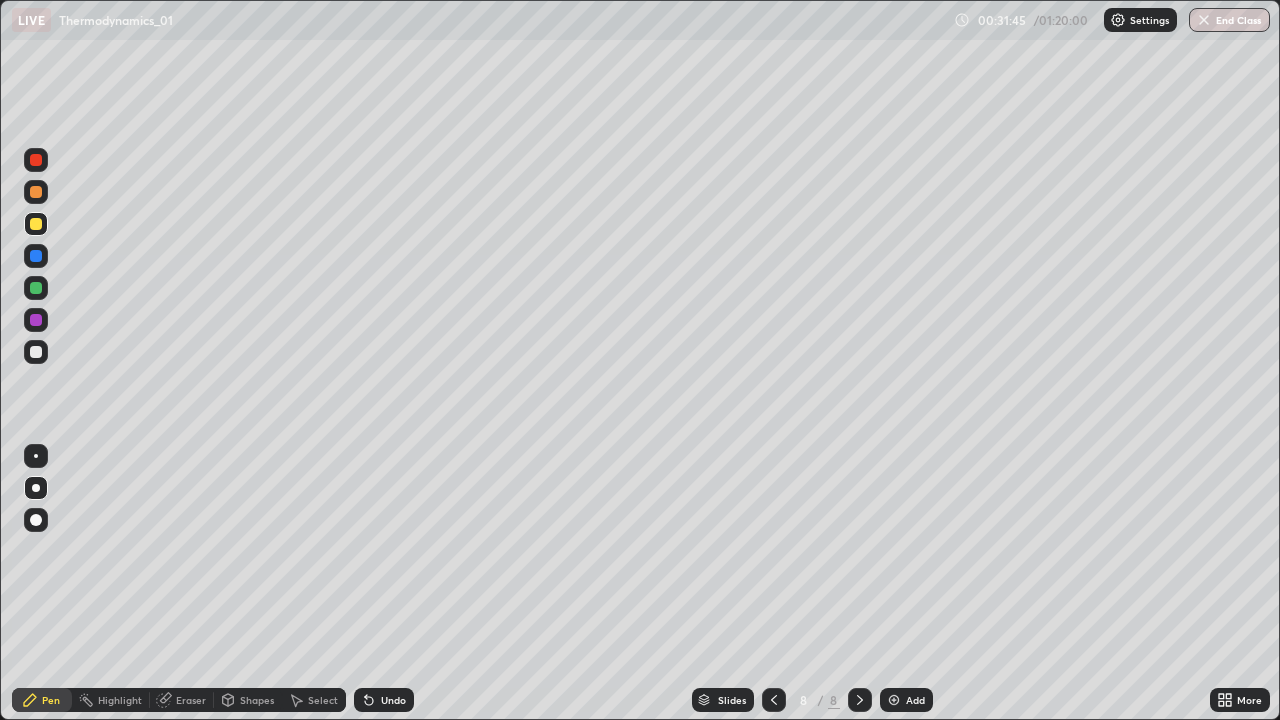 click on "Pen" at bounding box center (51, 700) 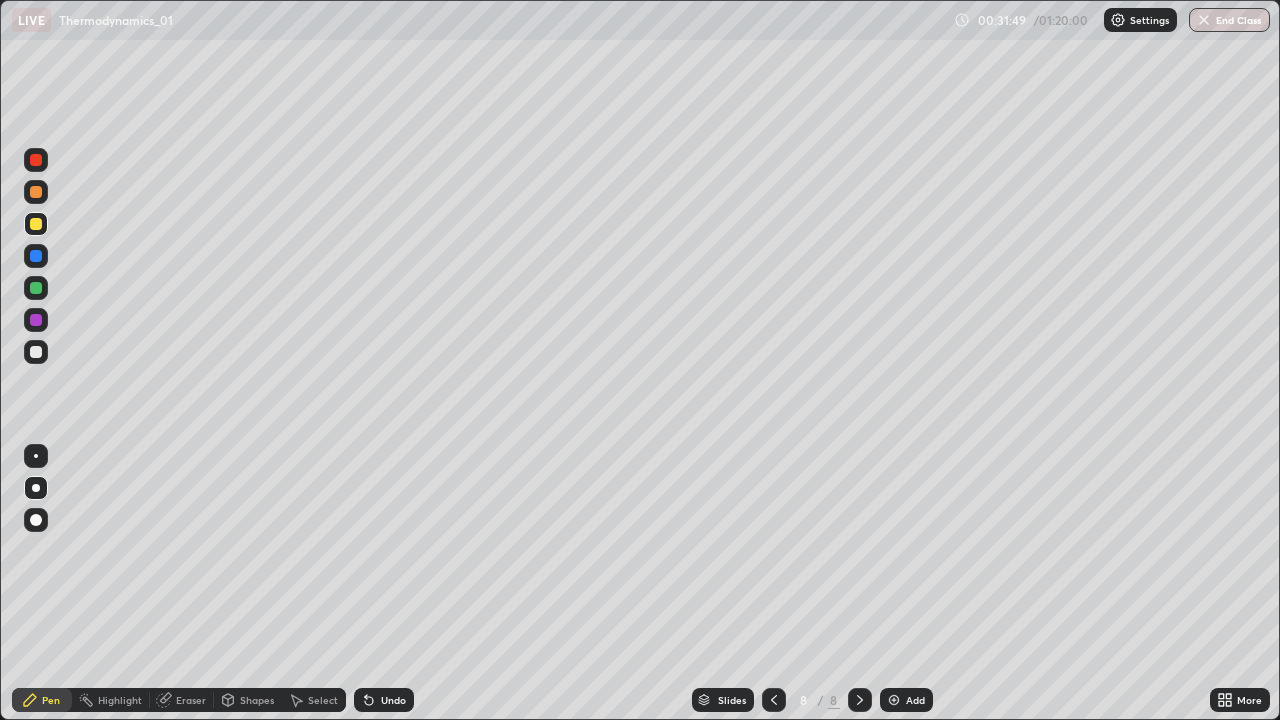 click at bounding box center (36, 256) 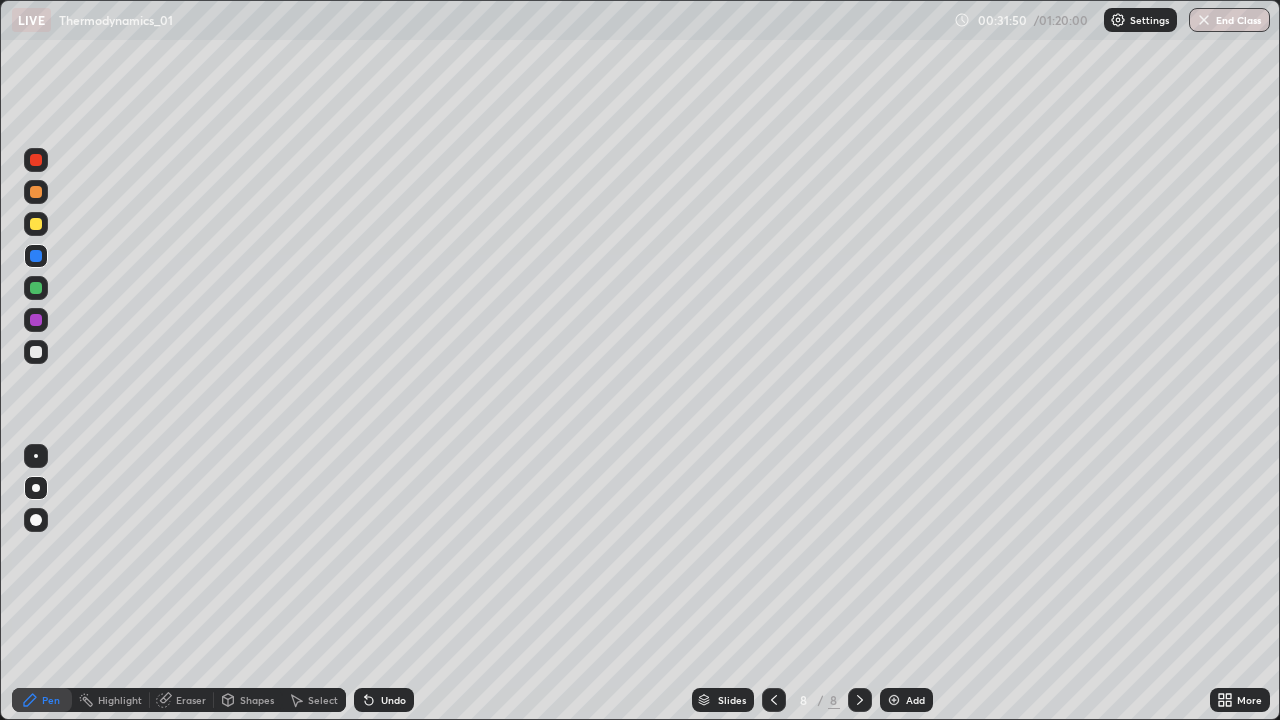 click at bounding box center [36, 352] 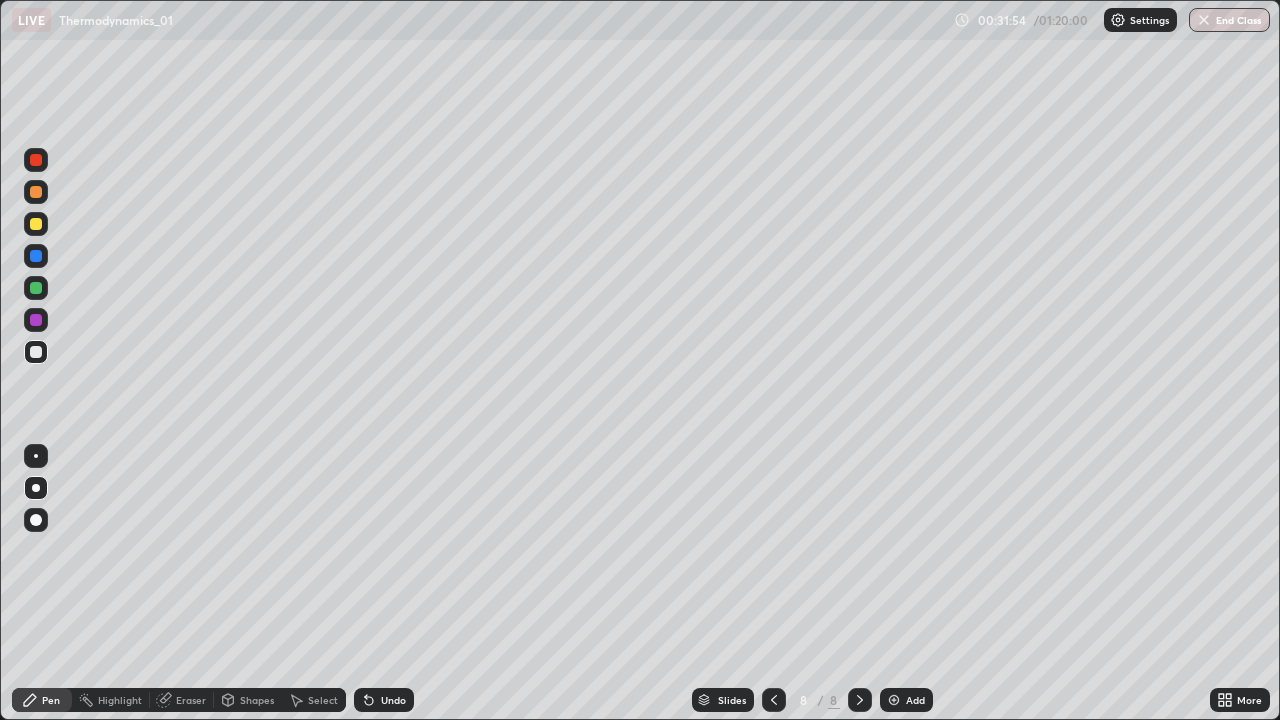 click at bounding box center [36, 224] 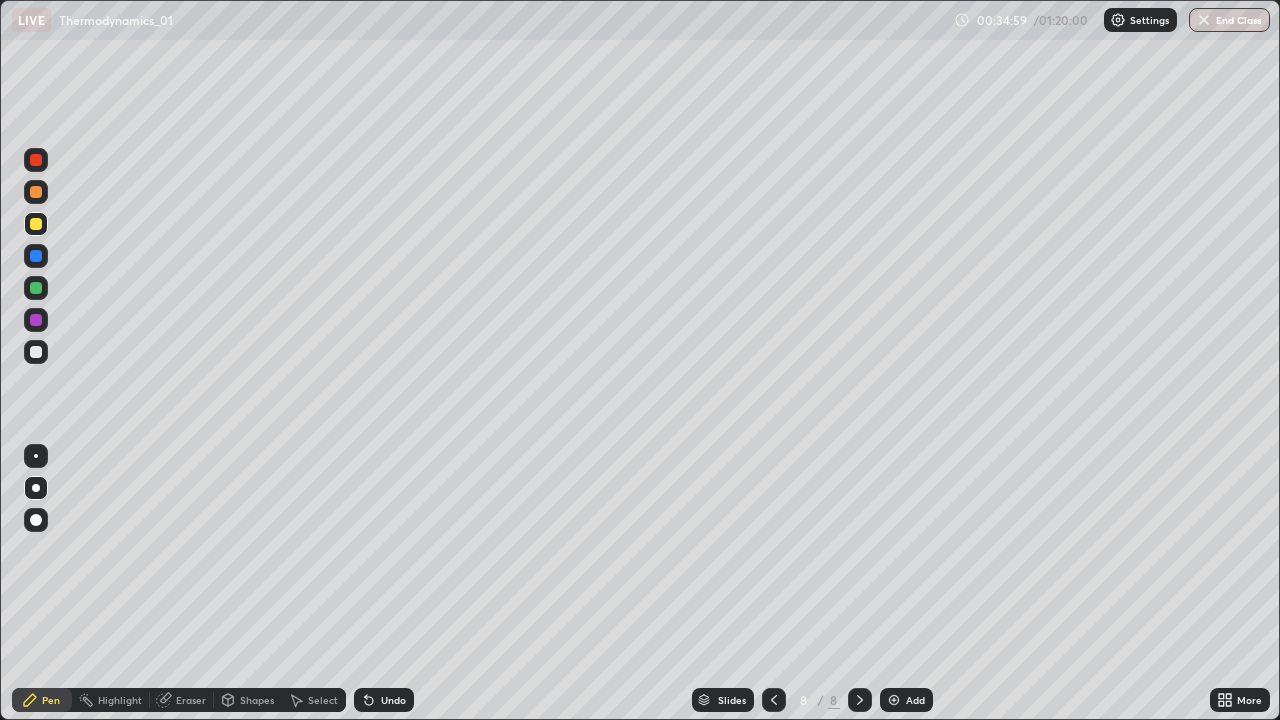 click at bounding box center [36, 320] 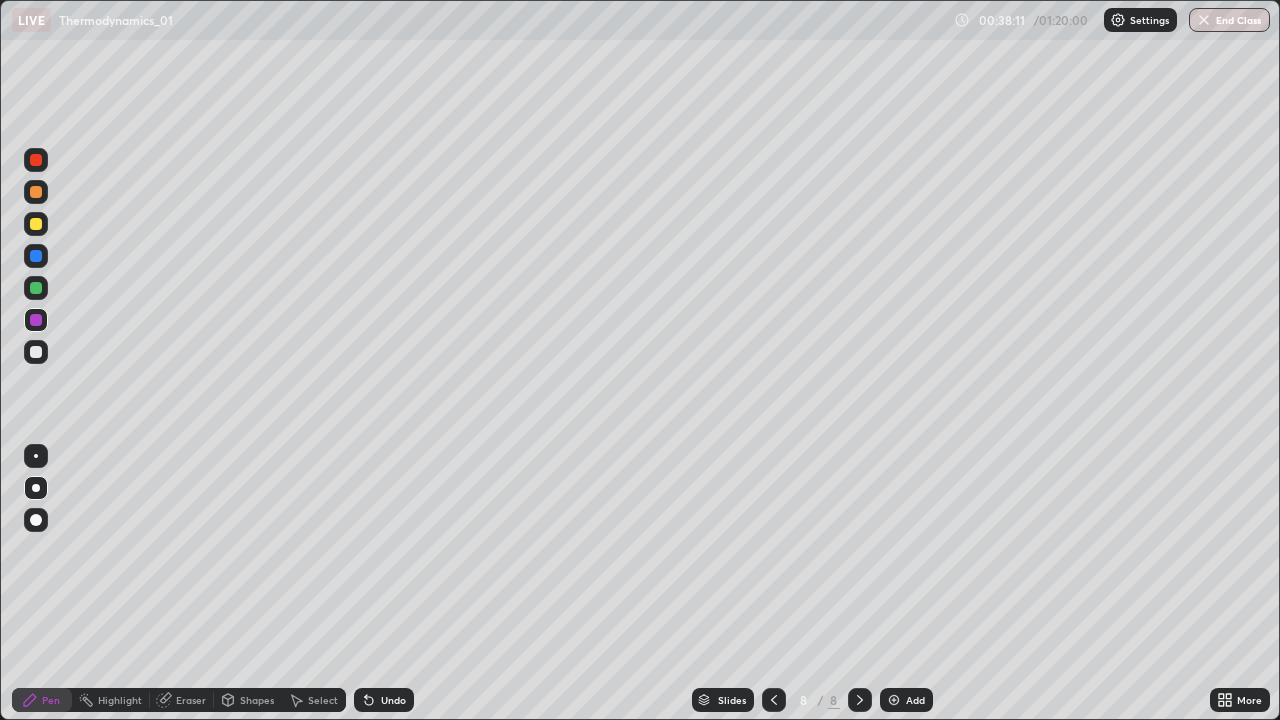 click 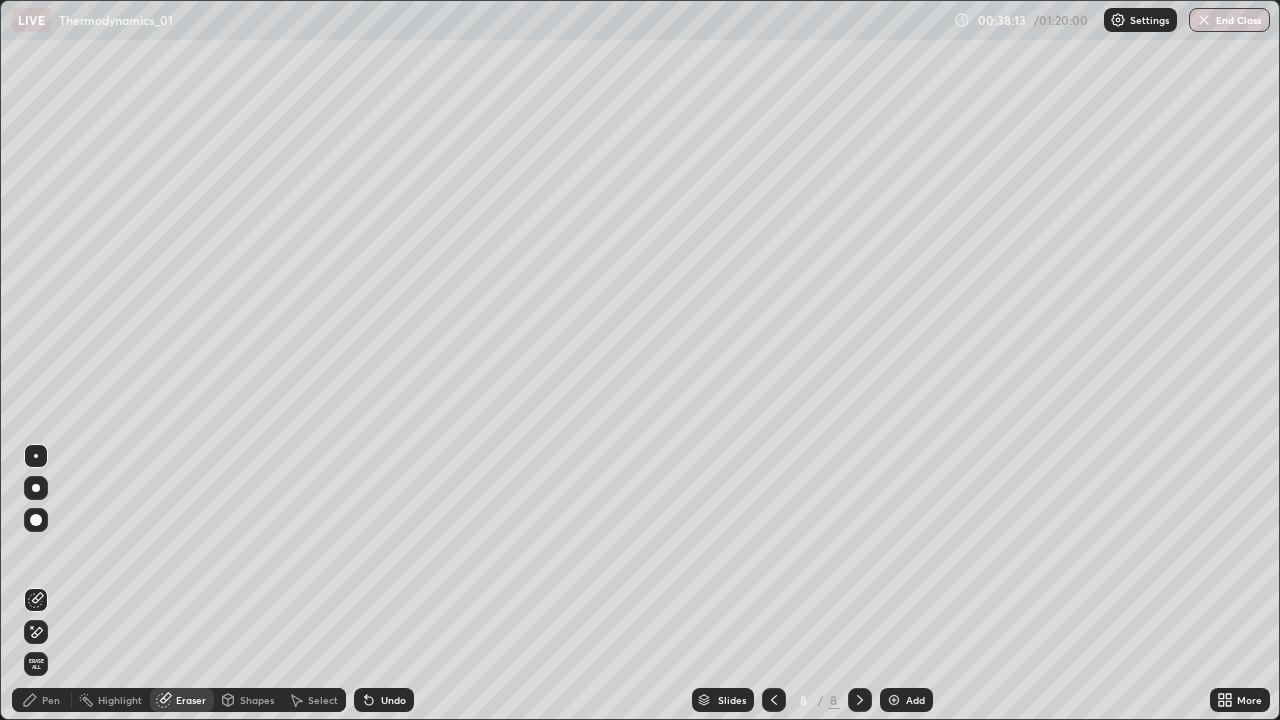 click on "Pen" at bounding box center (51, 700) 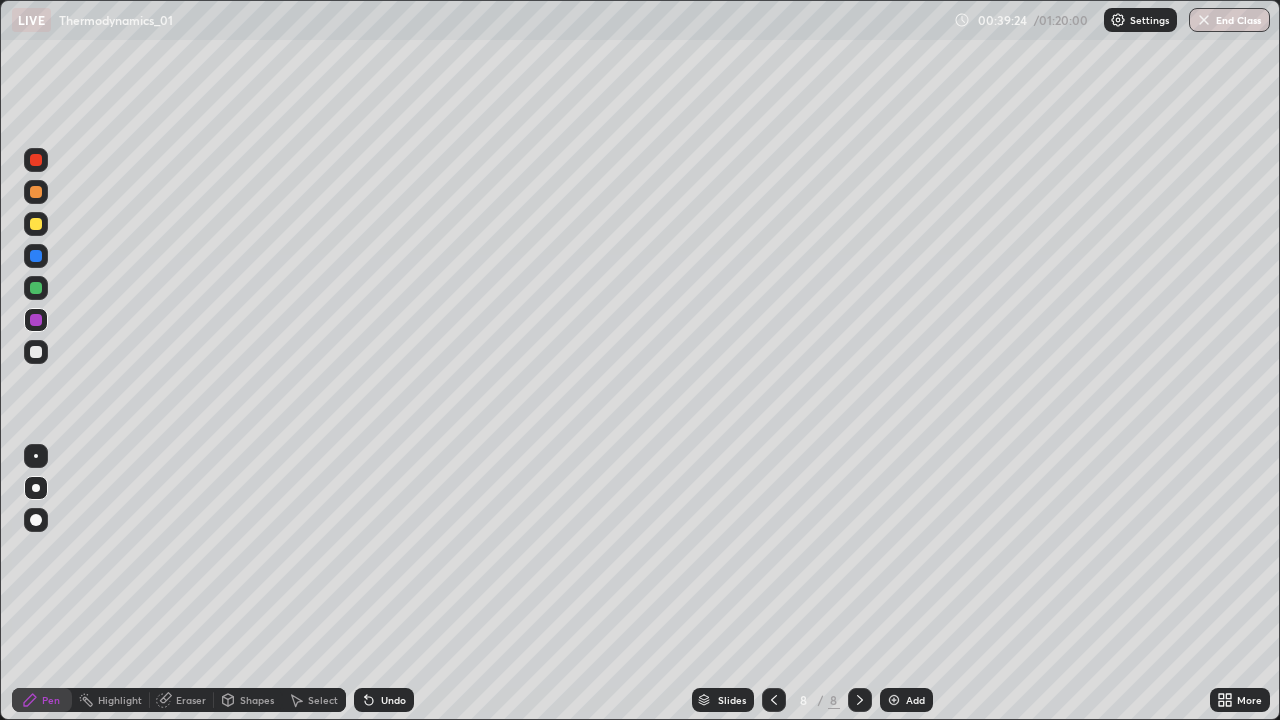 click at bounding box center [36, 352] 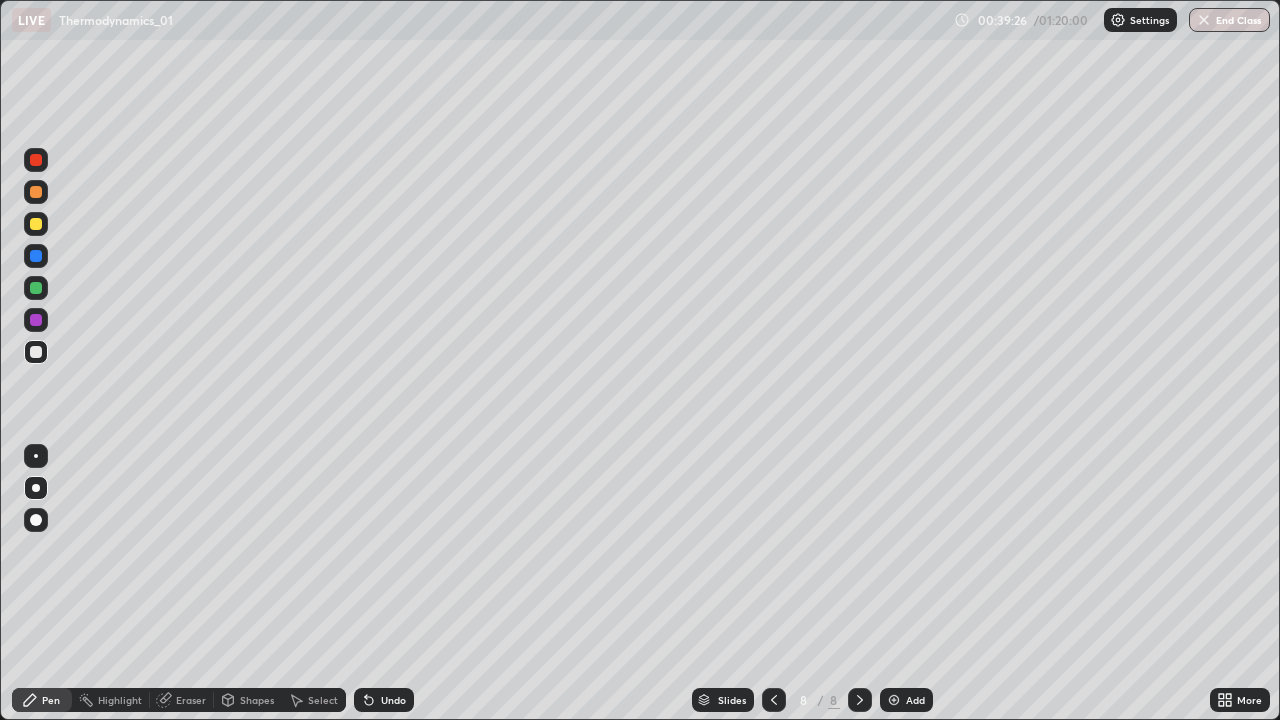 click at bounding box center [36, 288] 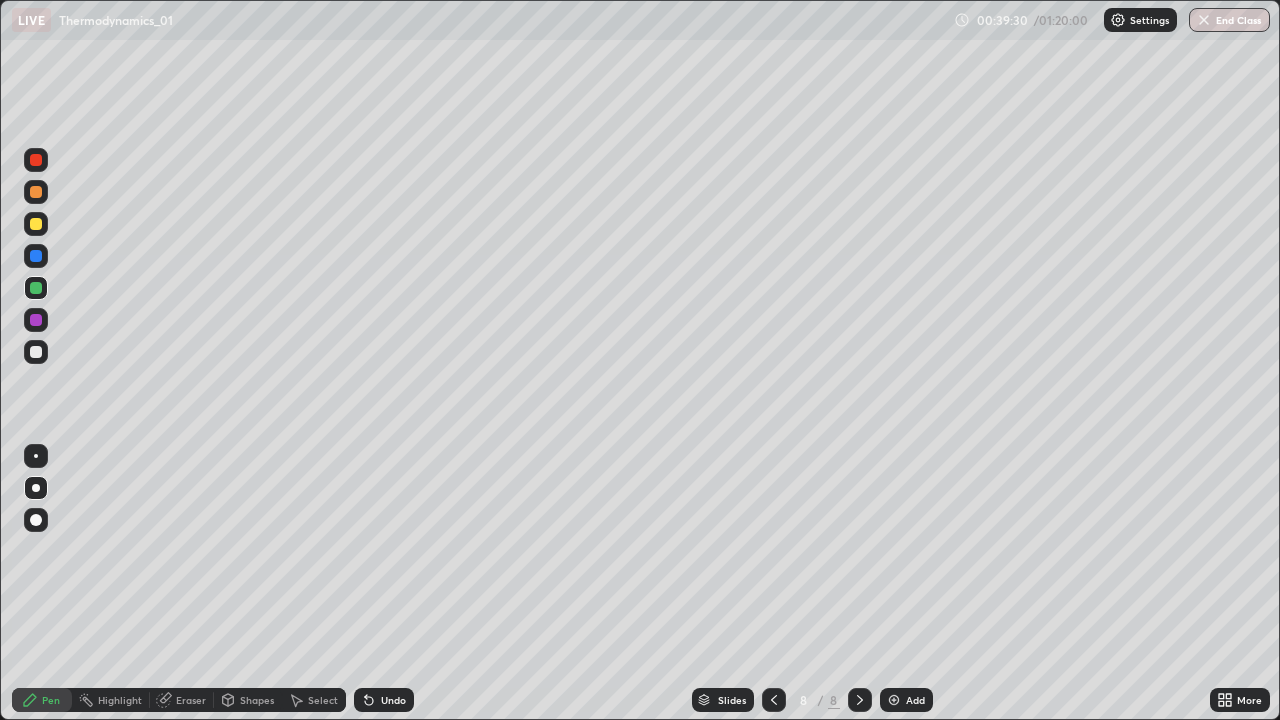 click 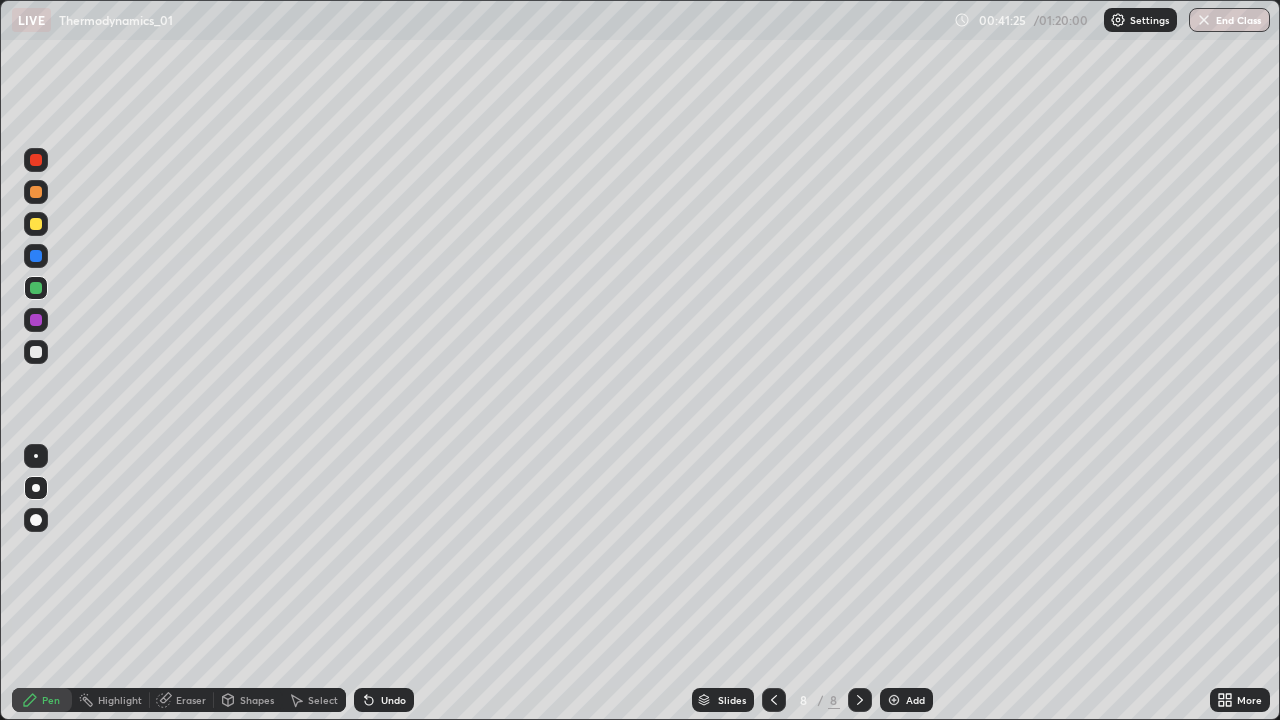 click at bounding box center [36, 352] 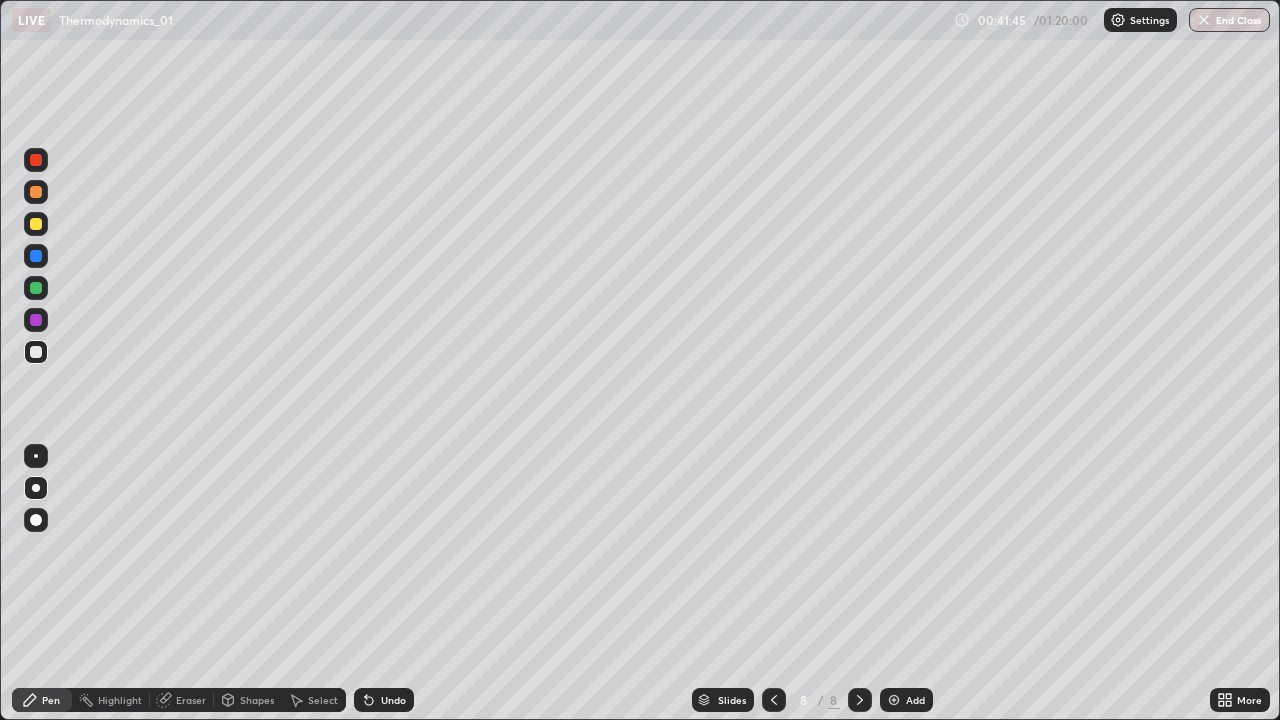 click at bounding box center [36, 352] 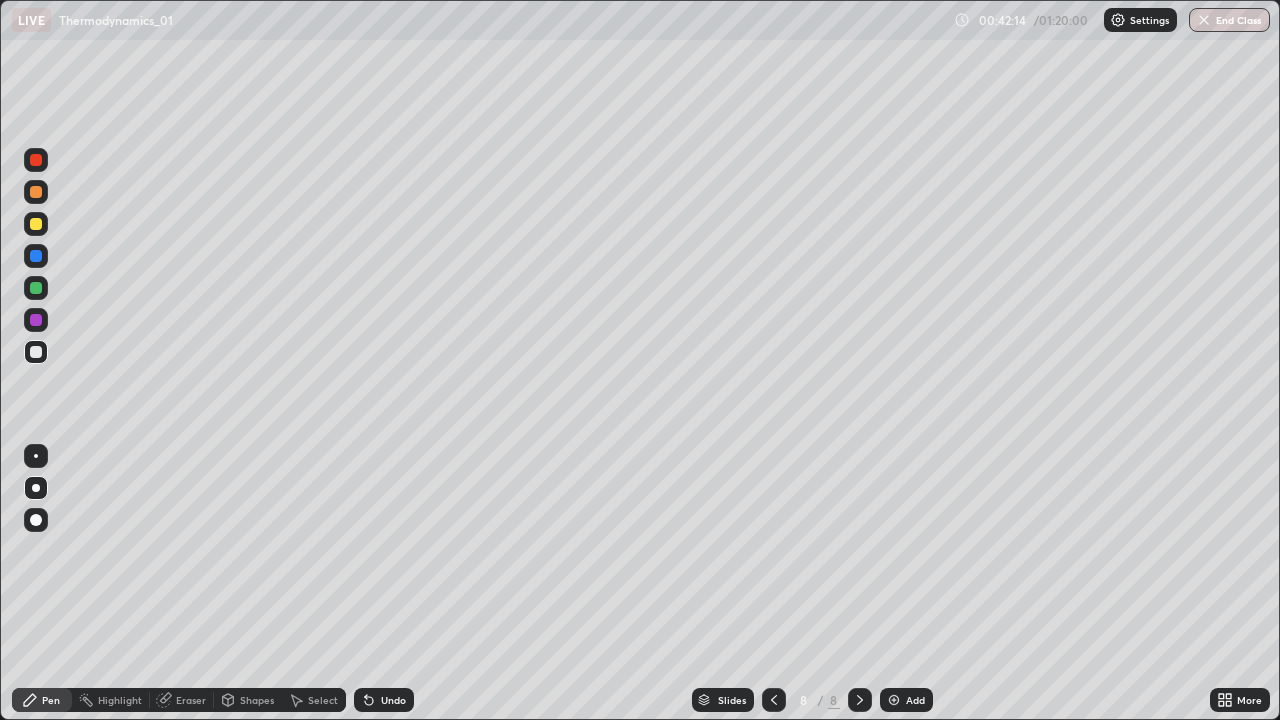 click at bounding box center (36, 288) 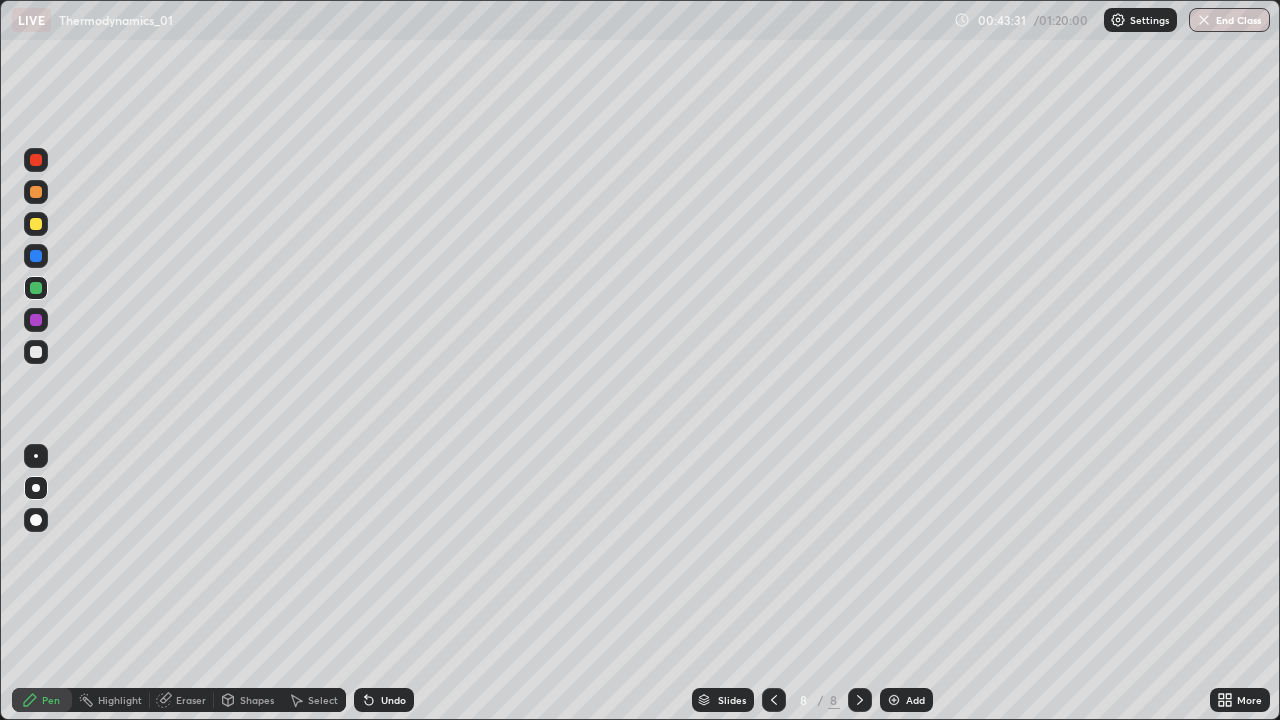 click on "Add" at bounding box center [906, 700] 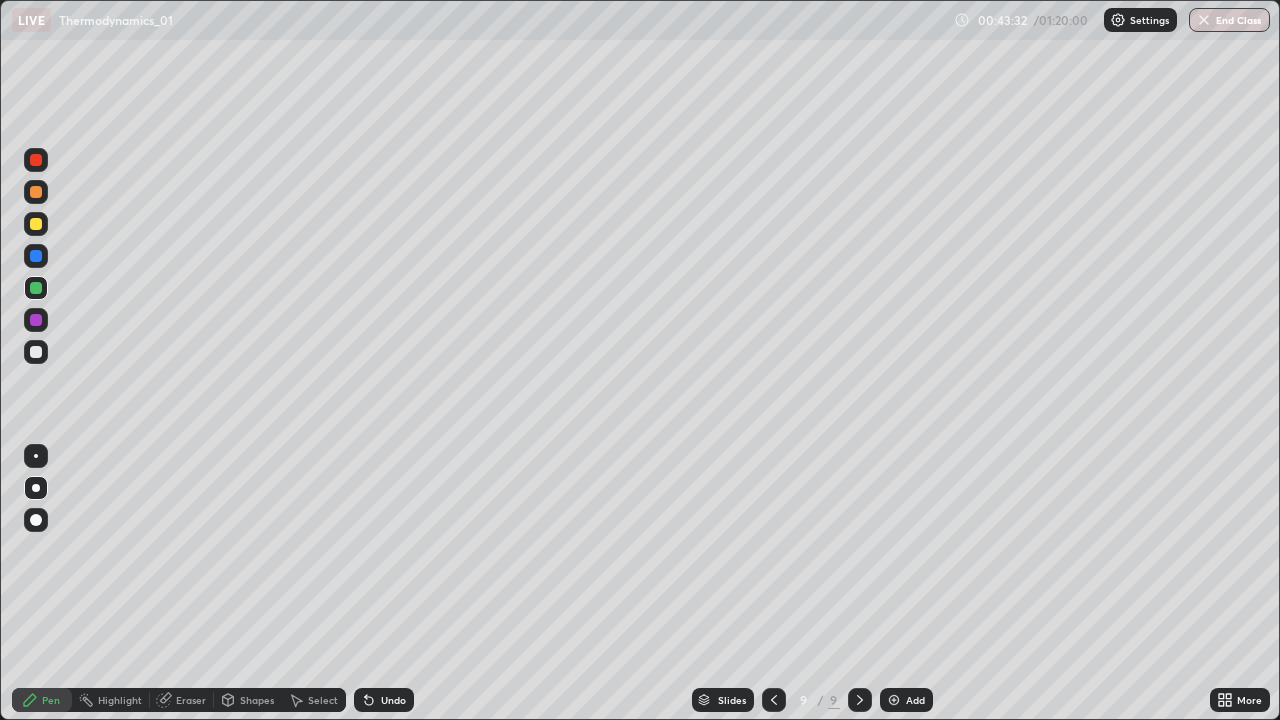 click at bounding box center [36, 224] 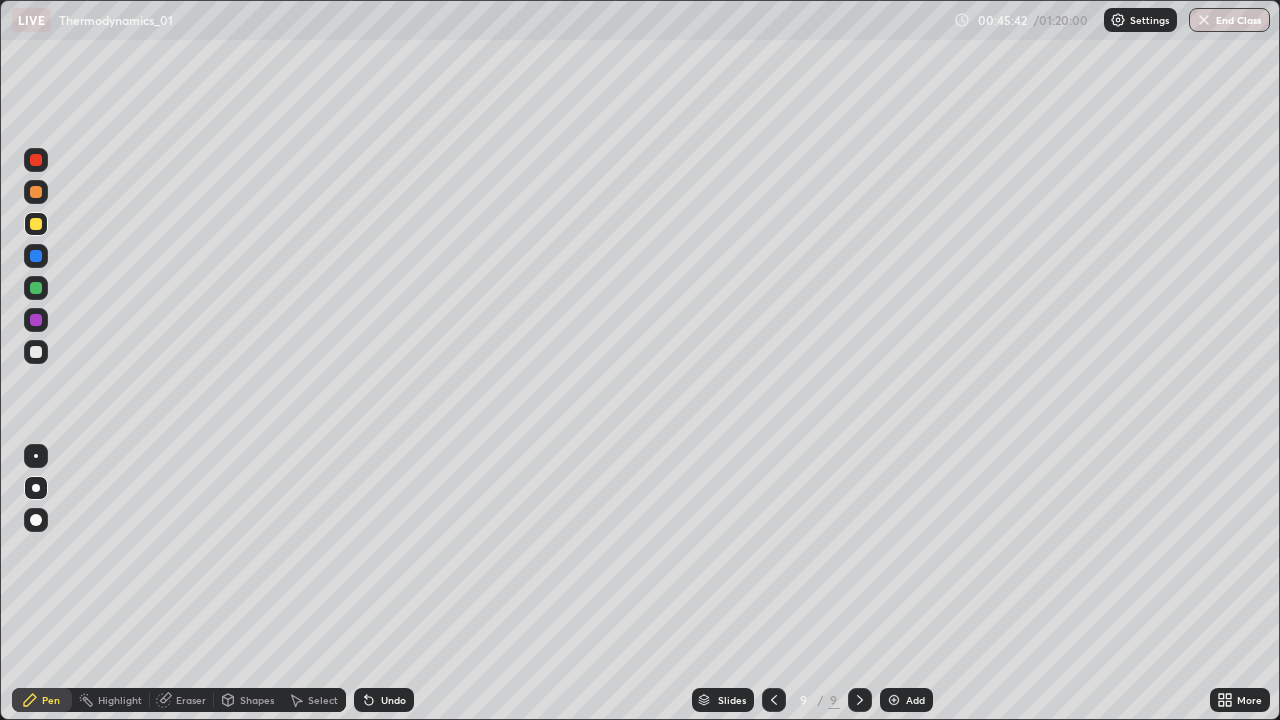 click at bounding box center (36, 352) 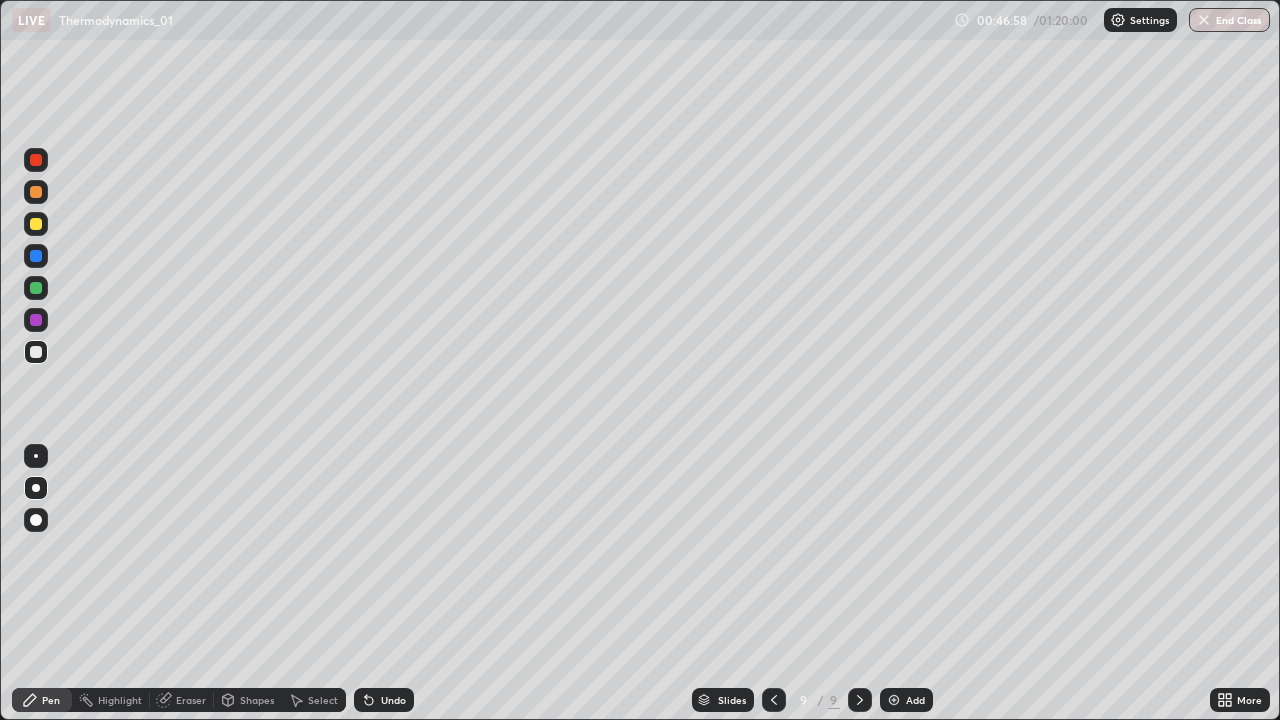 click on "Undo" at bounding box center [384, 700] 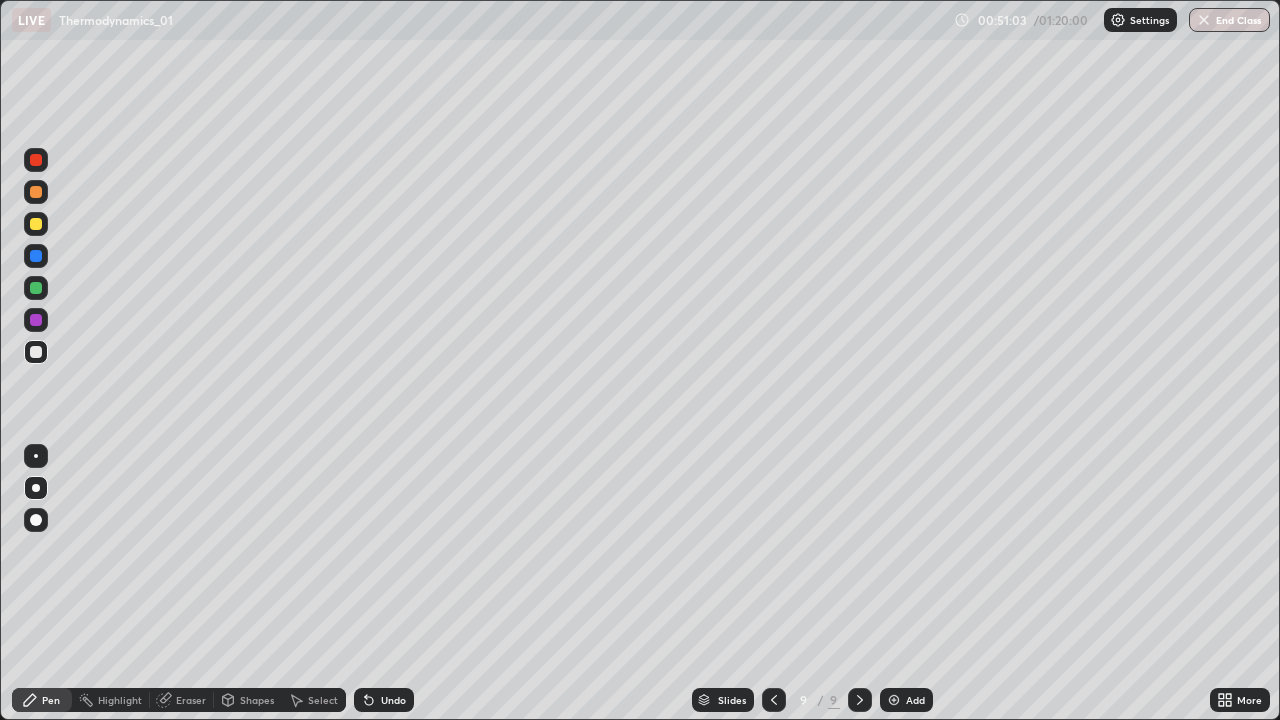 click at bounding box center [894, 700] 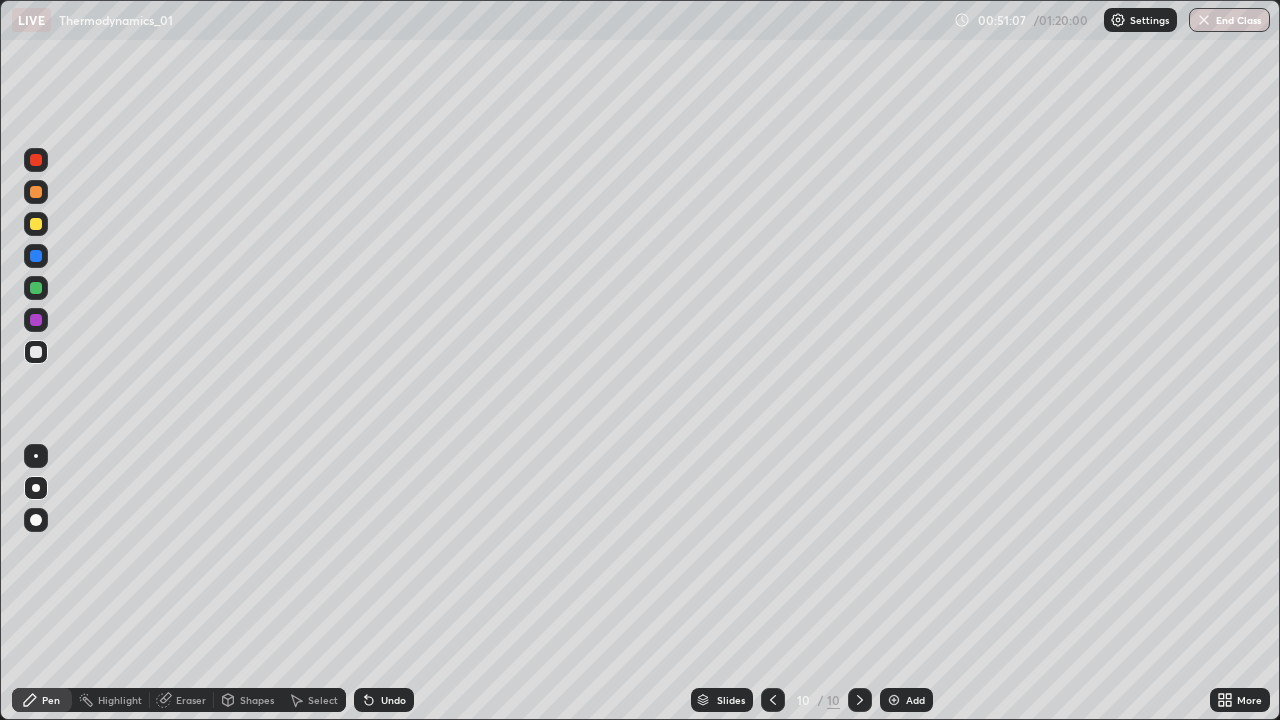 click at bounding box center [36, 224] 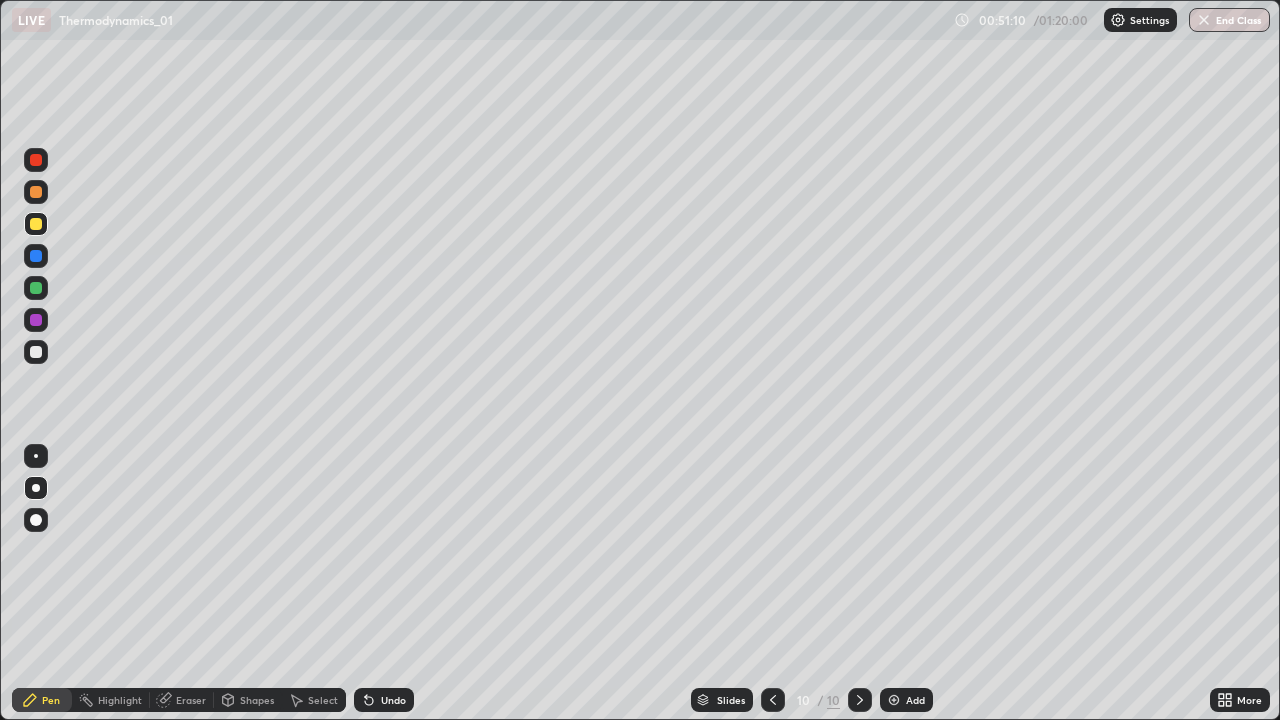click on "Undo" at bounding box center (384, 700) 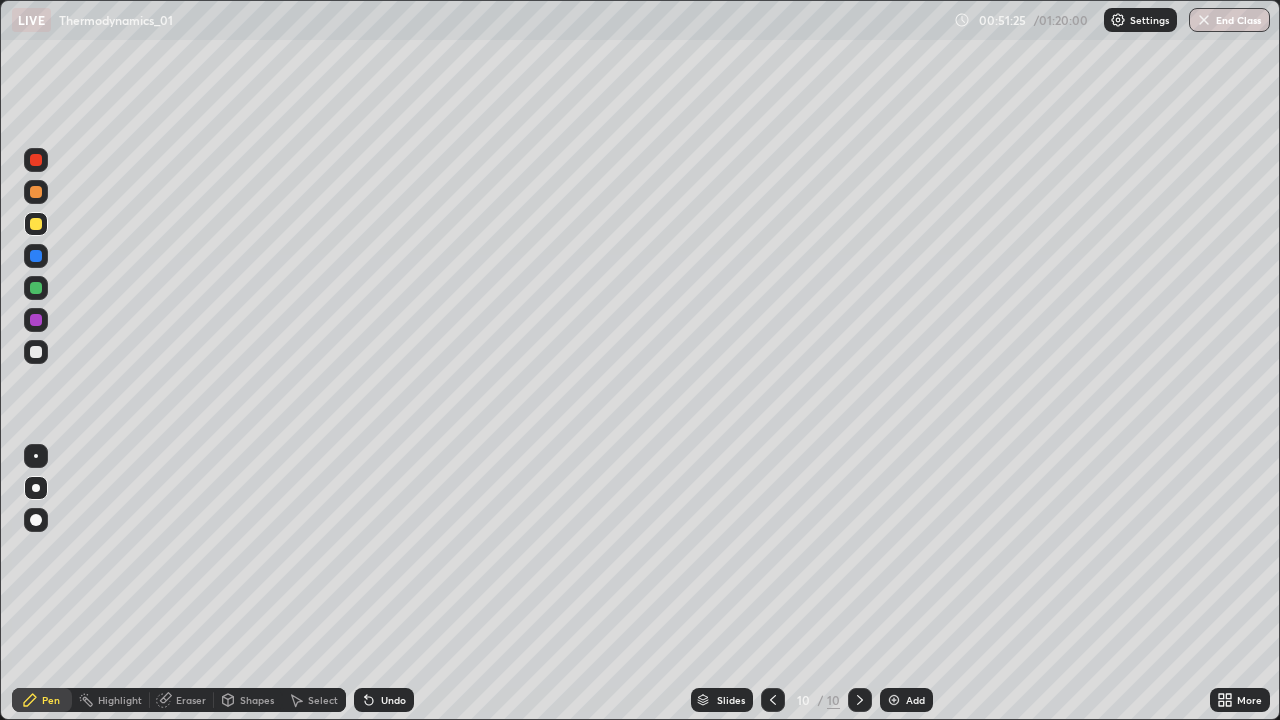 click on "Pen" at bounding box center (51, 700) 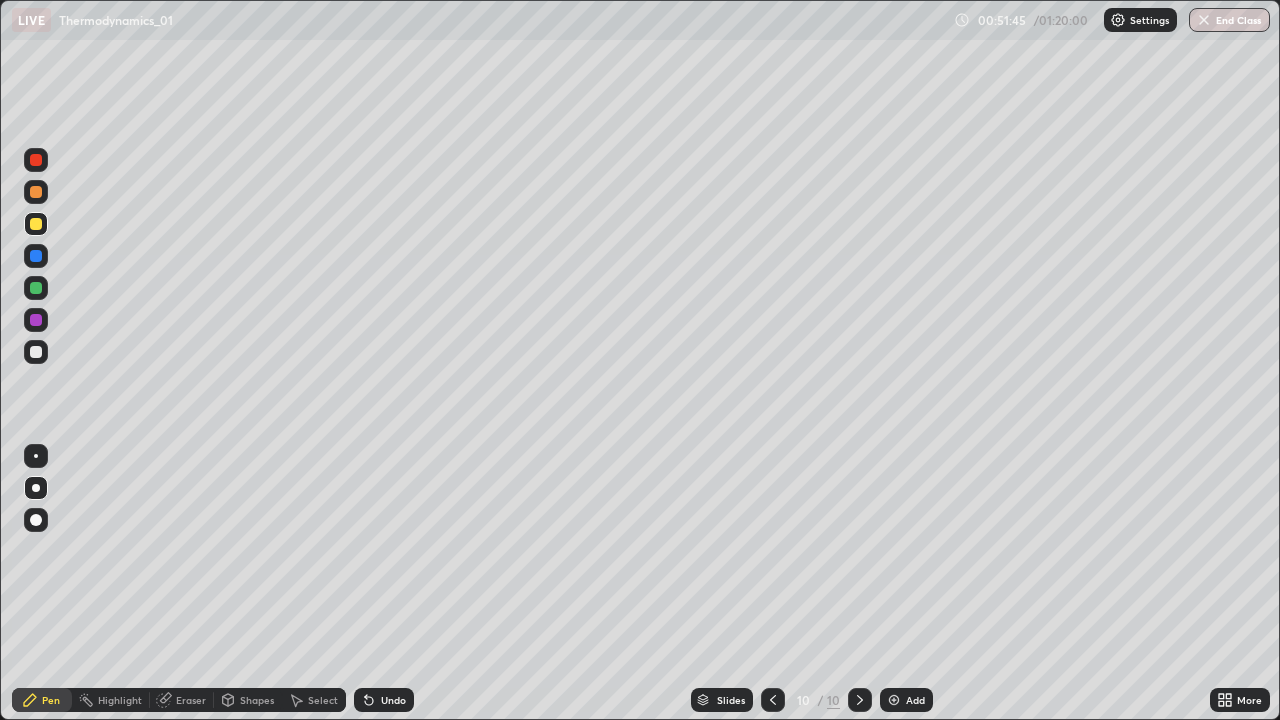 click at bounding box center (36, 352) 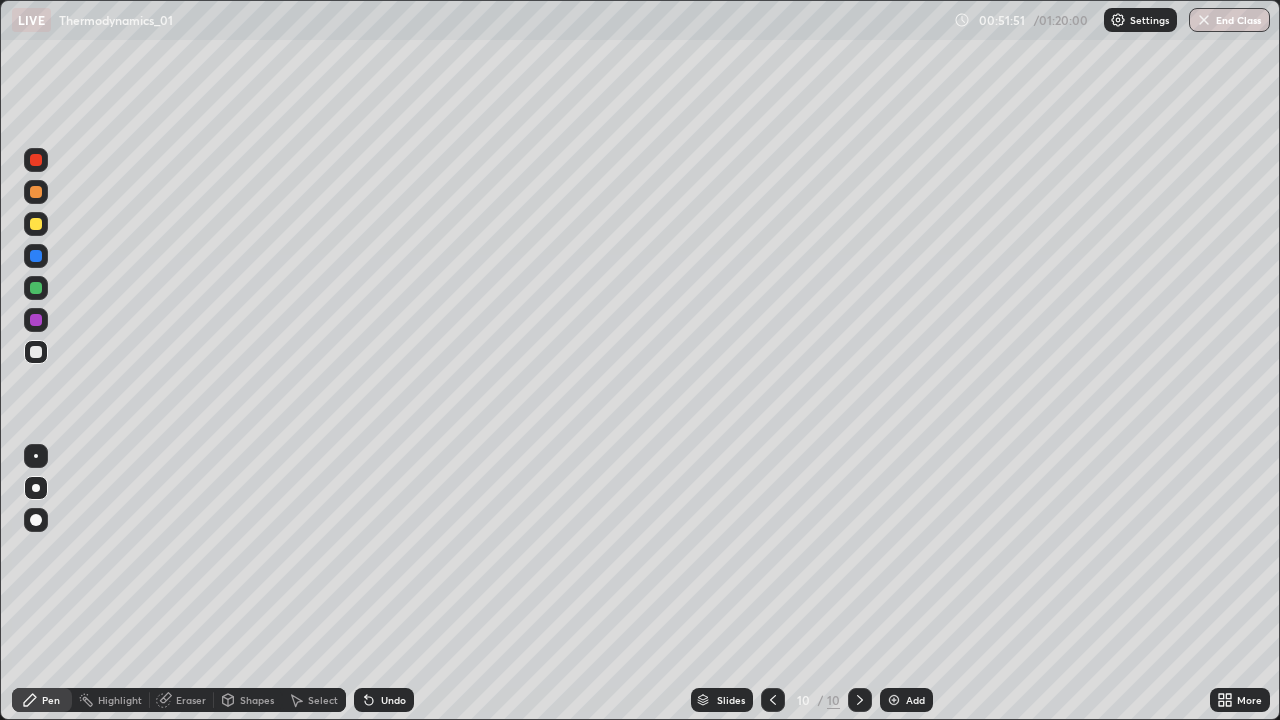 click at bounding box center [36, 256] 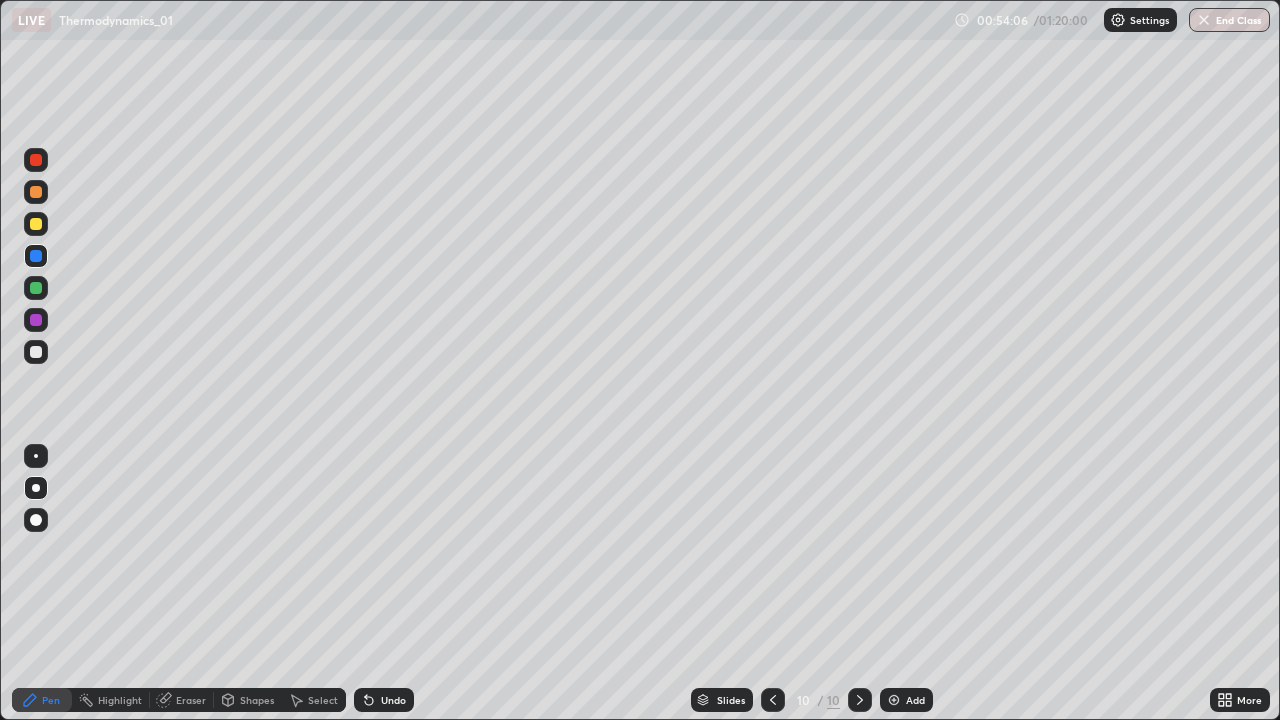 click at bounding box center (894, 700) 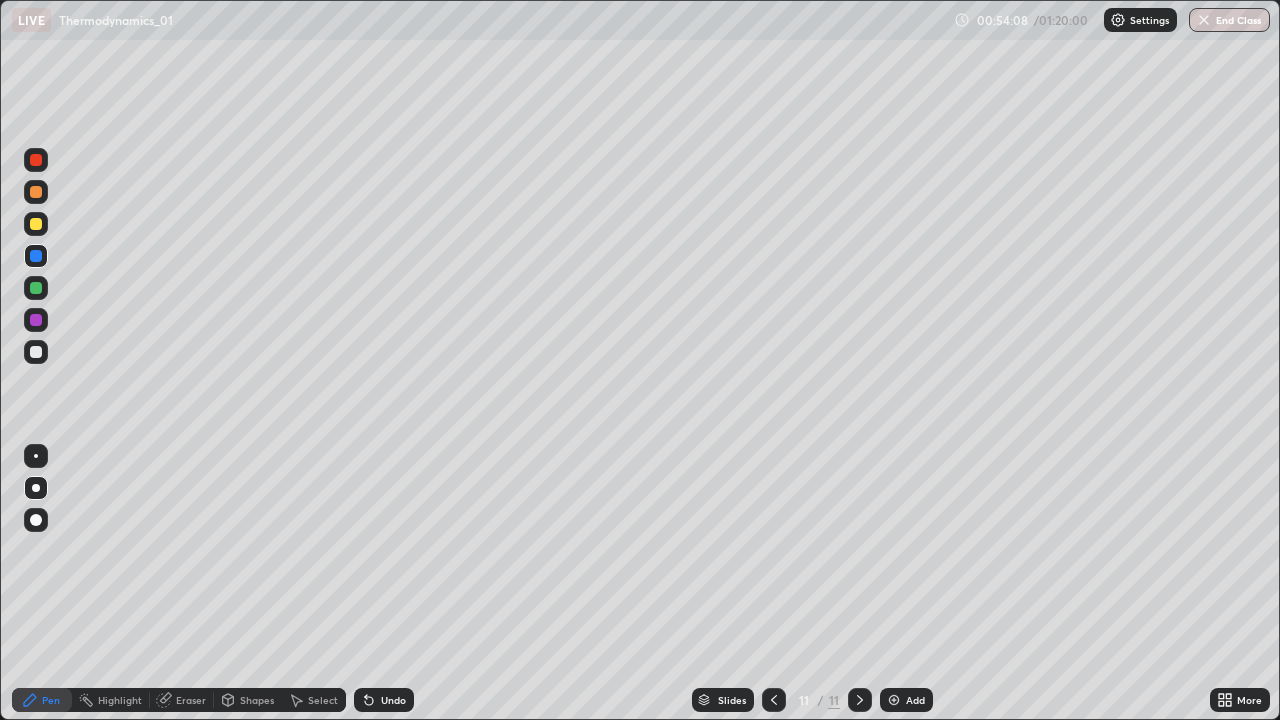 click at bounding box center (36, 224) 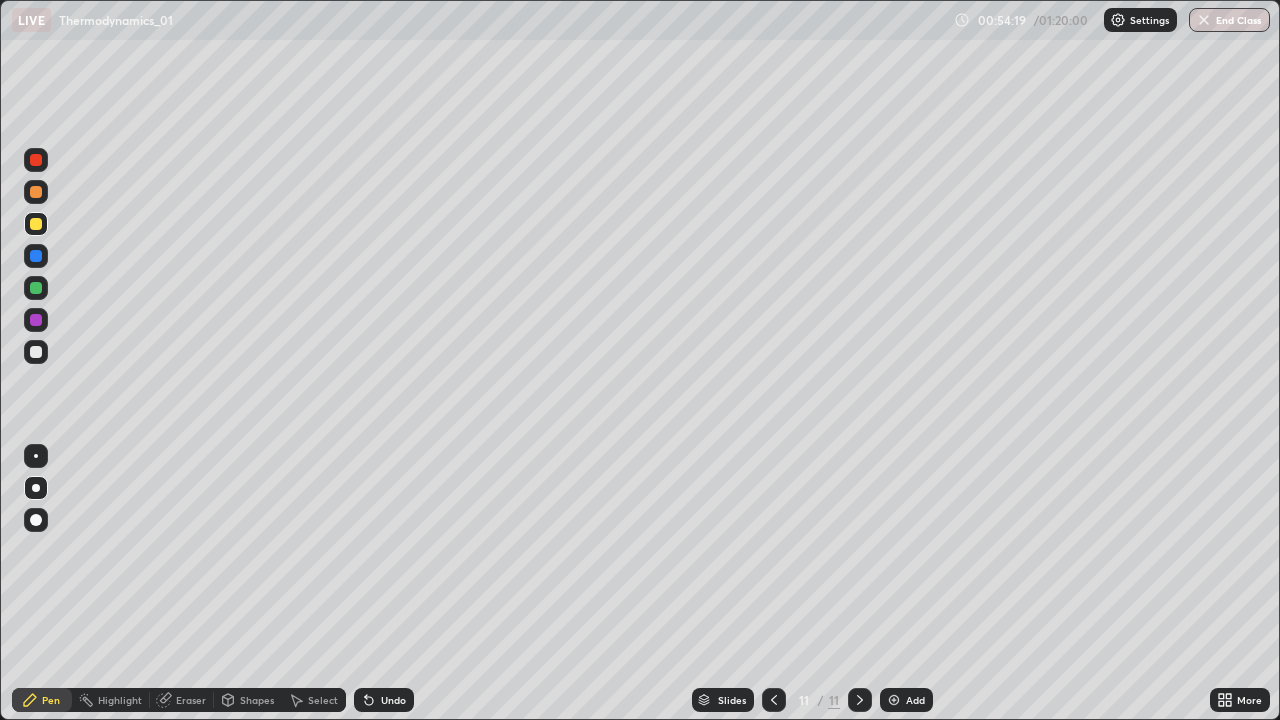 click at bounding box center [36, 256] 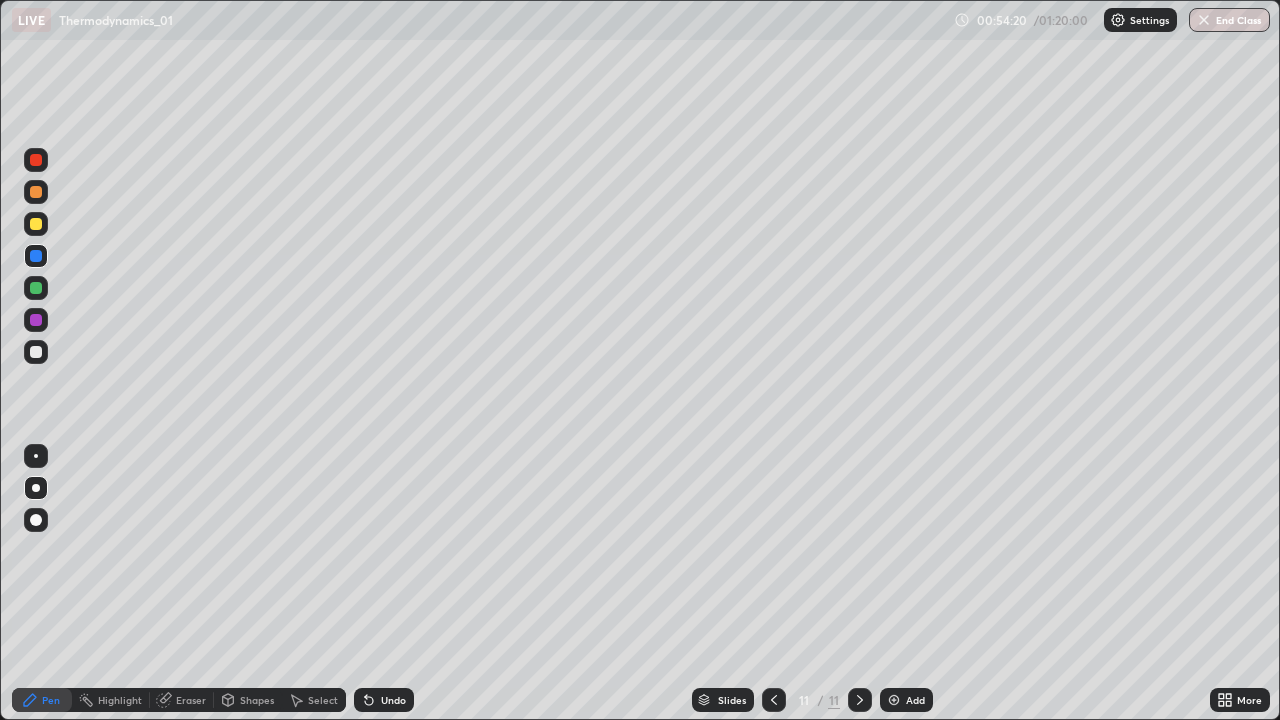 click at bounding box center (36, 320) 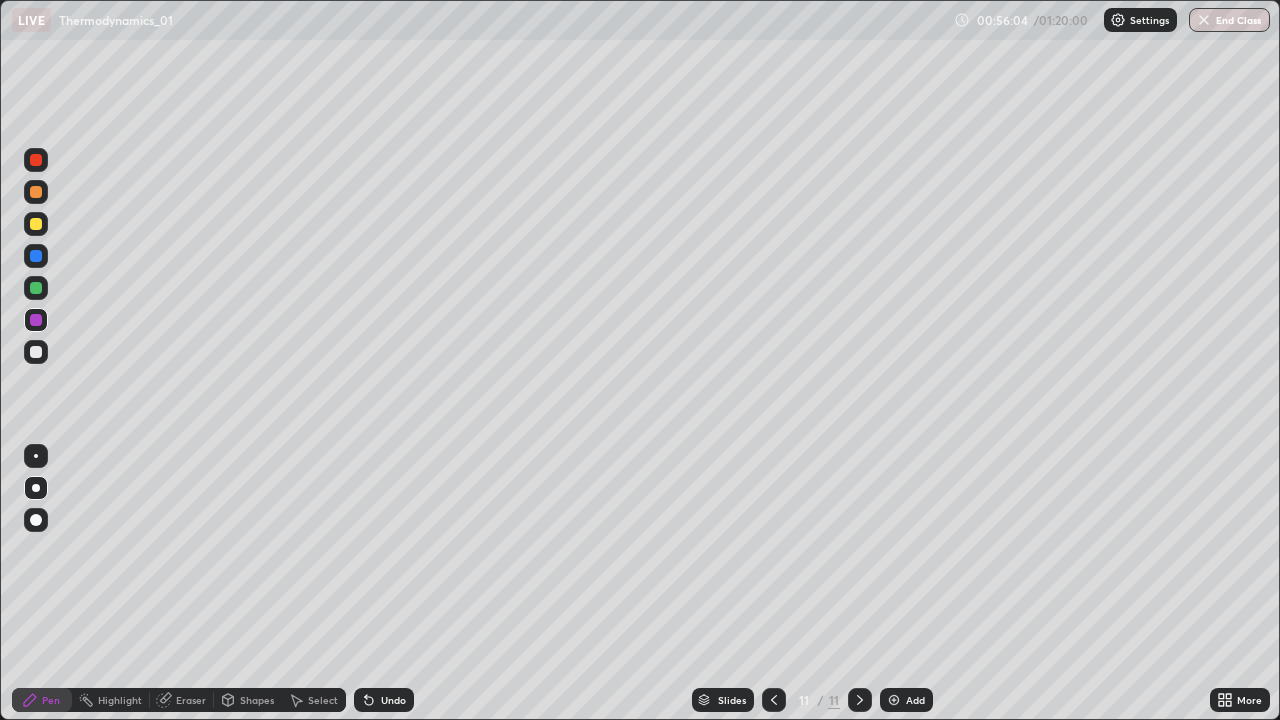 click at bounding box center [36, 256] 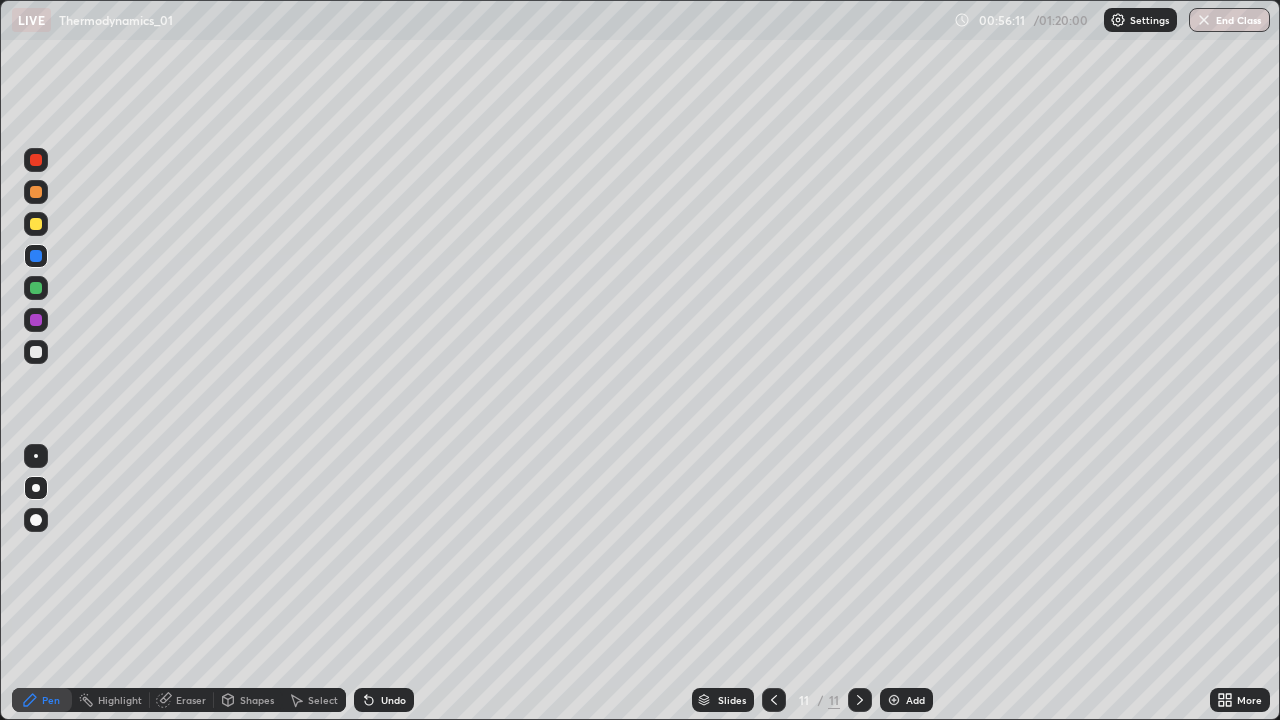 click at bounding box center (36, 352) 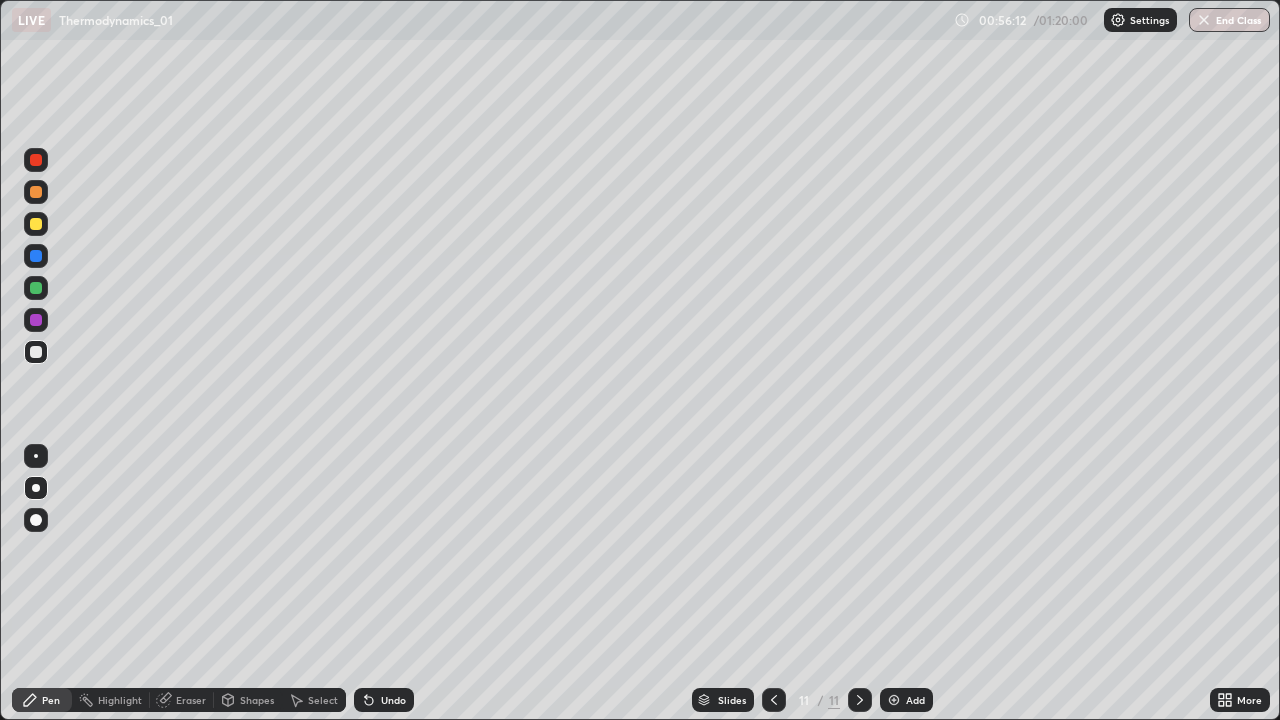 click at bounding box center [36, 256] 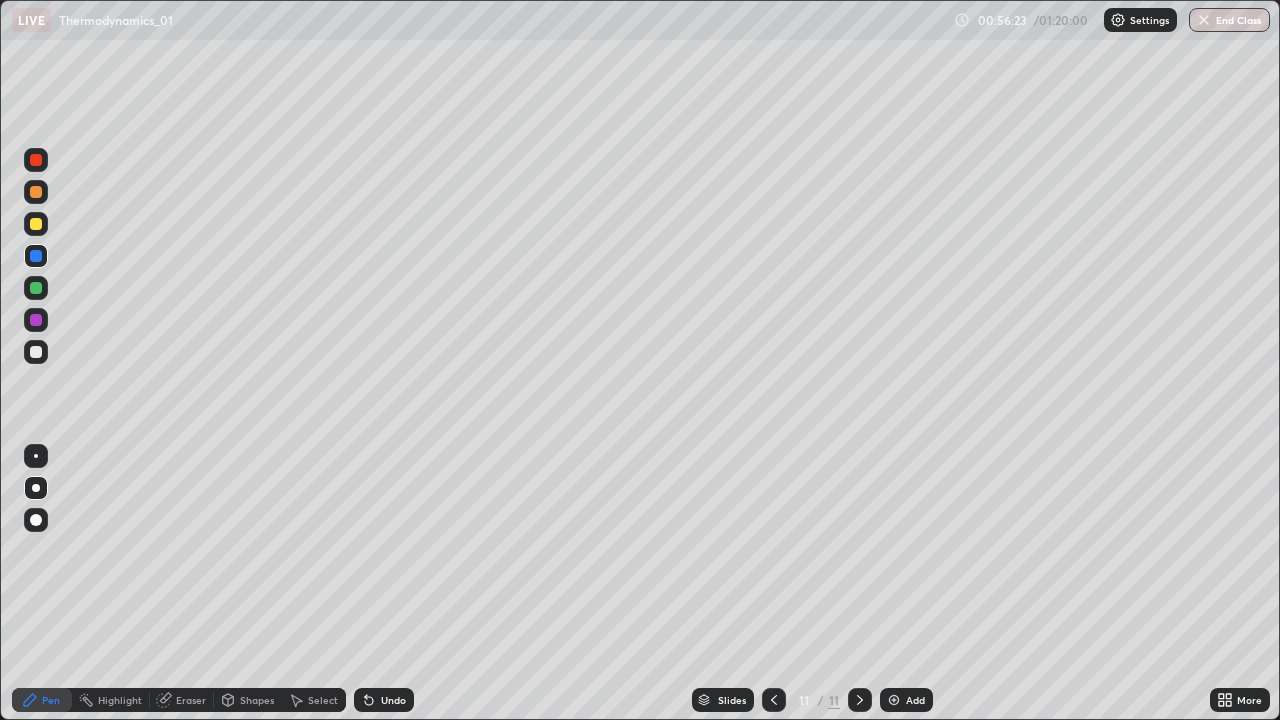 click at bounding box center [36, 352] 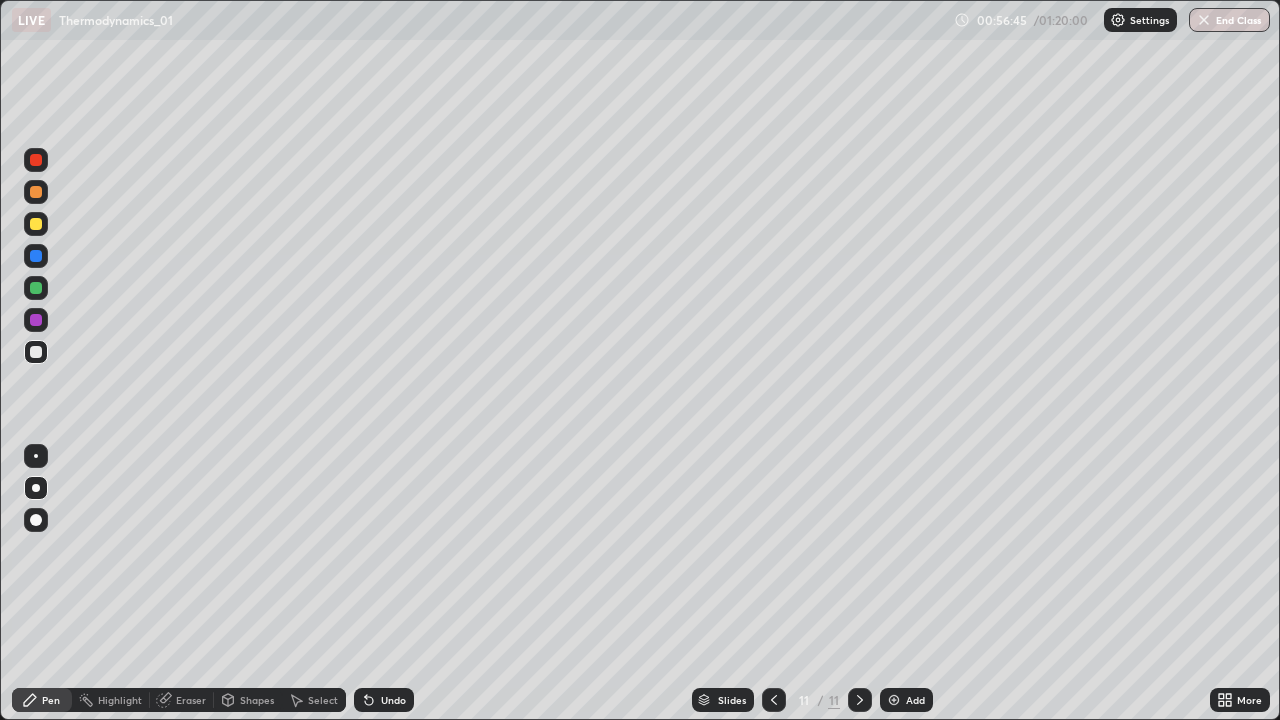 click at bounding box center [36, 224] 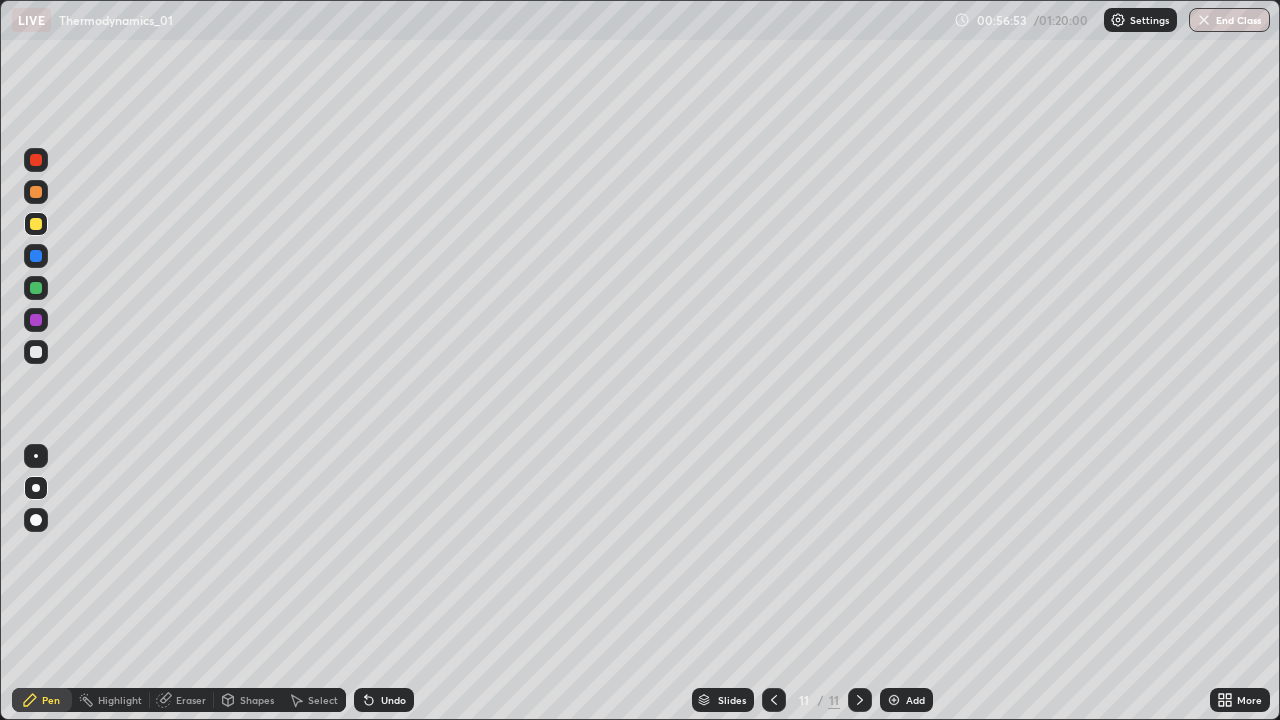 click at bounding box center [36, 320] 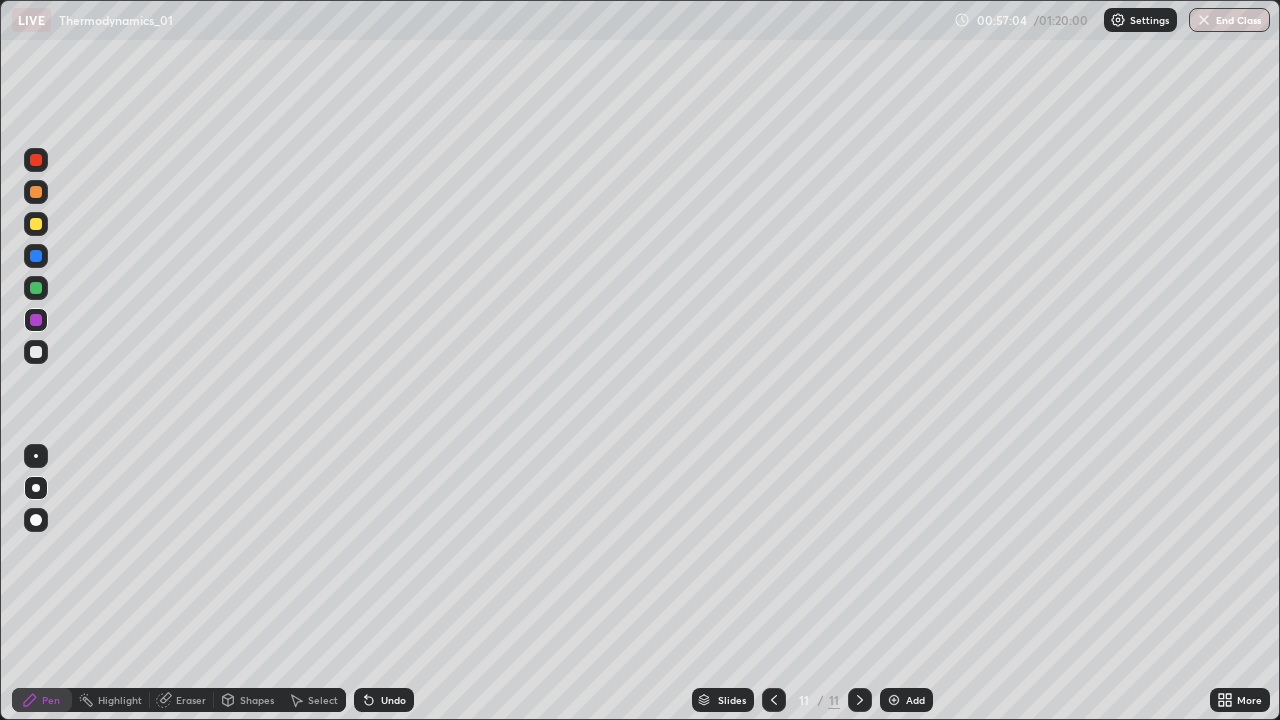 click at bounding box center (36, 352) 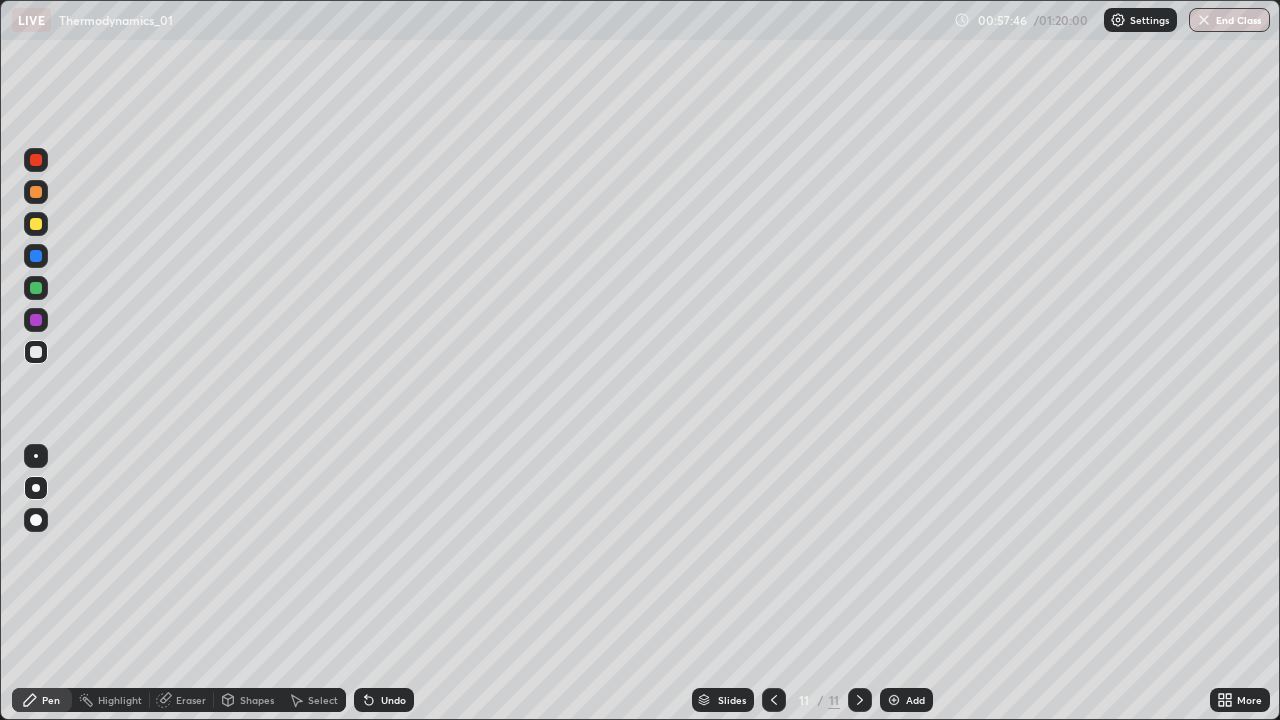 click at bounding box center [36, 320] 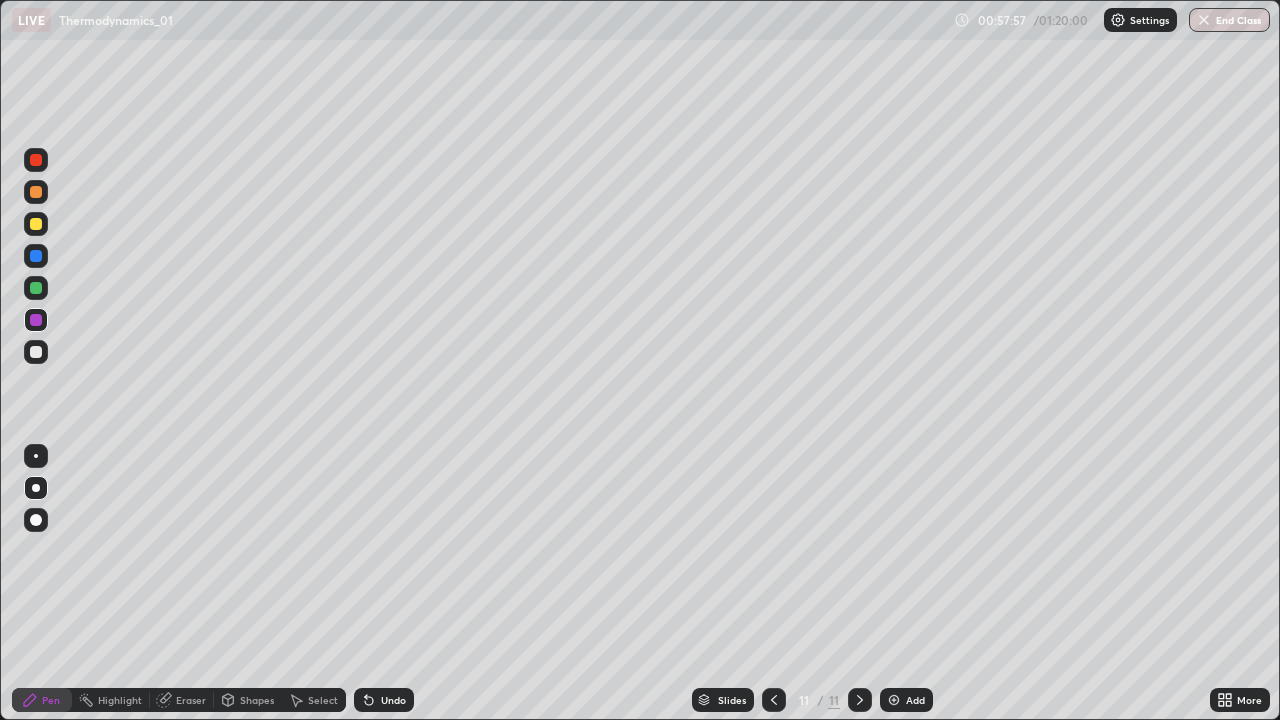 click on "Undo" at bounding box center [393, 700] 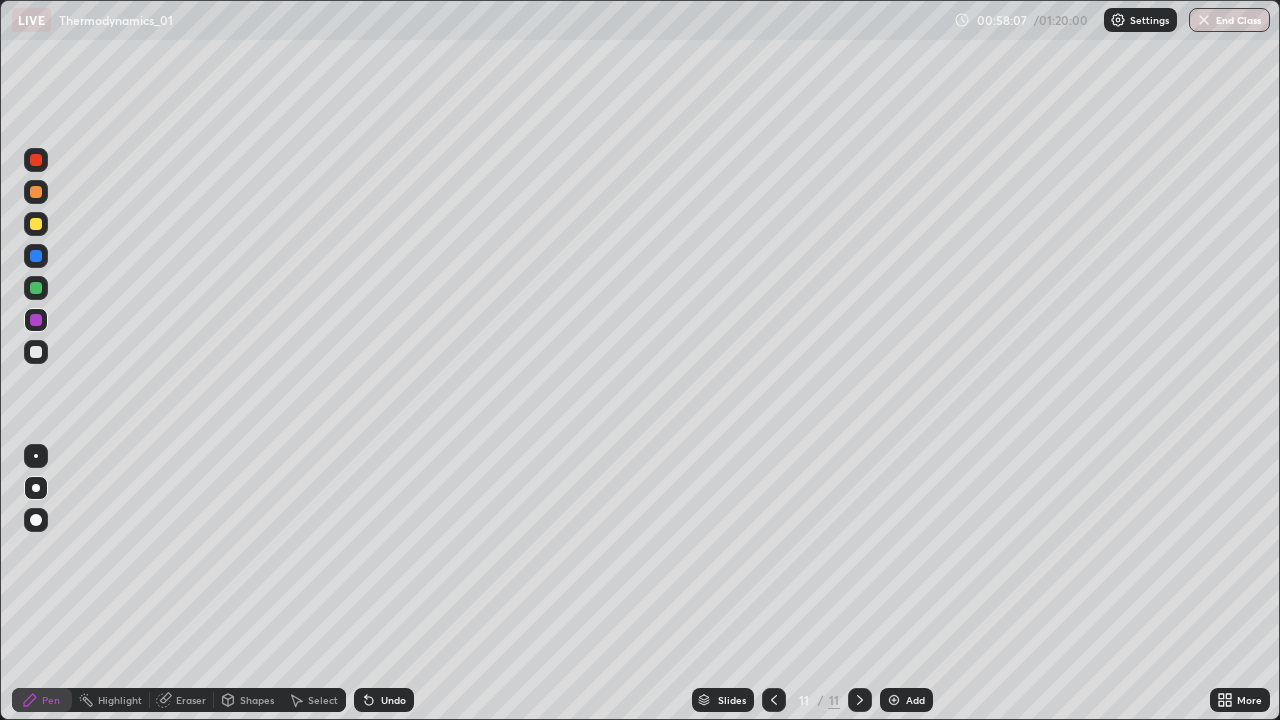 click at bounding box center (36, 352) 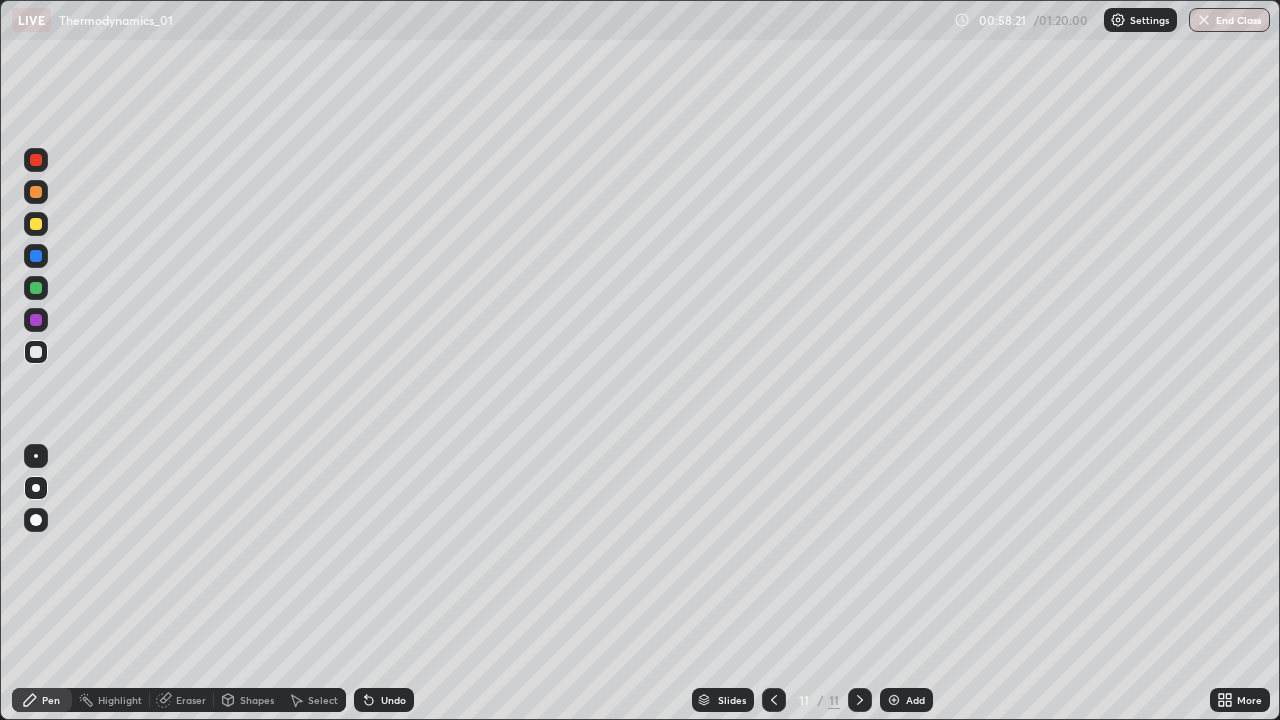 click at bounding box center (36, 256) 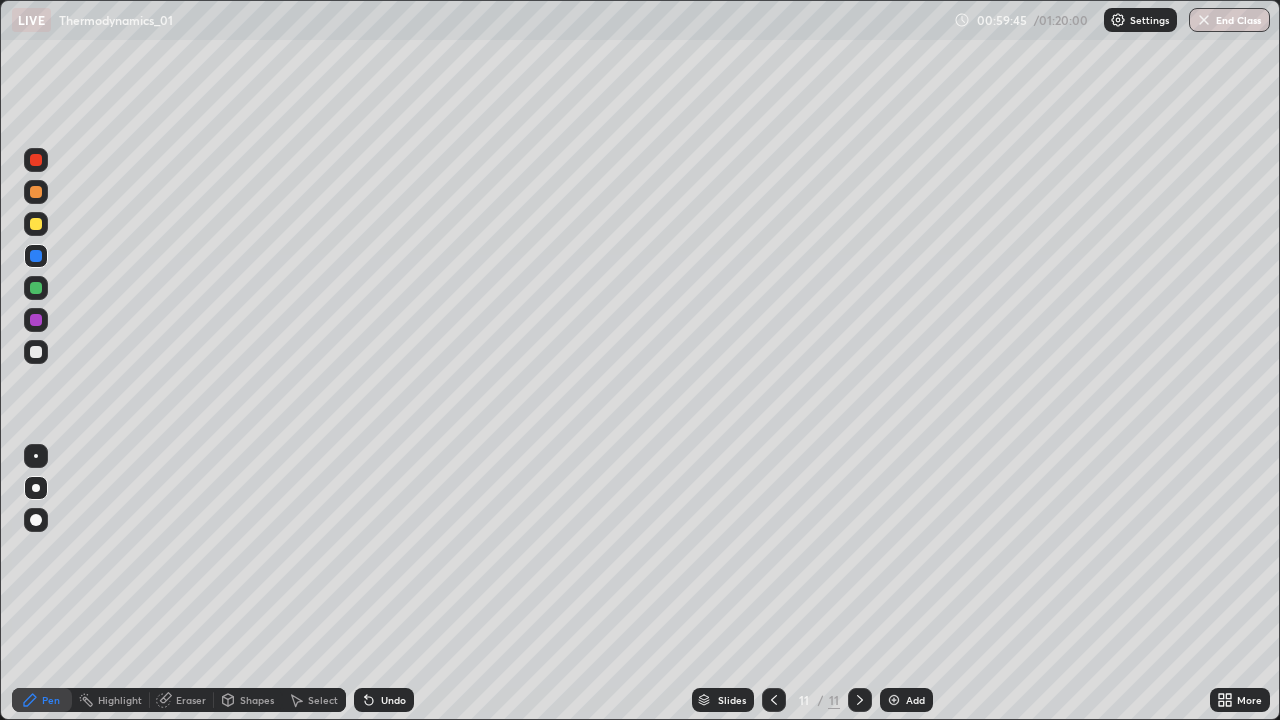 click on "Undo" at bounding box center (393, 700) 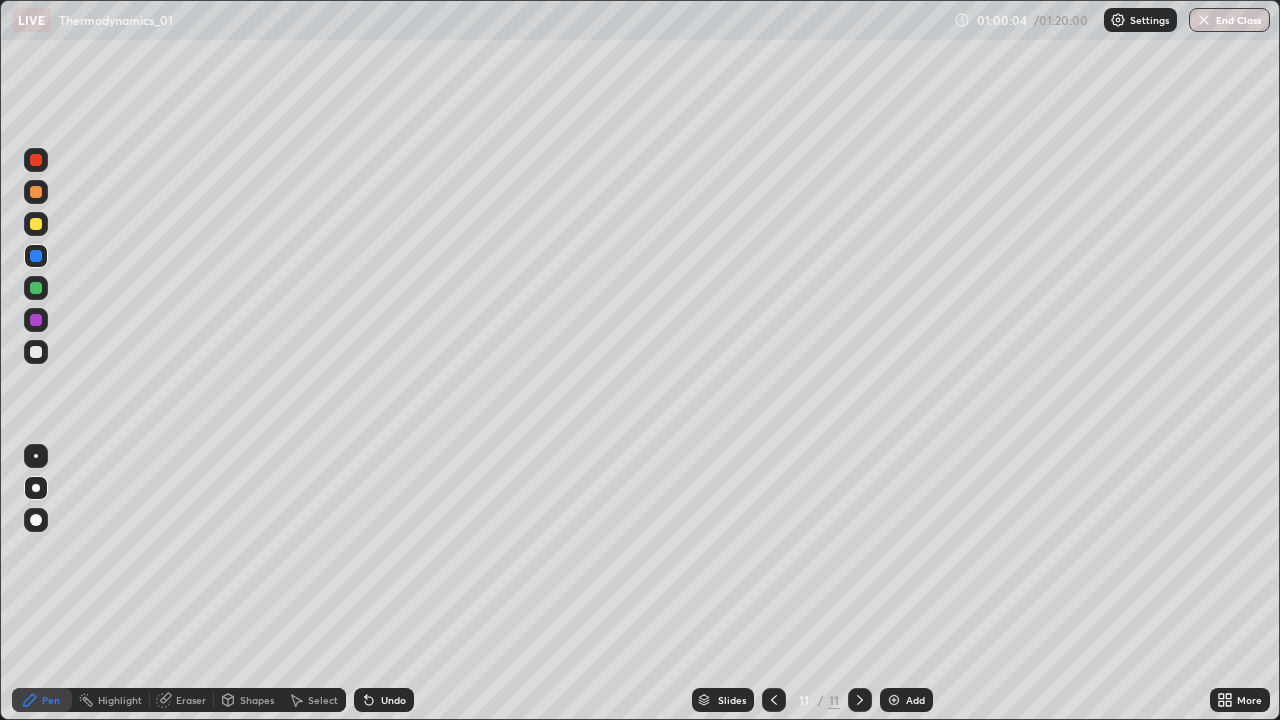 click at bounding box center [894, 700] 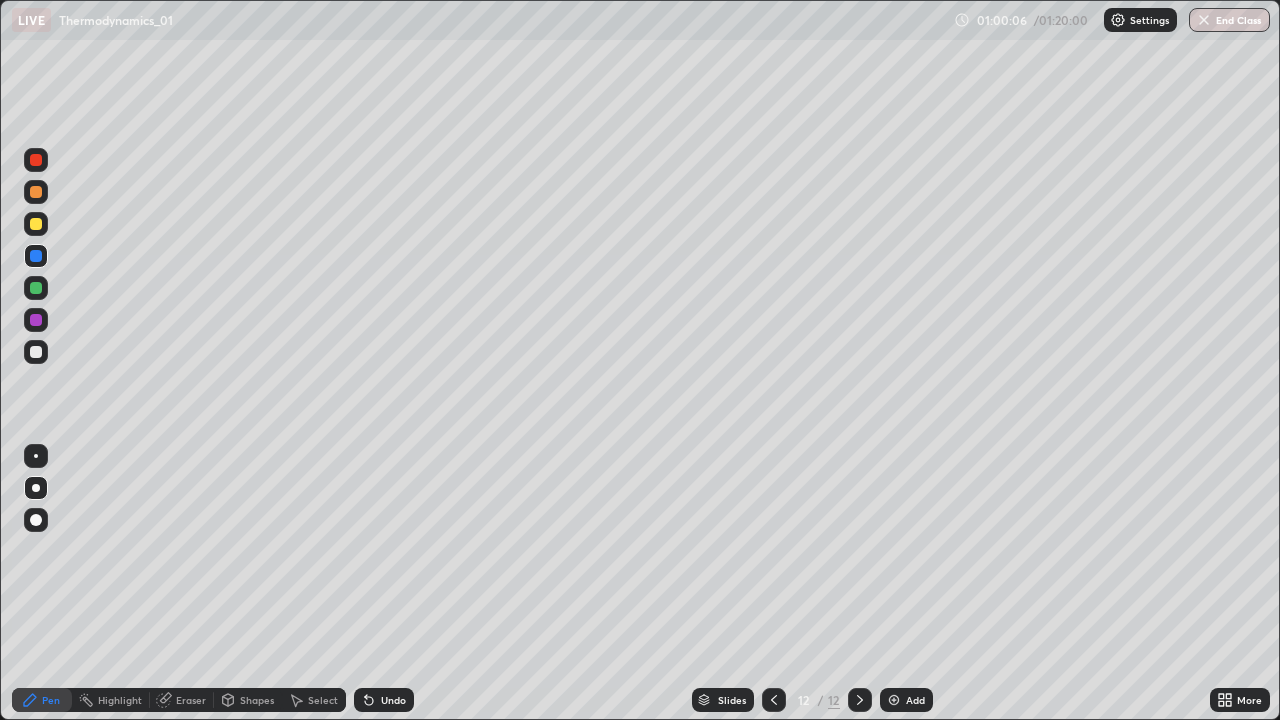 click at bounding box center (36, 352) 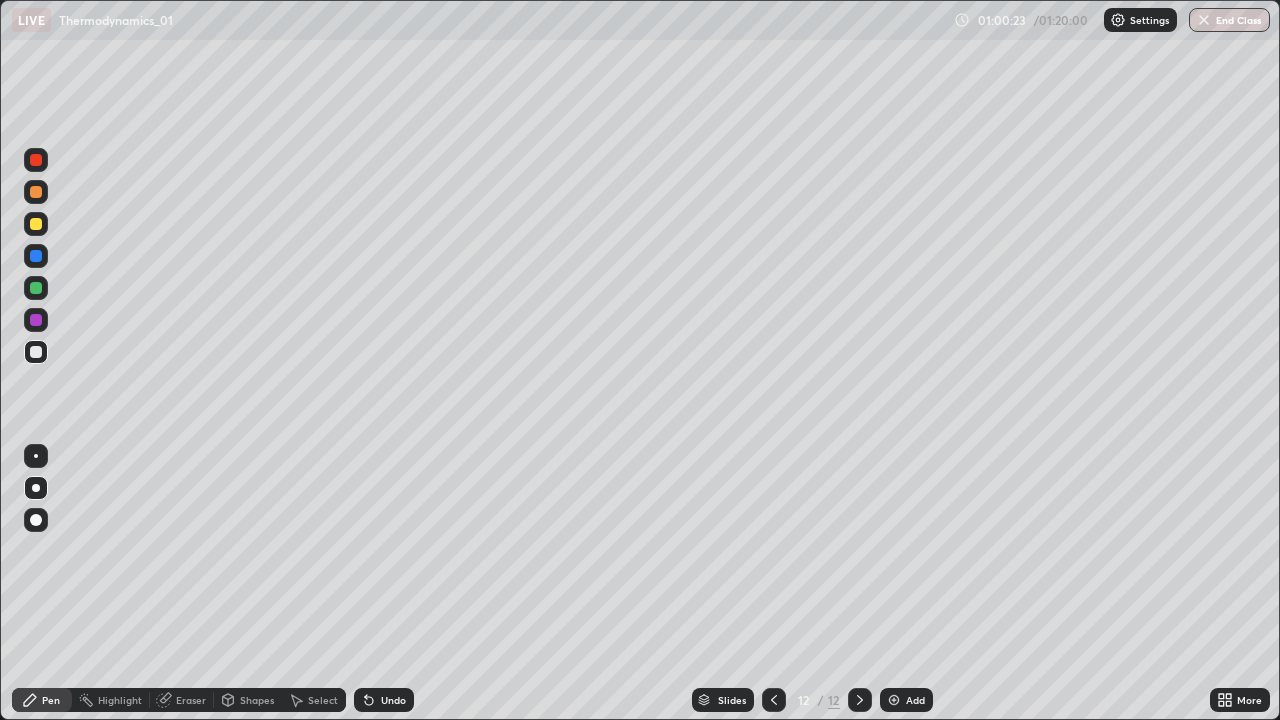 click at bounding box center [36, 224] 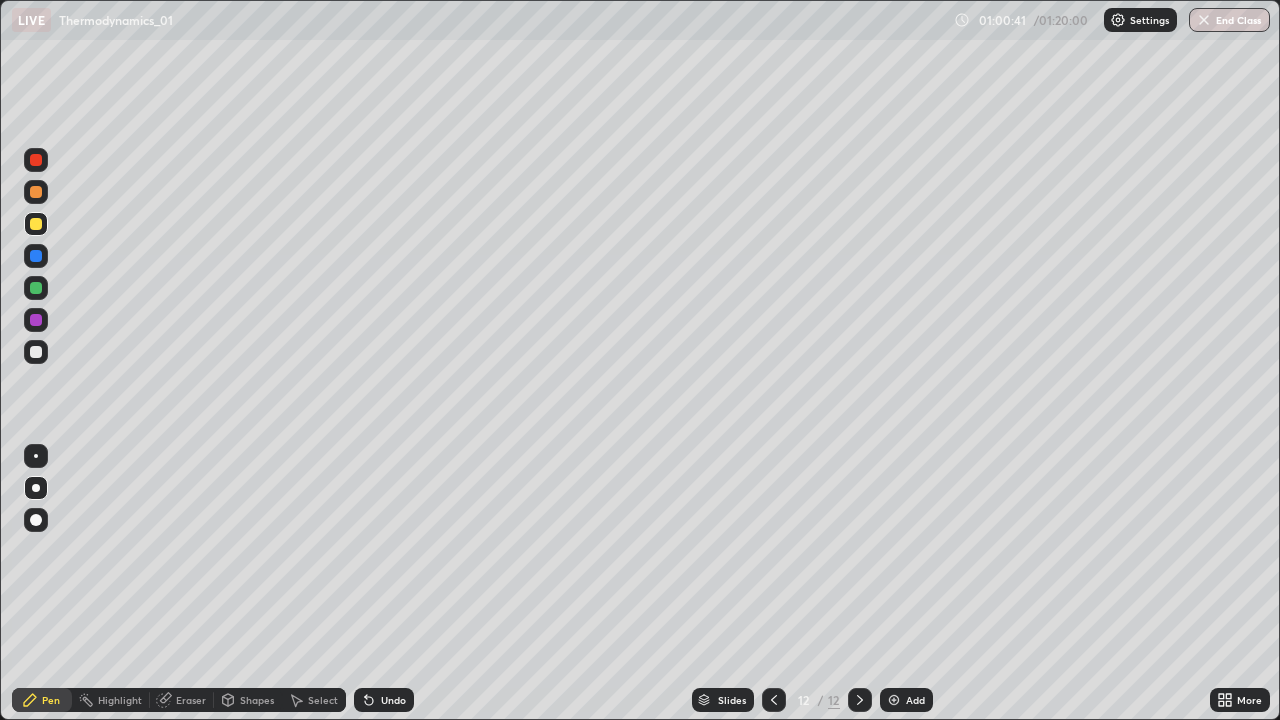 click on "Undo" at bounding box center (393, 700) 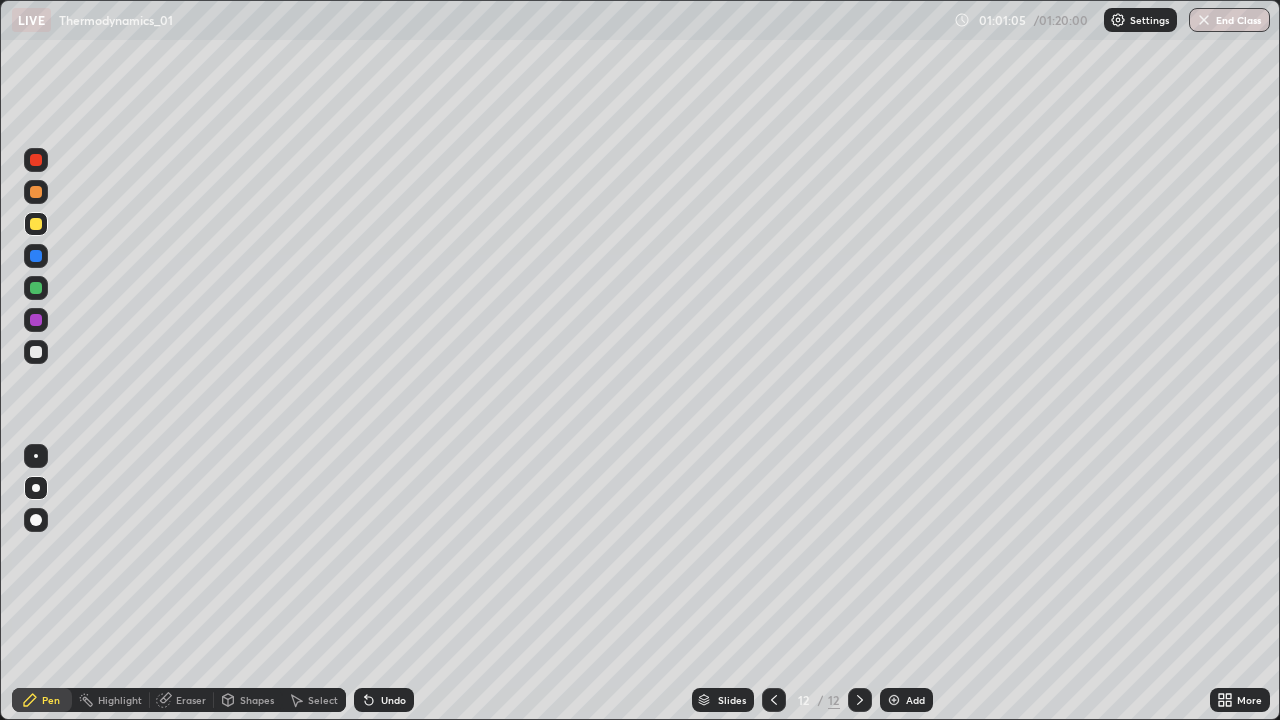click at bounding box center [36, 256] 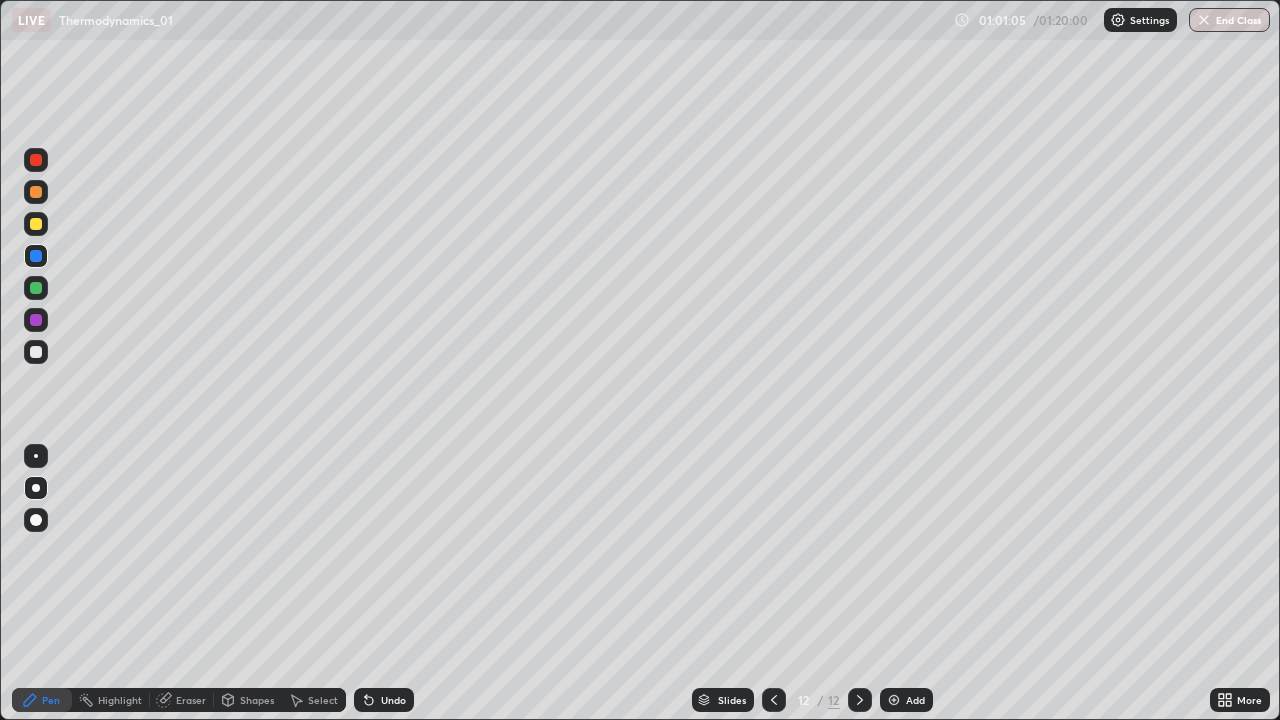 click at bounding box center (36, 320) 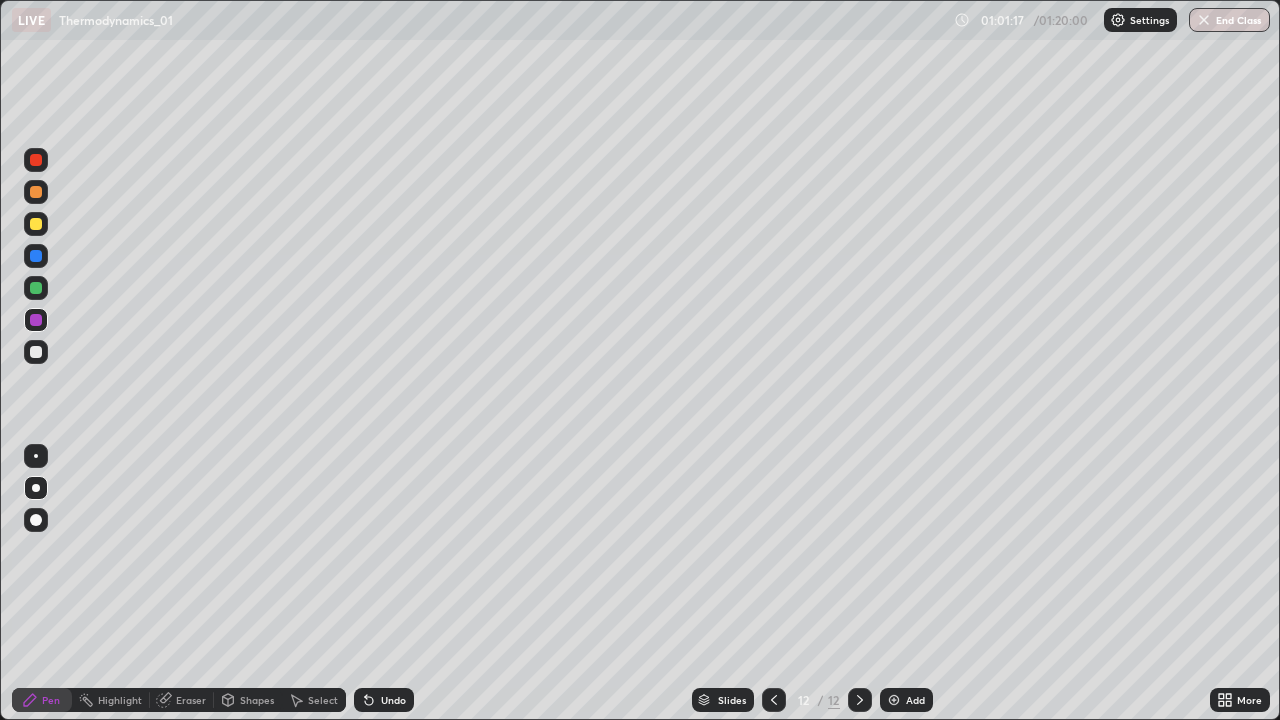 click at bounding box center [36, 320] 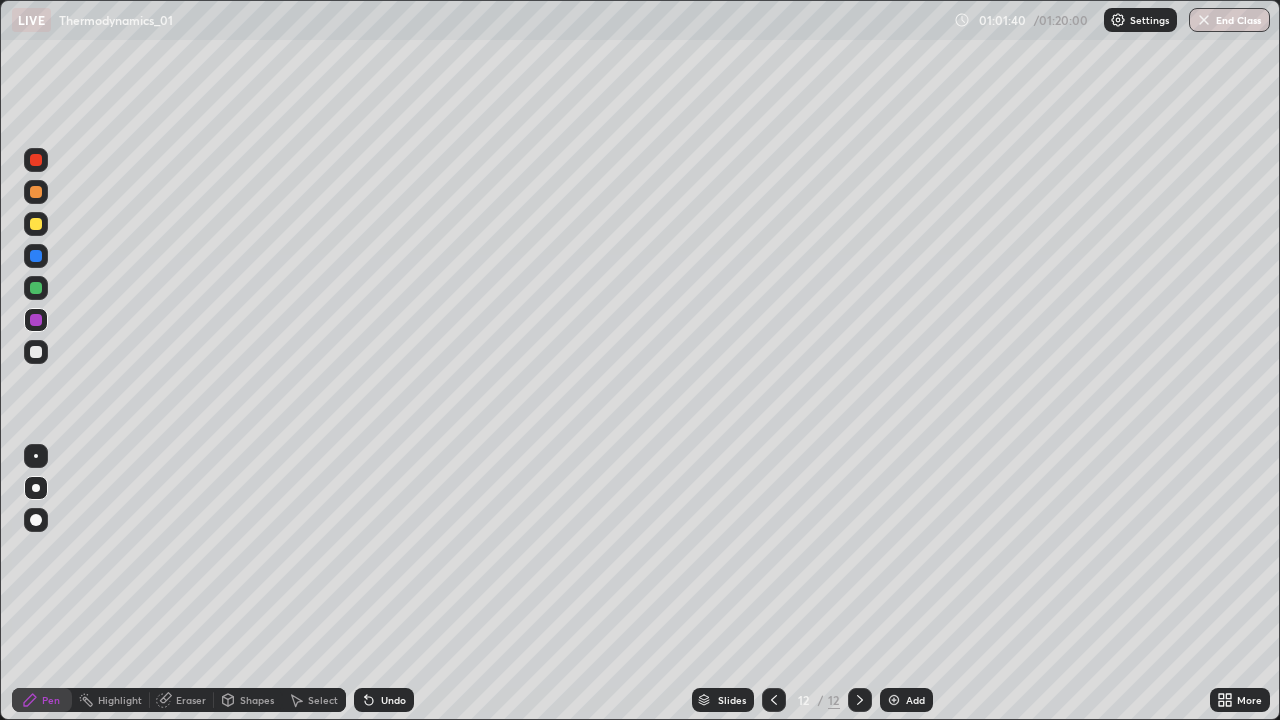 click 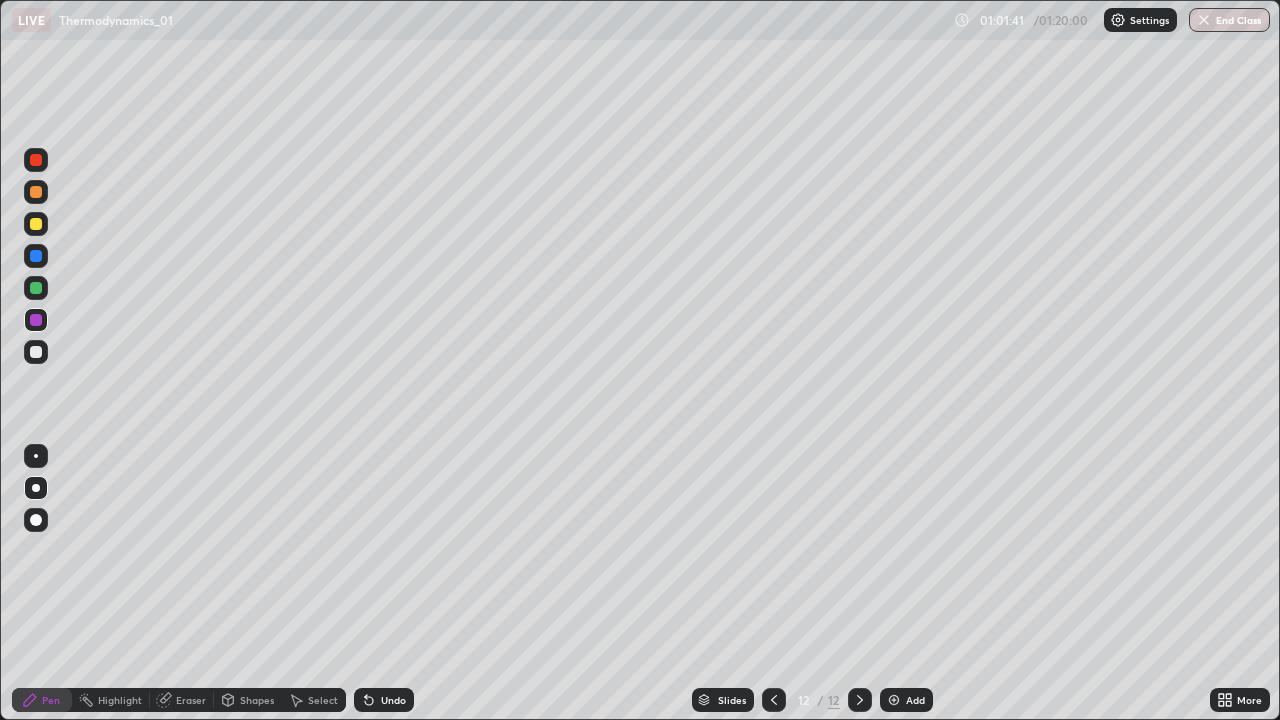 click 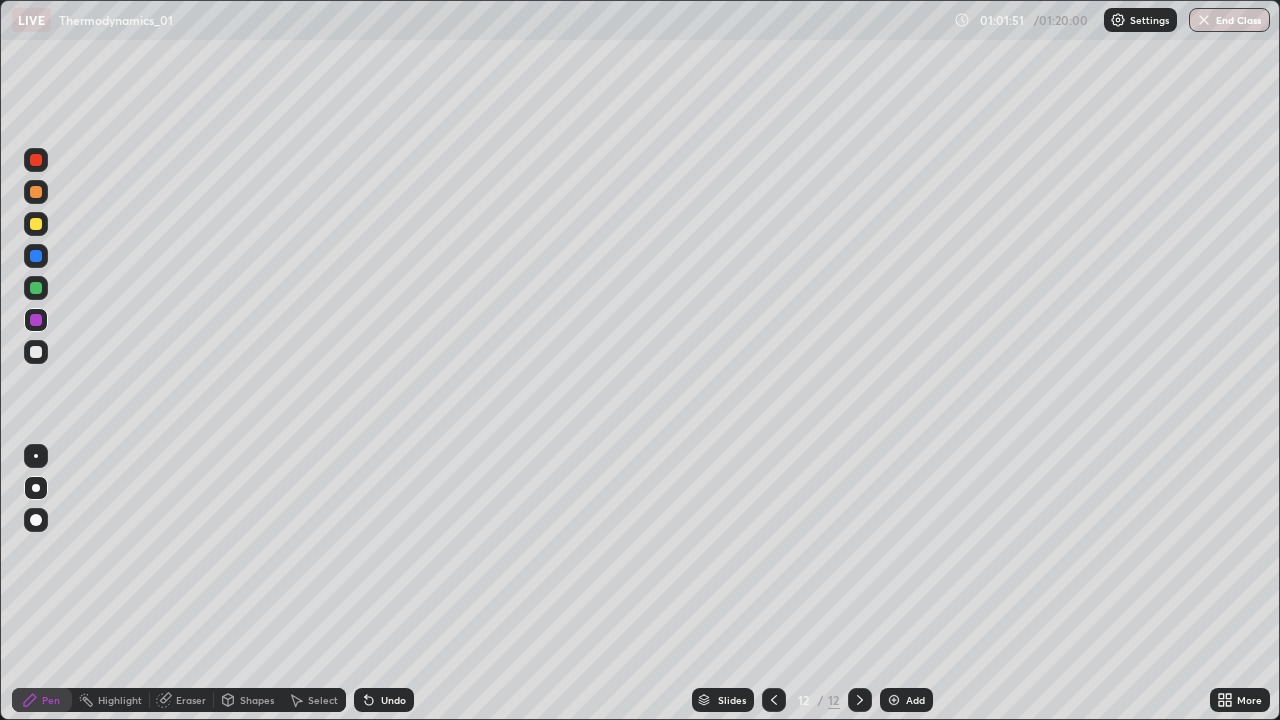 click 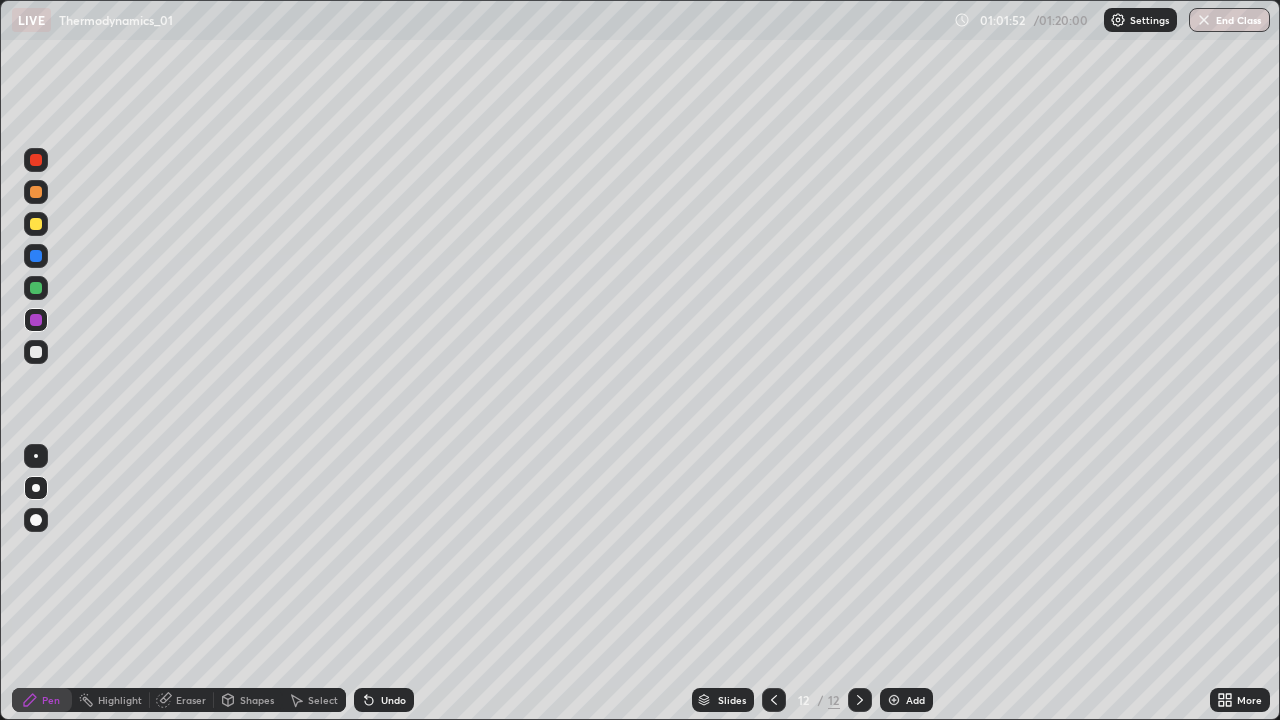 click 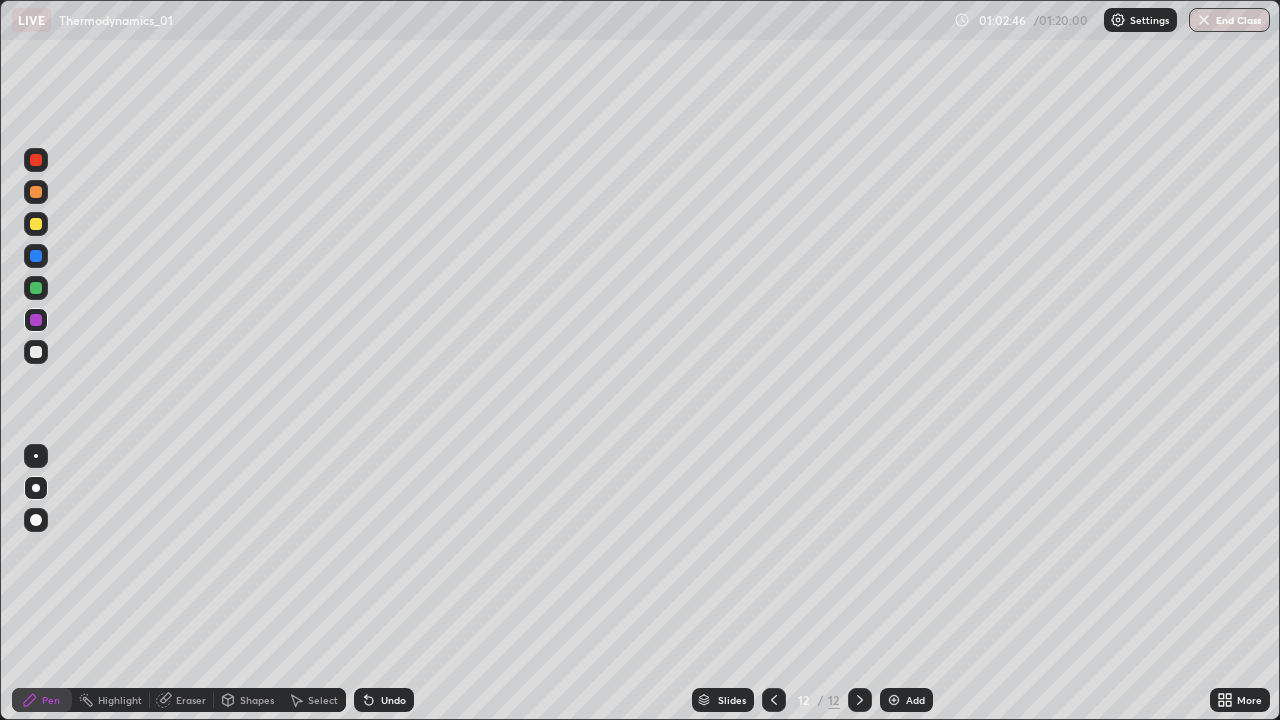 click at bounding box center (36, 352) 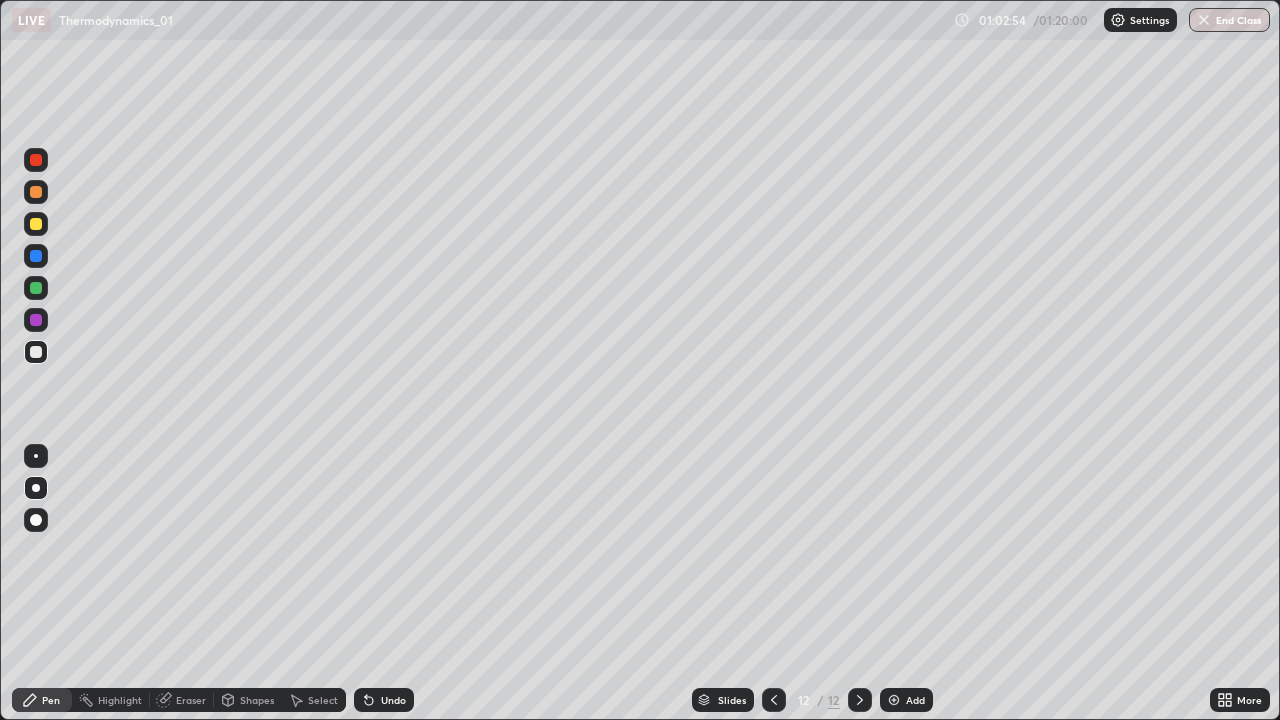 click 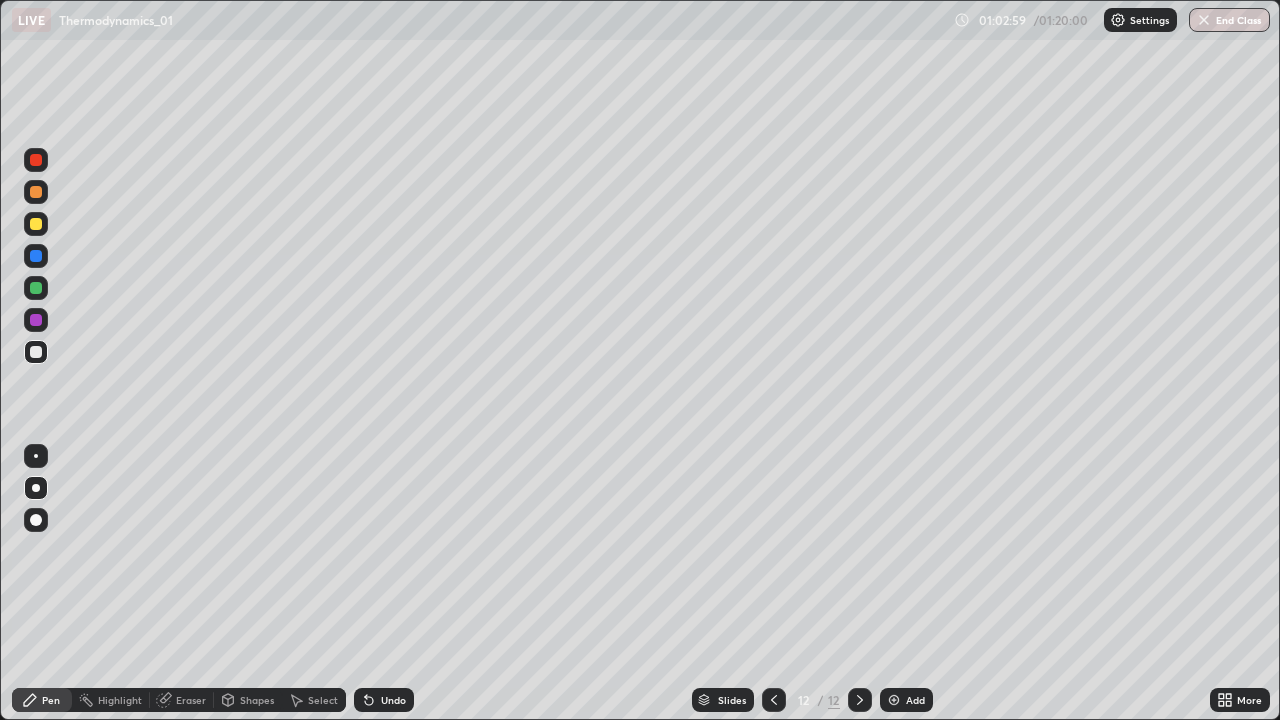click on "Undo" at bounding box center (384, 700) 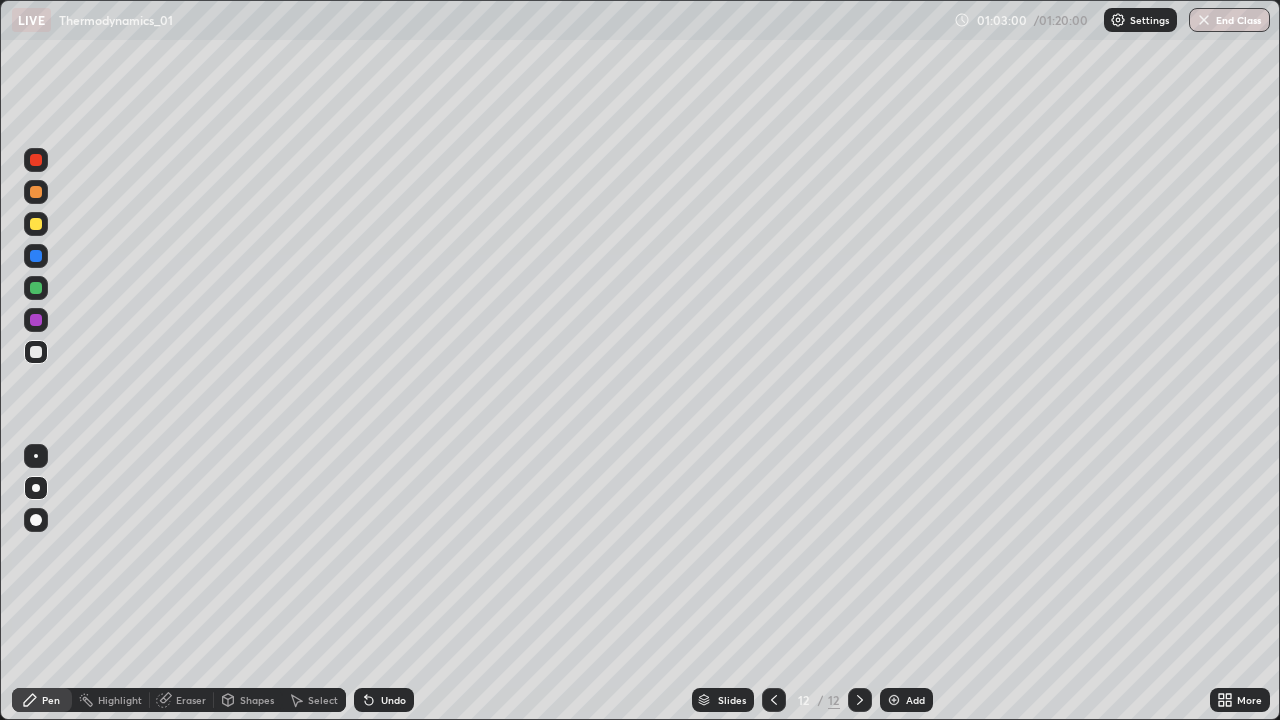 click 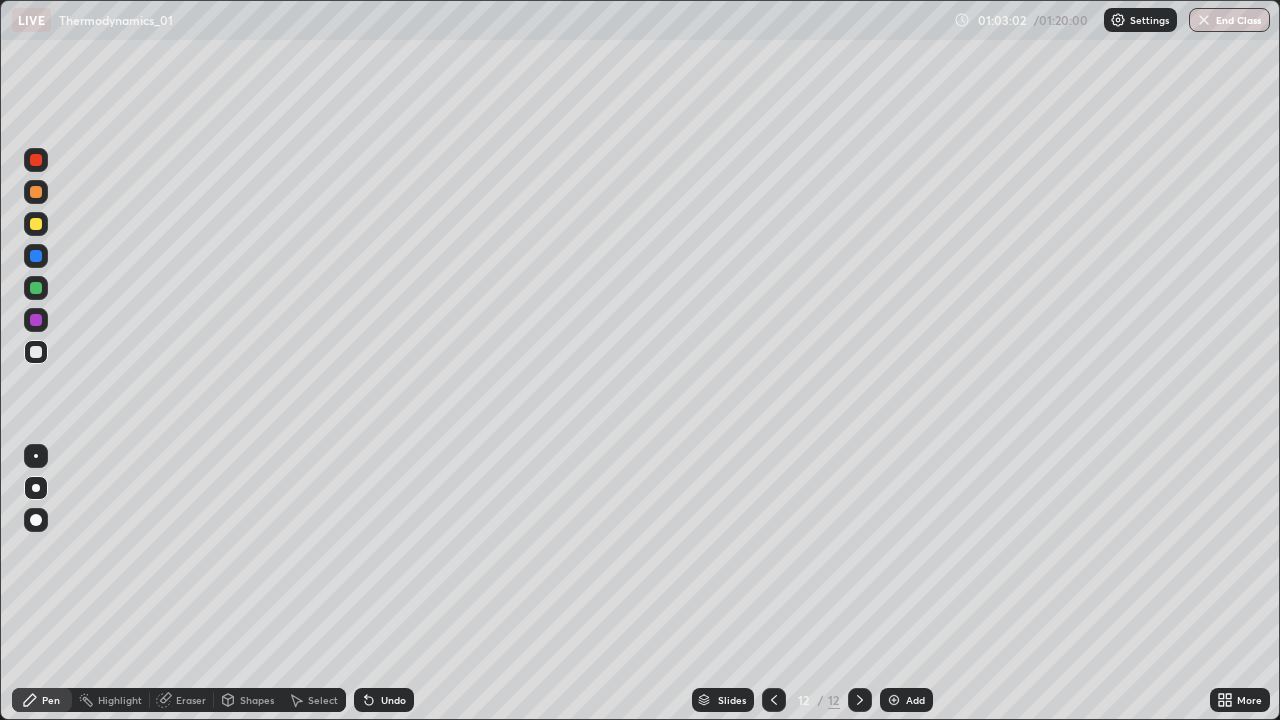click 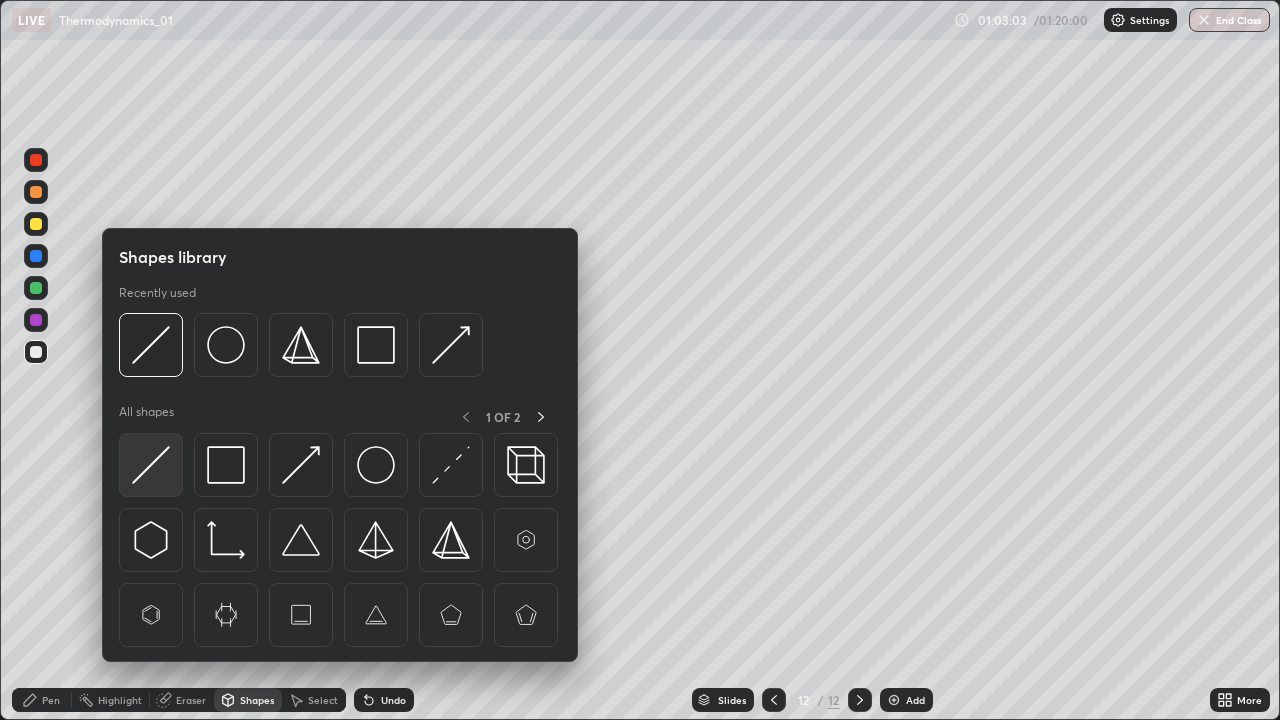 click at bounding box center [151, 465] 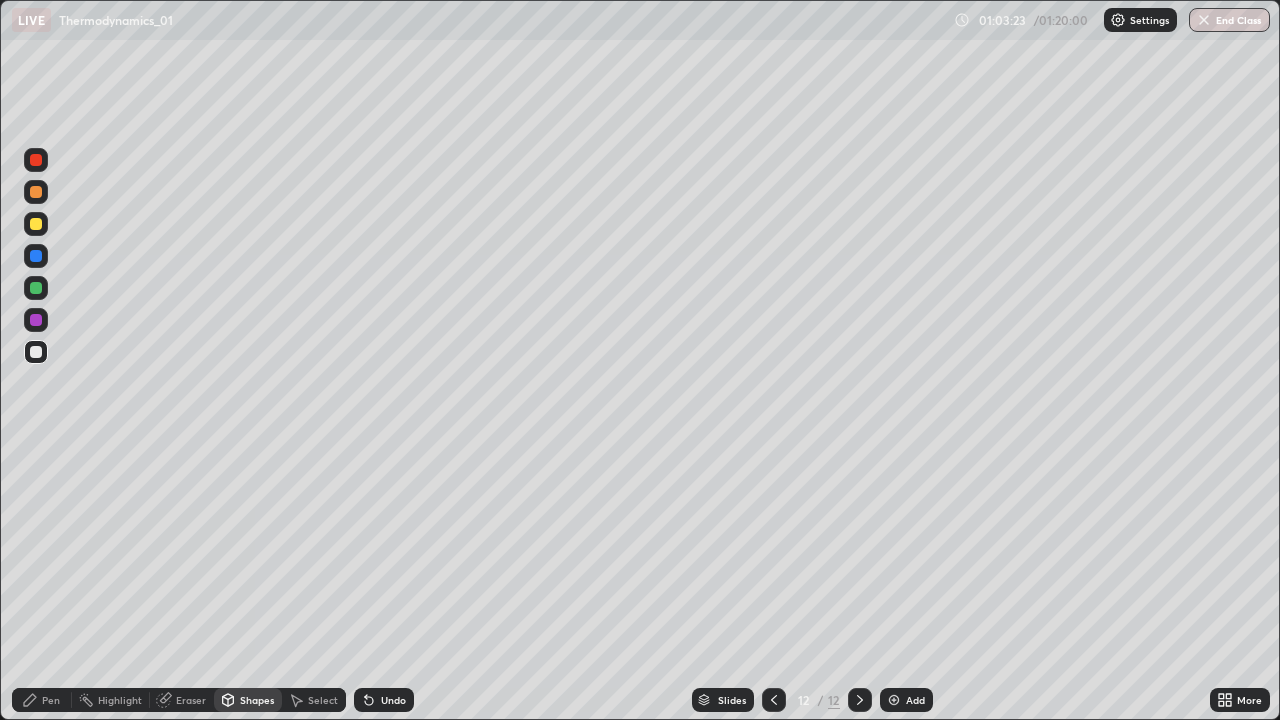 click on "Select" at bounding box center (314, 700) 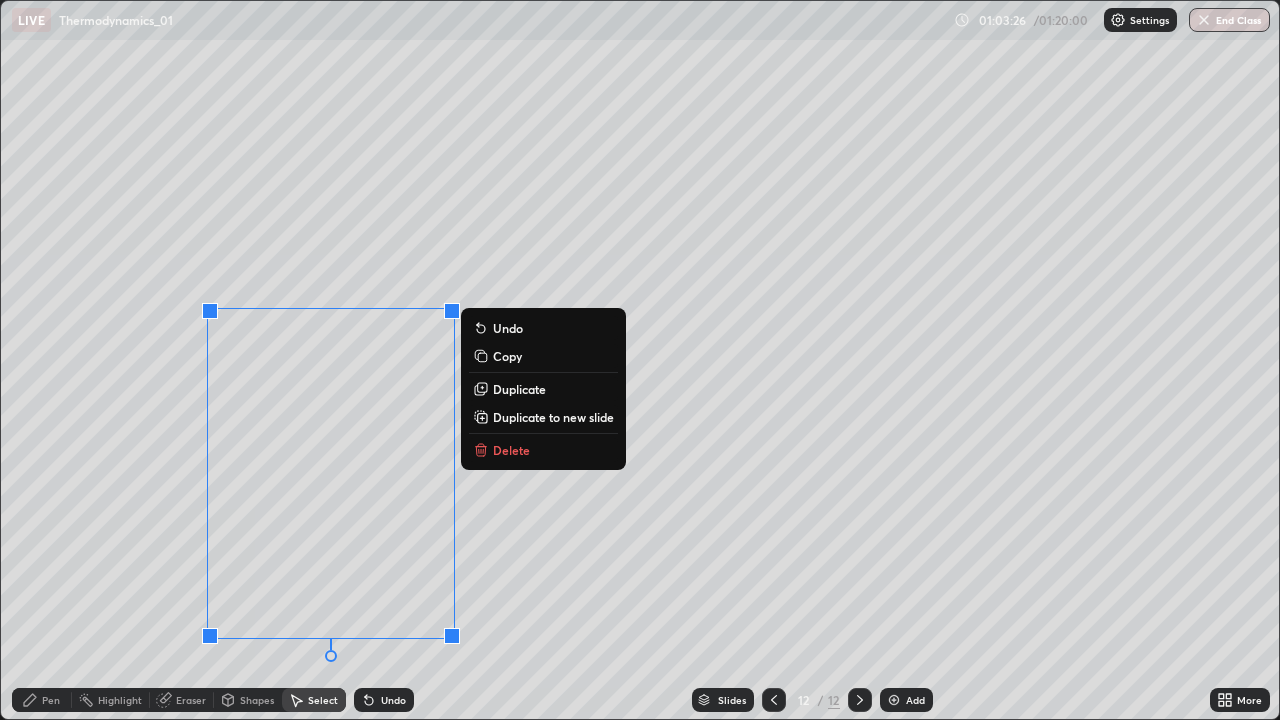 click on "Duplicate" at bounding box center [519, 389] 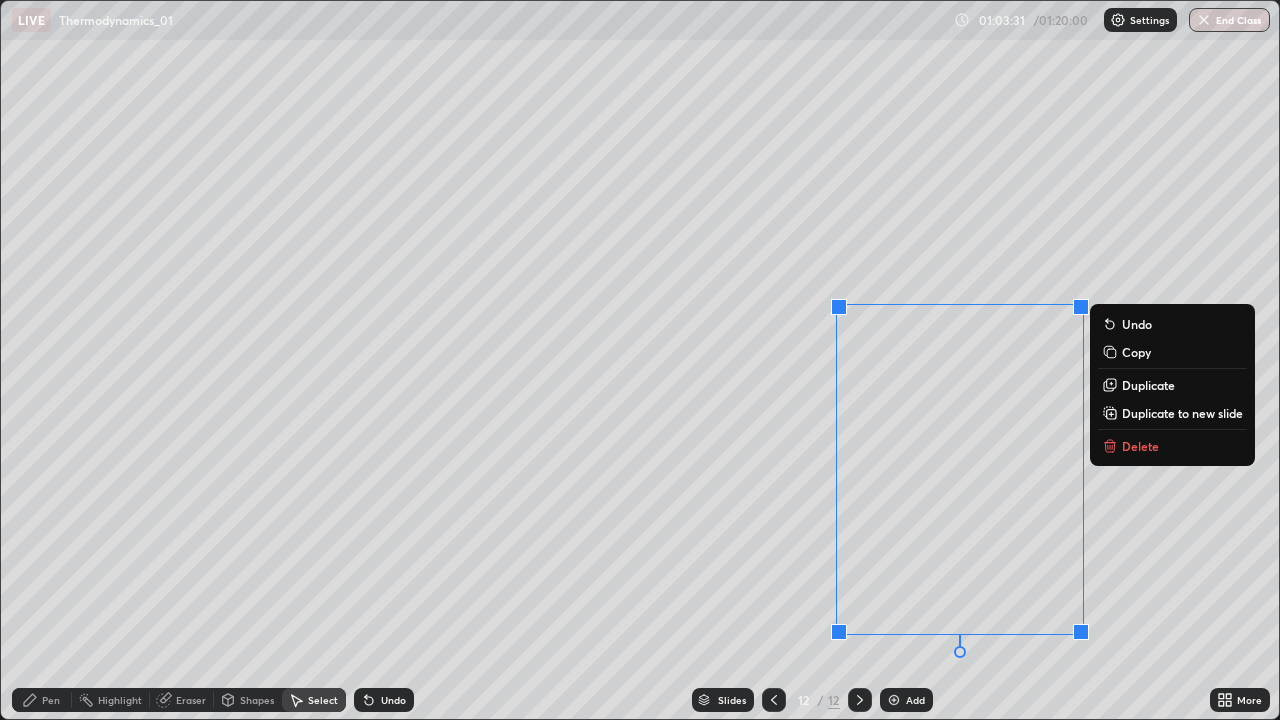 click on "Pen" at bounding box center [42, 700] 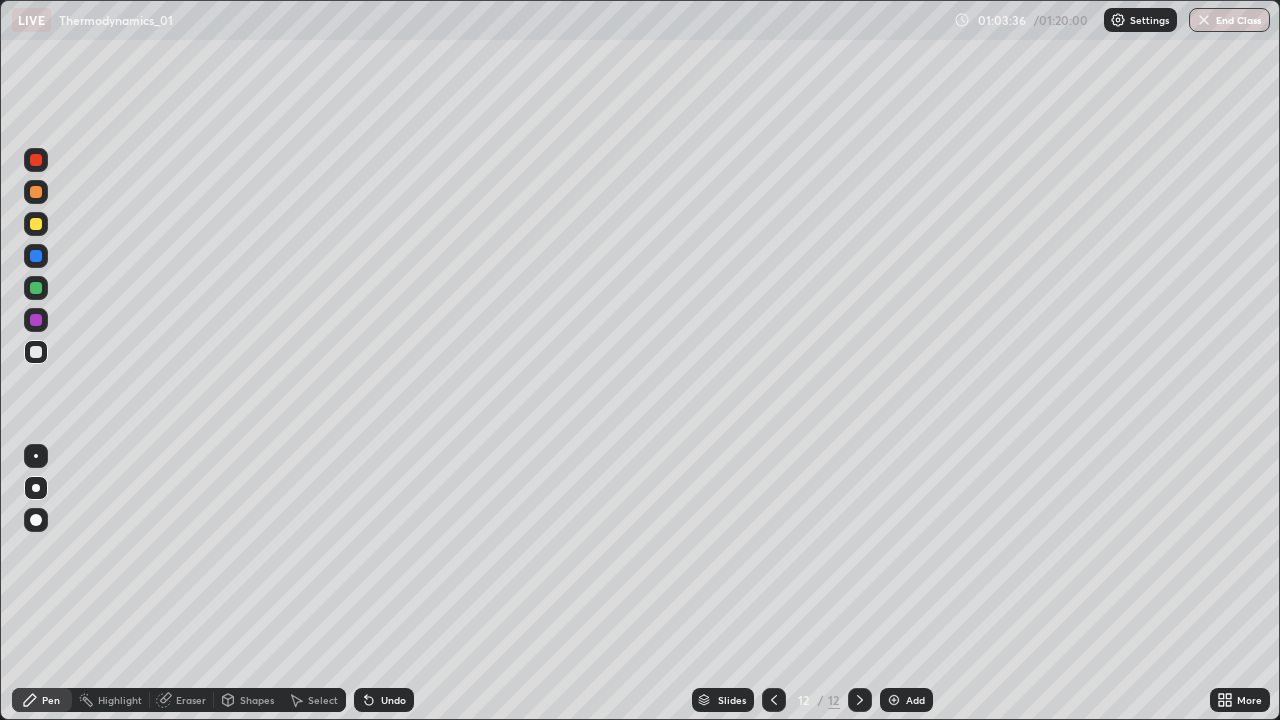 click at bounding box center (36, 288) 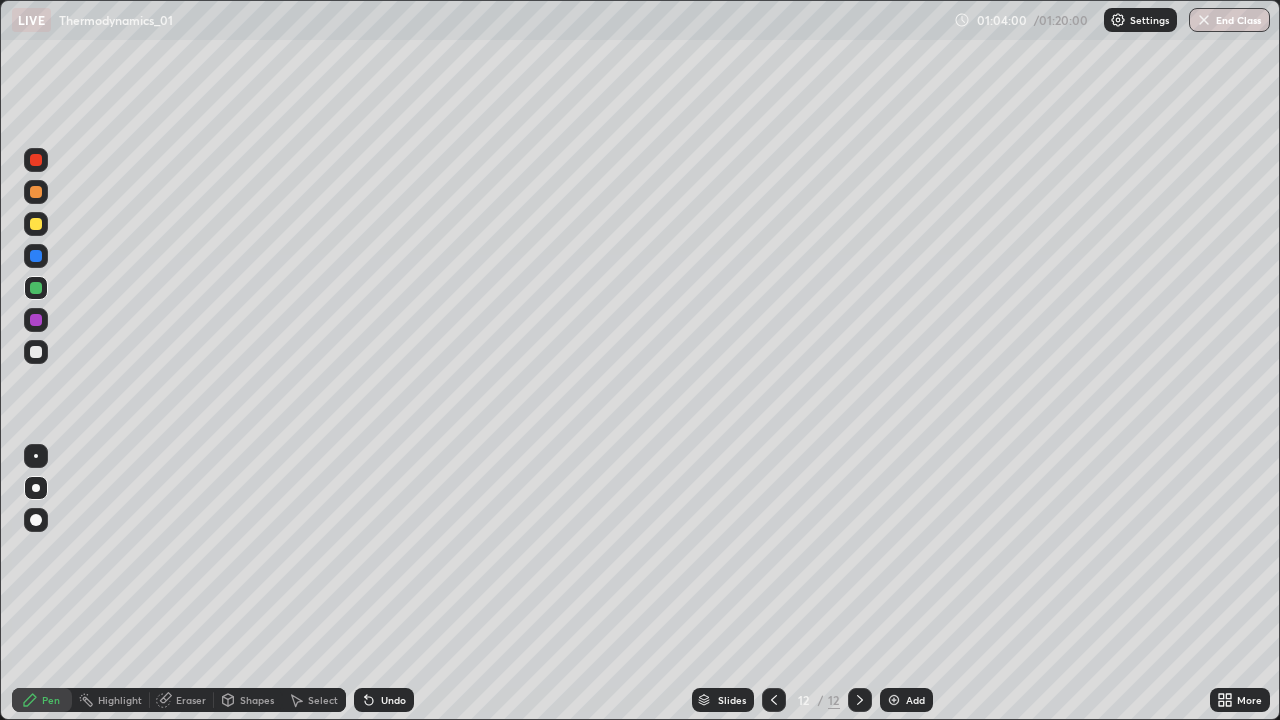 click at bounding box center (36, 224) 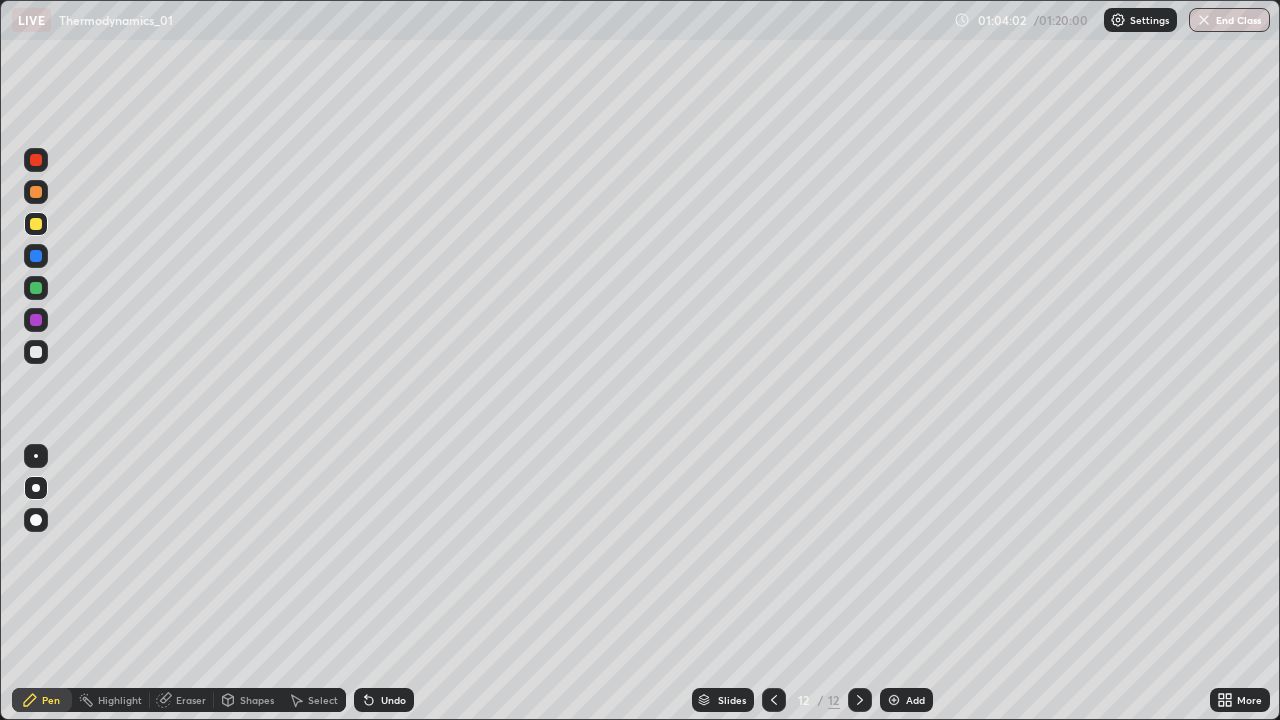 click on "Select" at bounding box center [314, 700] 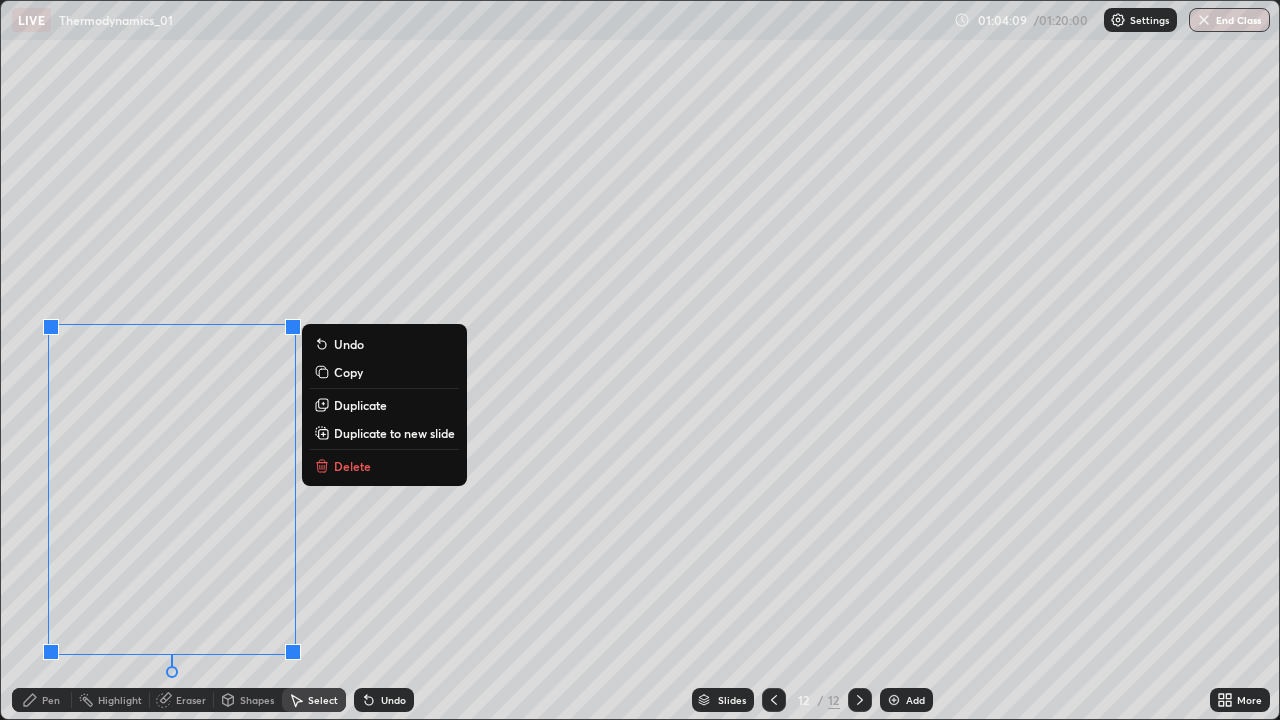click on "Duplicate" at bounding box center [360, 405] 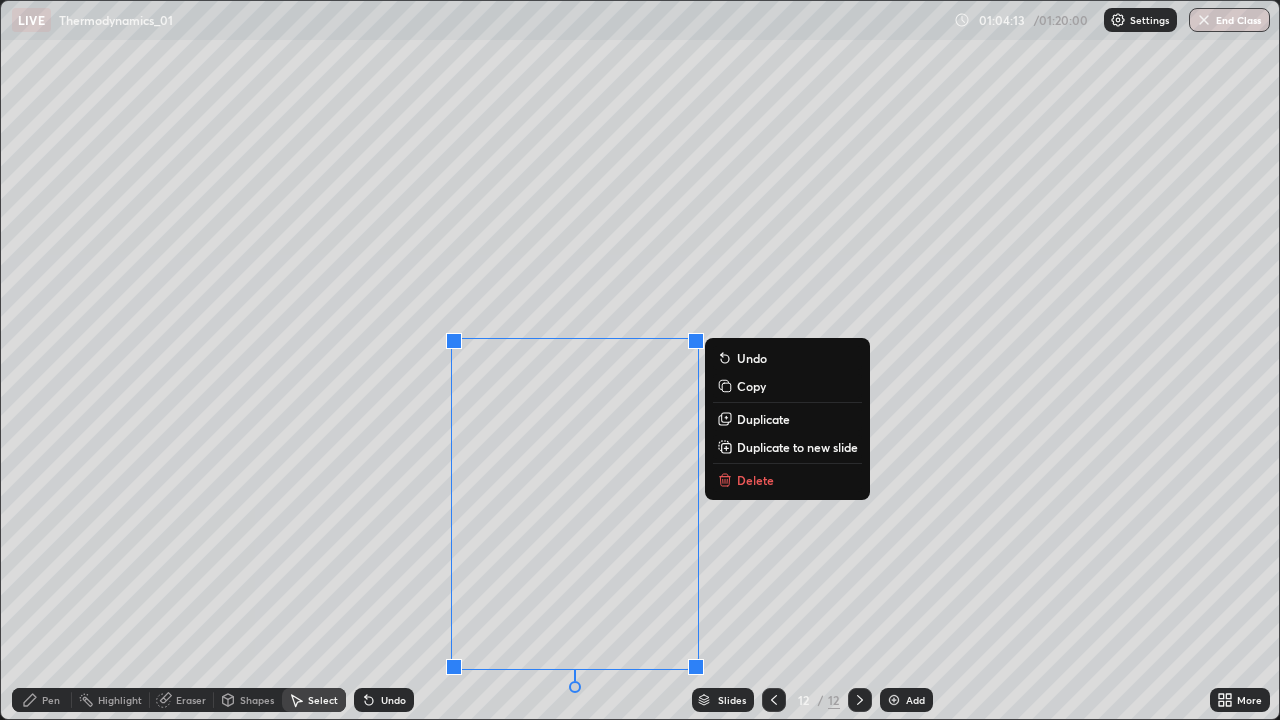 click on "Pen" at bounding box center [51, 700] 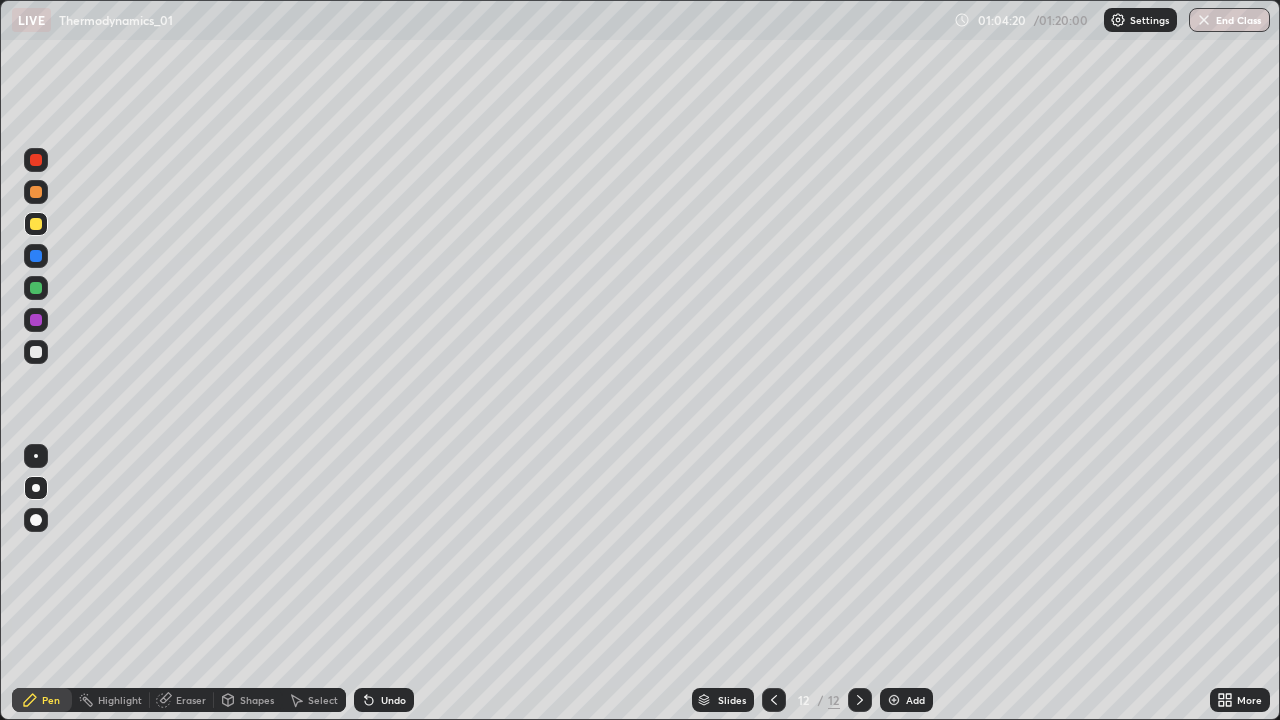 click 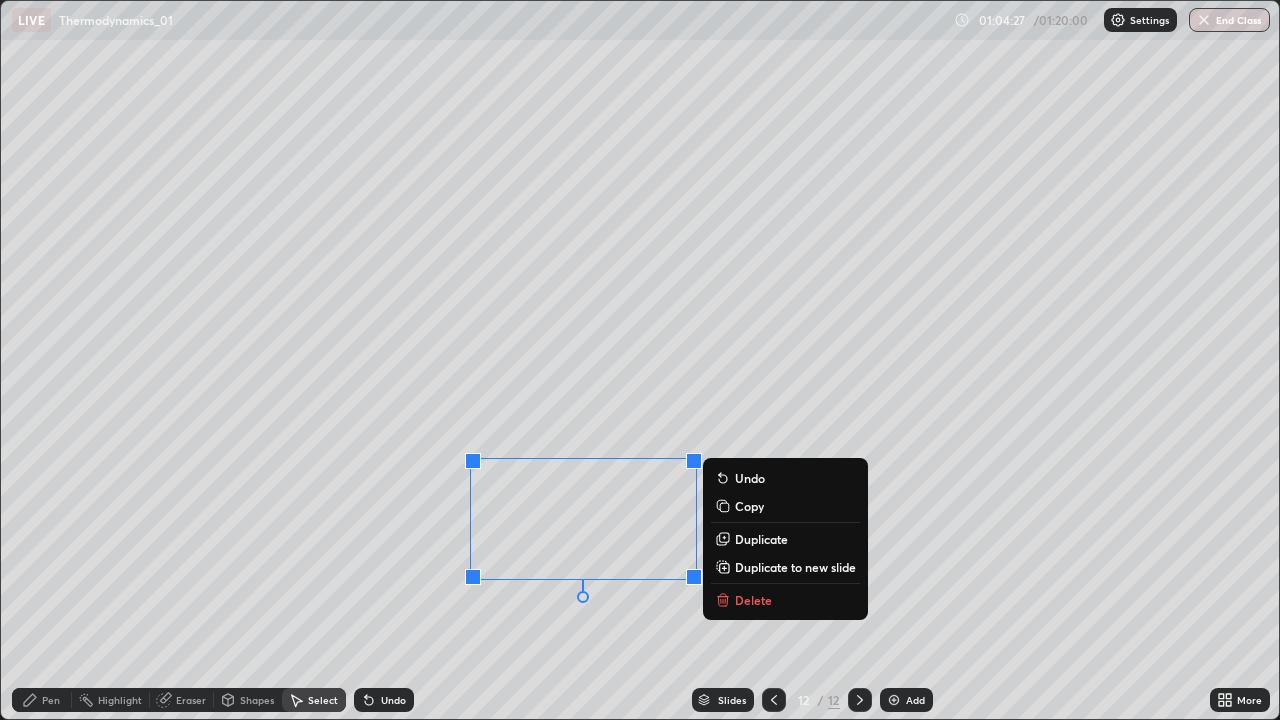 click on "0 ° Undo Copy Duplicate Duplicate to new slide Delete" at bounding box center [640, 360] 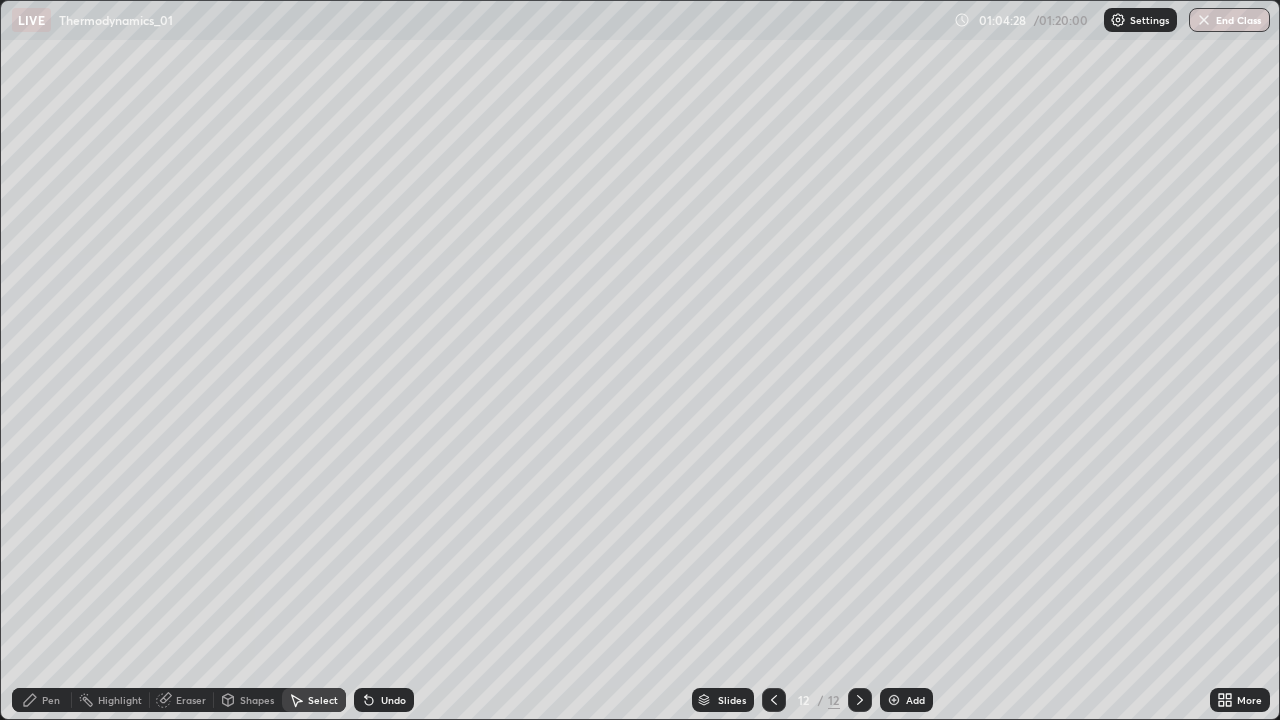 click 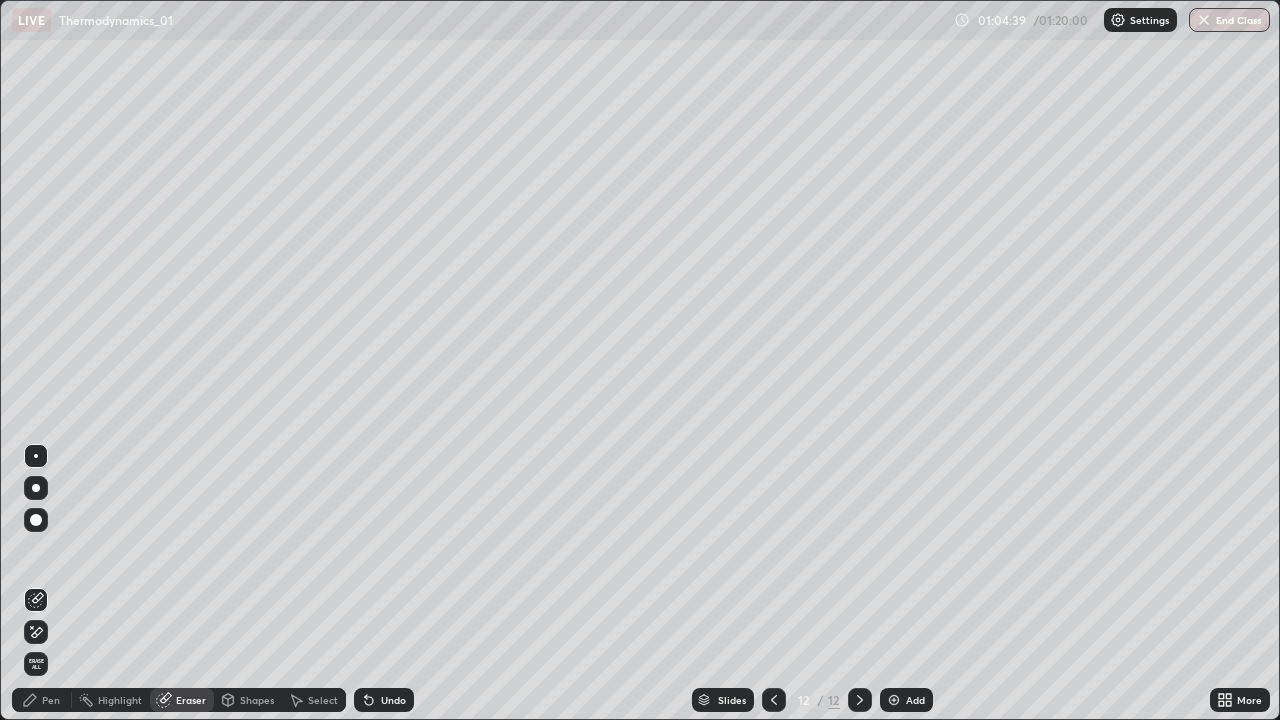 click on "Pen" at bounding box center [42, 700] 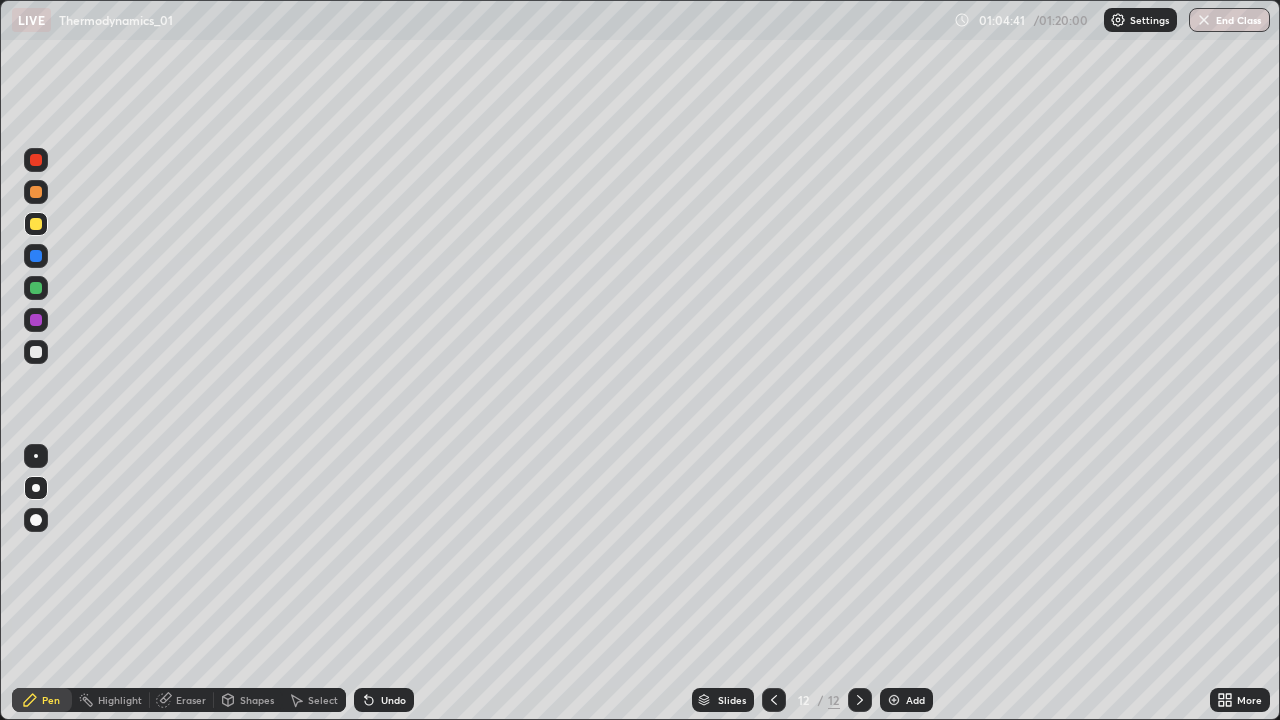 click 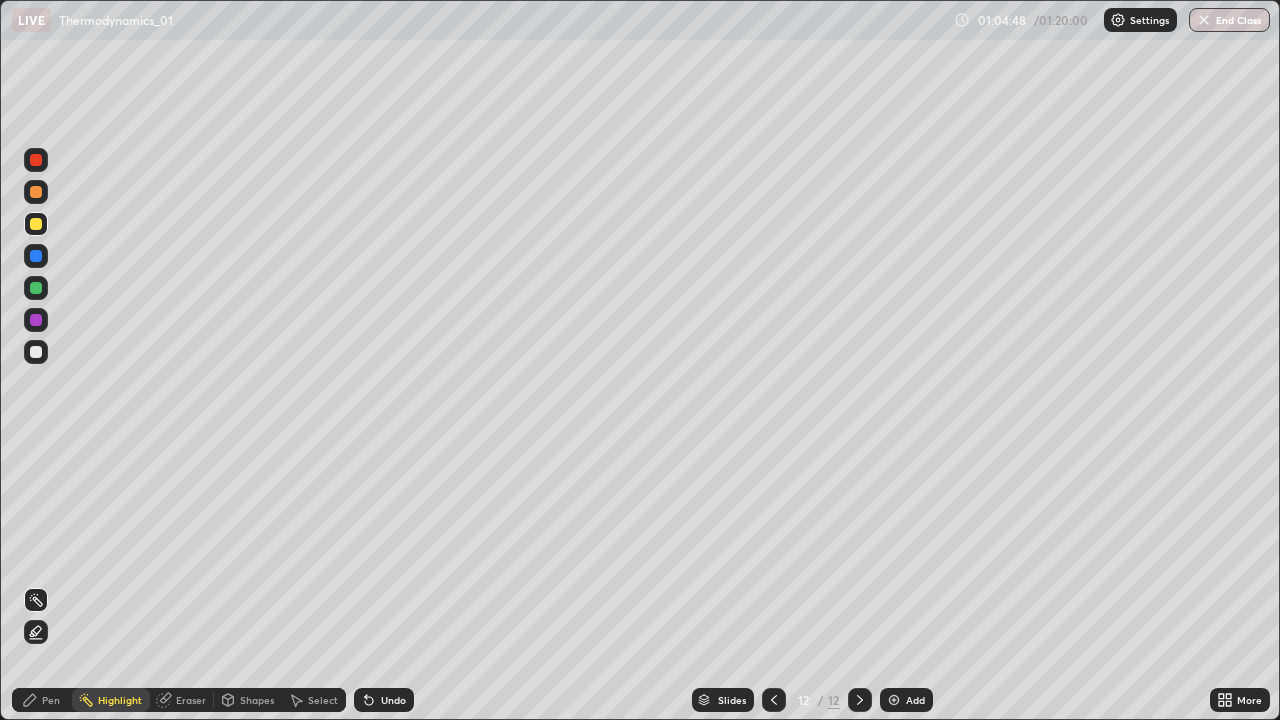 click at bounding box center (36, 288) 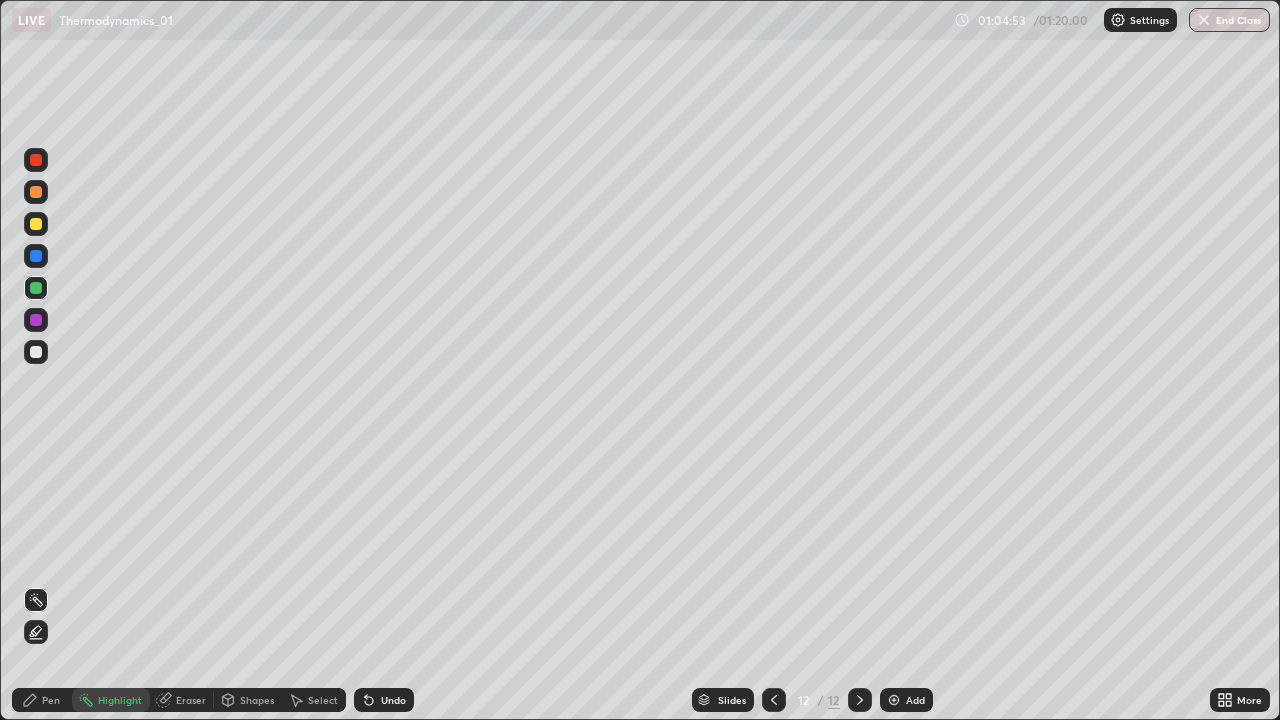 click on "Pen" at bounding box center [42, 700] 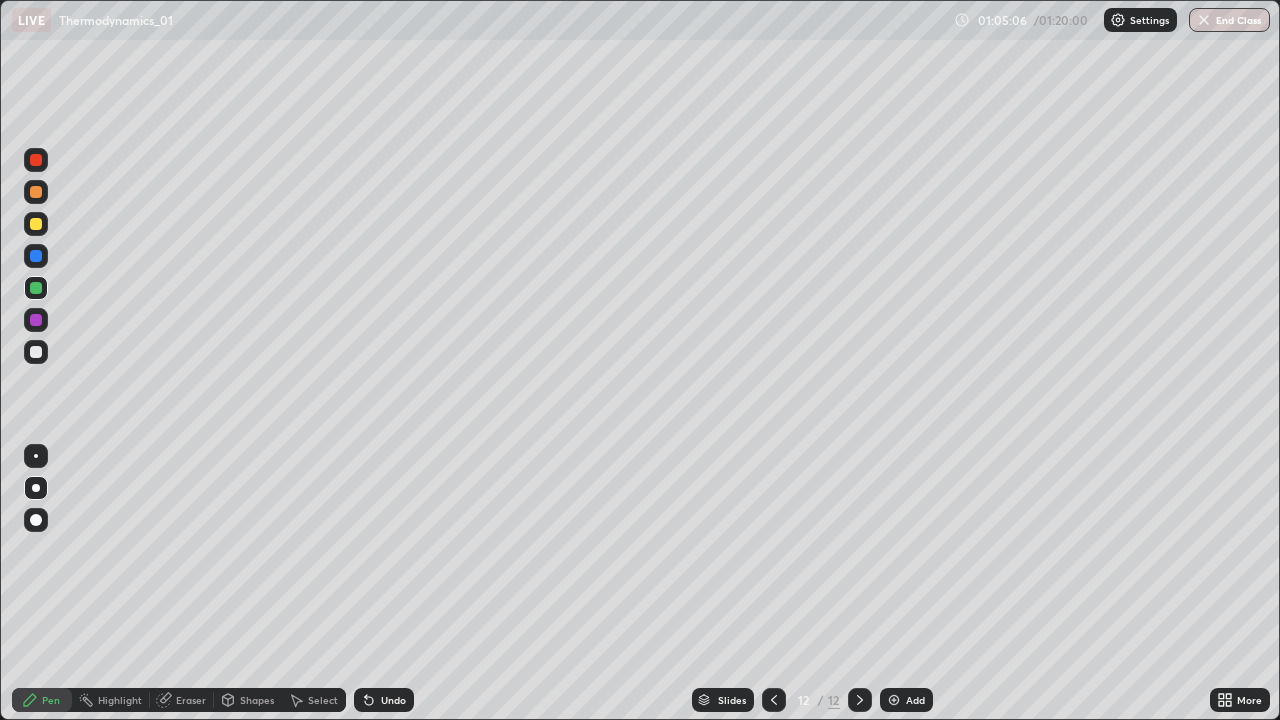 click at bounding box center (36, 224) 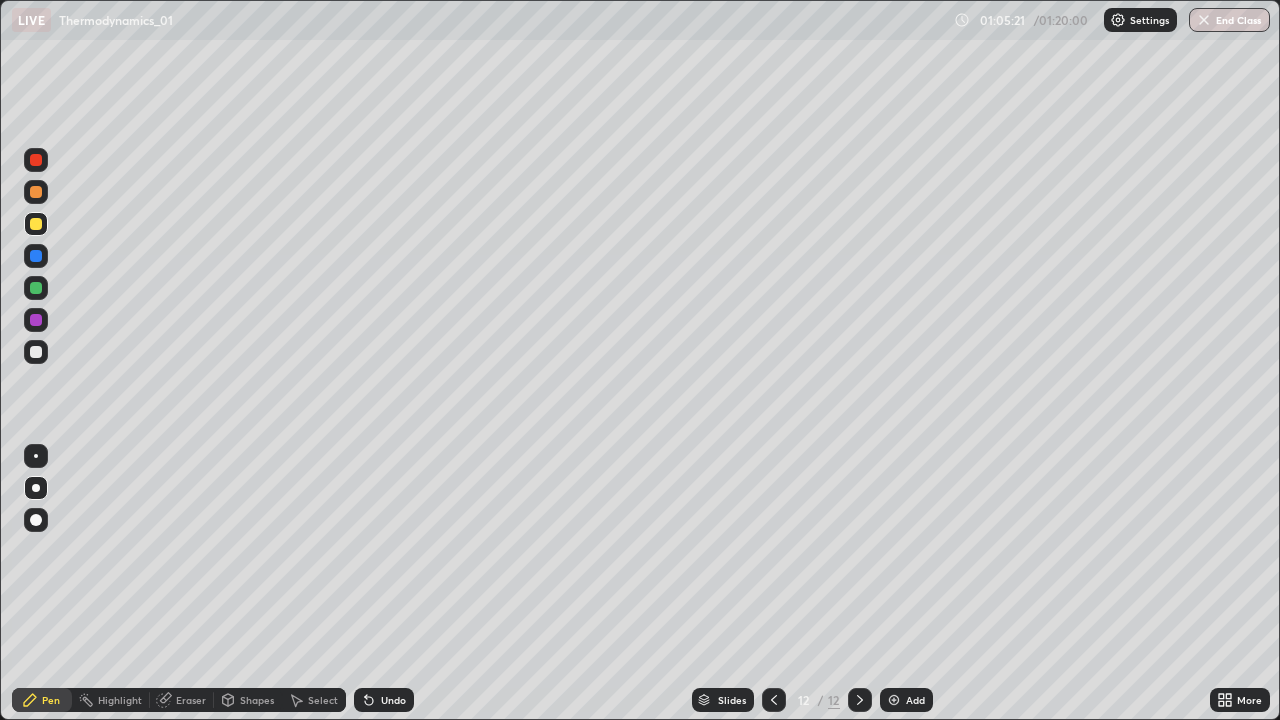 click at bounding box center [36, 352] 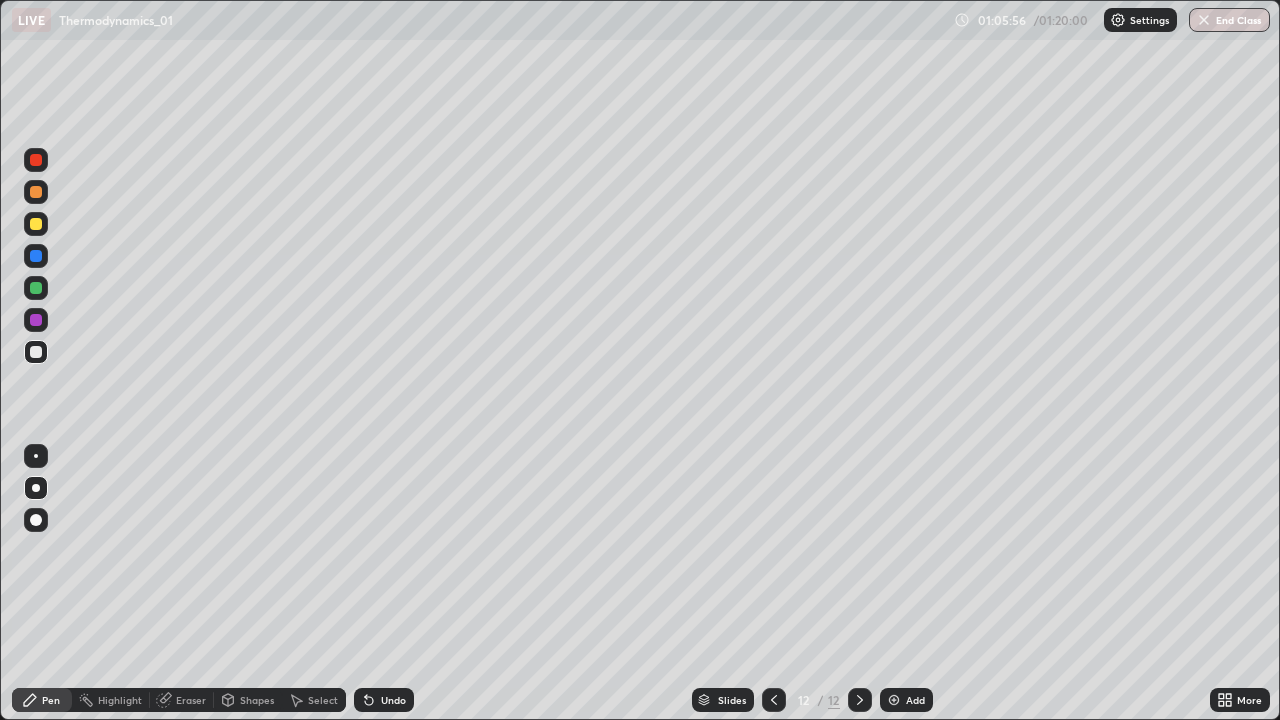 click at bounding box center [36, 352] 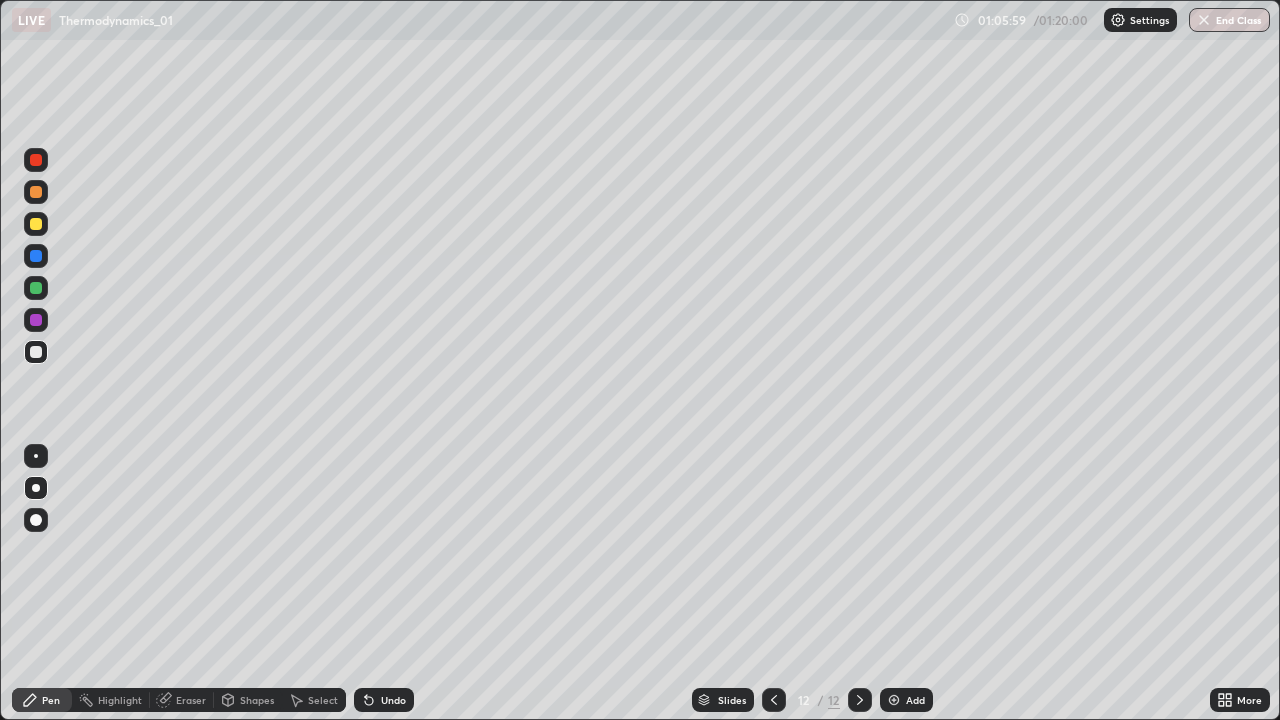 click at bounding box center (36, 320) 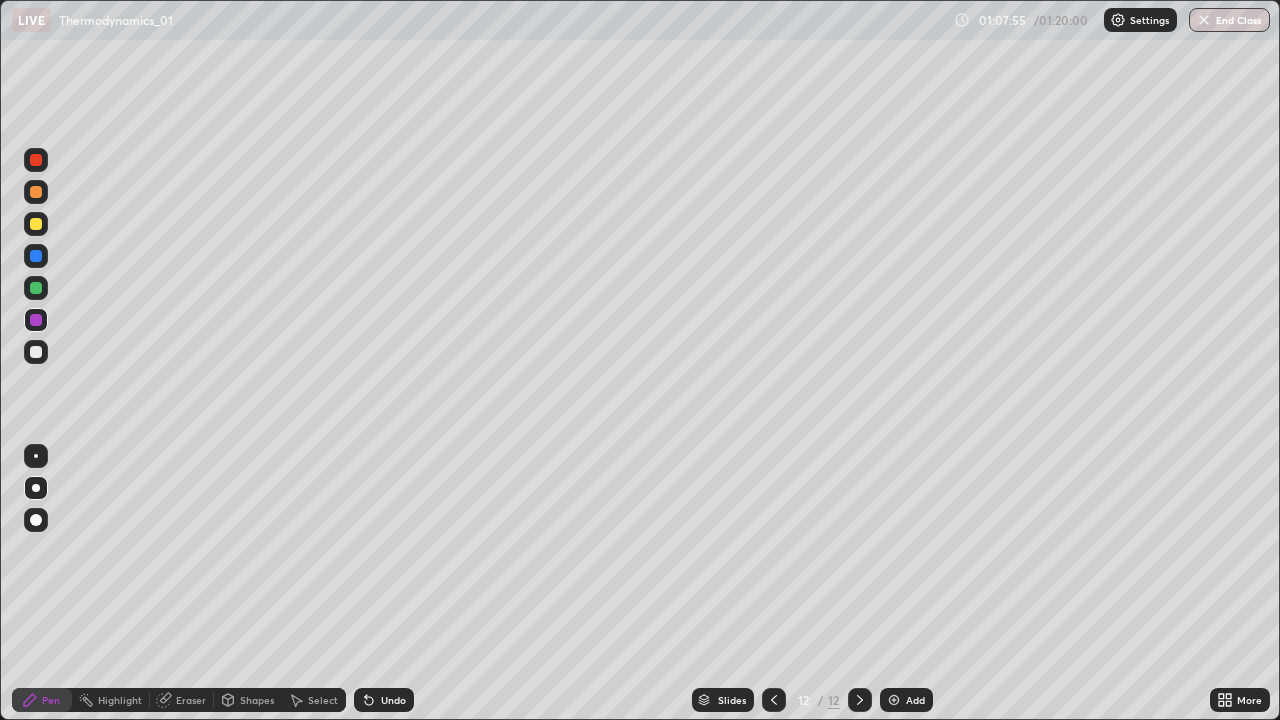 click on "Add" at bounding box center [906, 700] 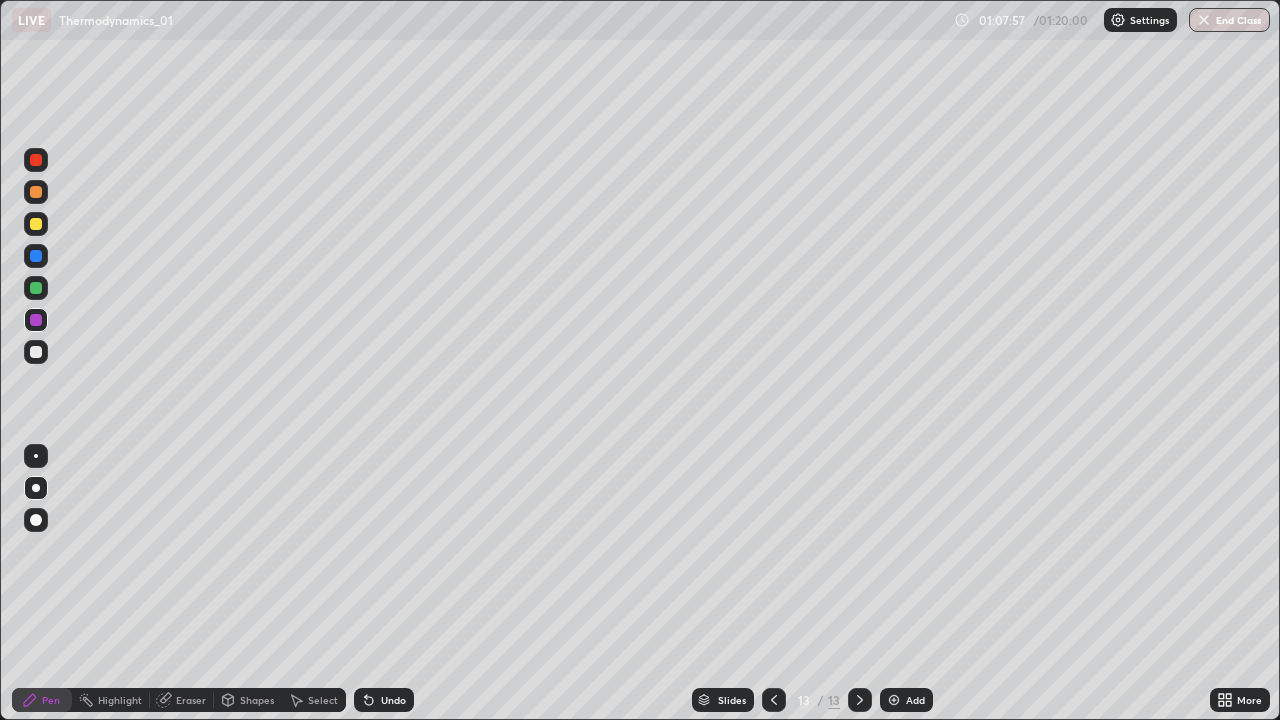 click at bounding box center [36, 224] 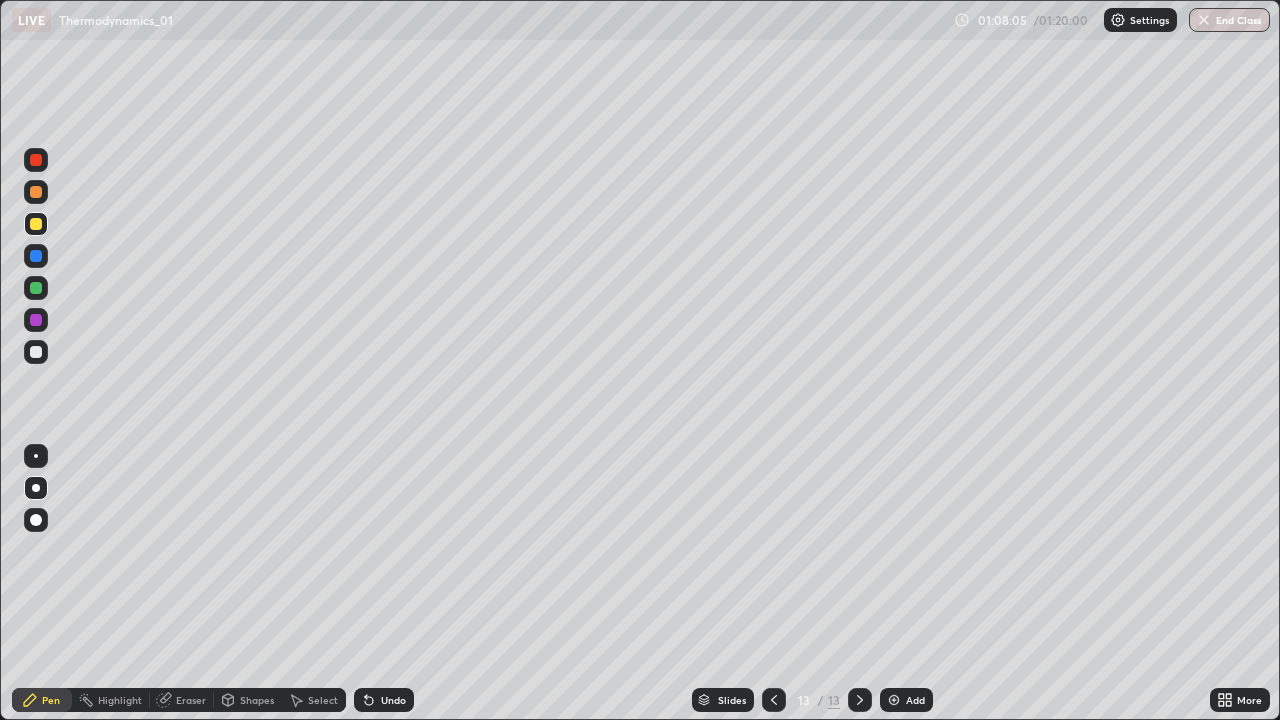 click 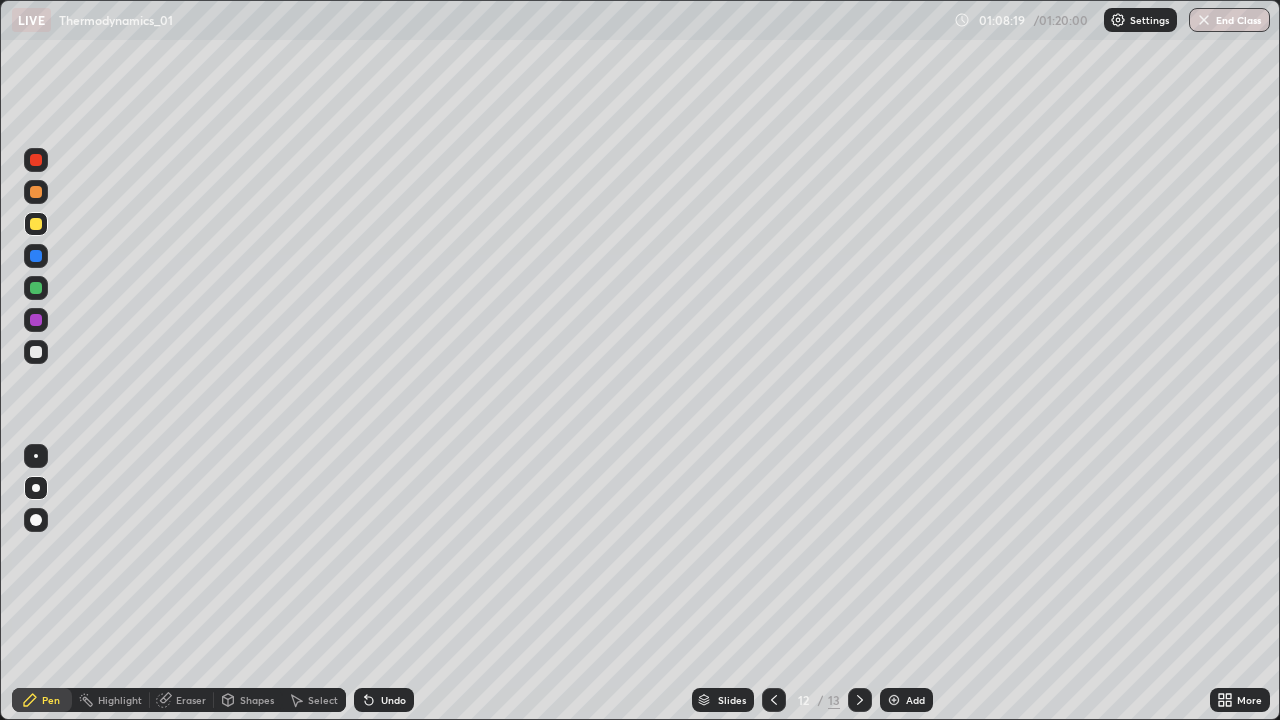click 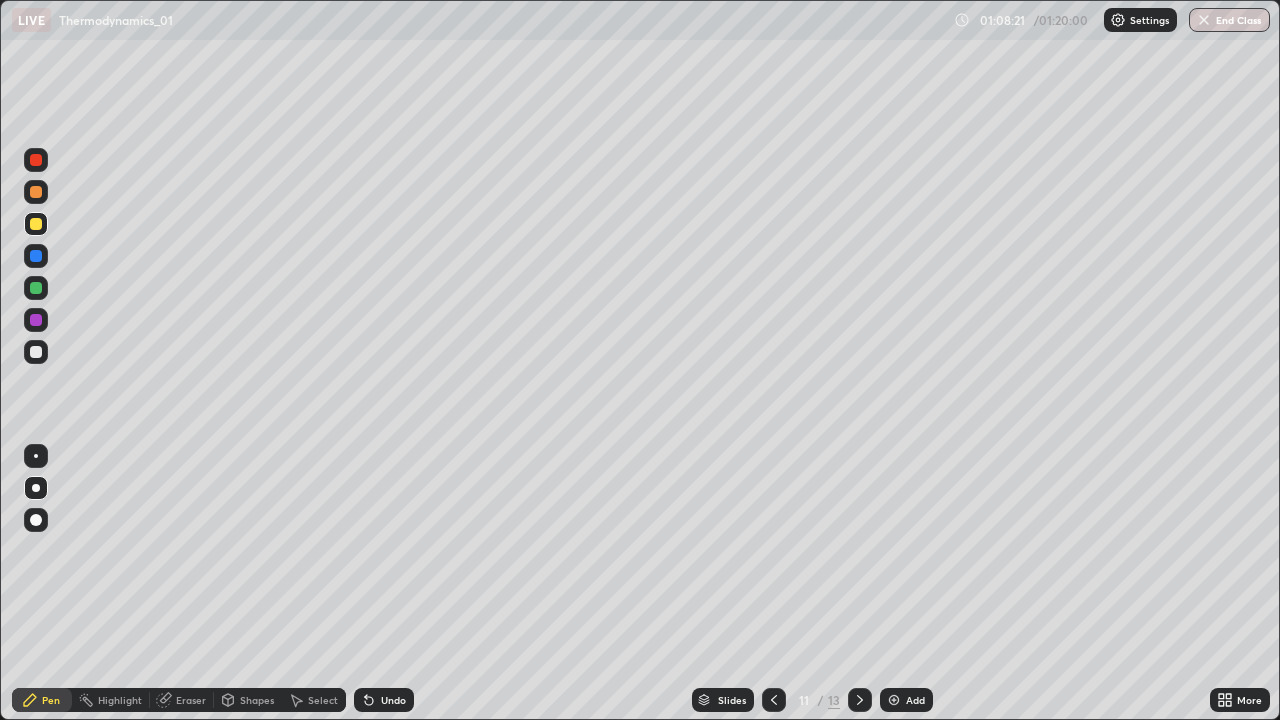 click 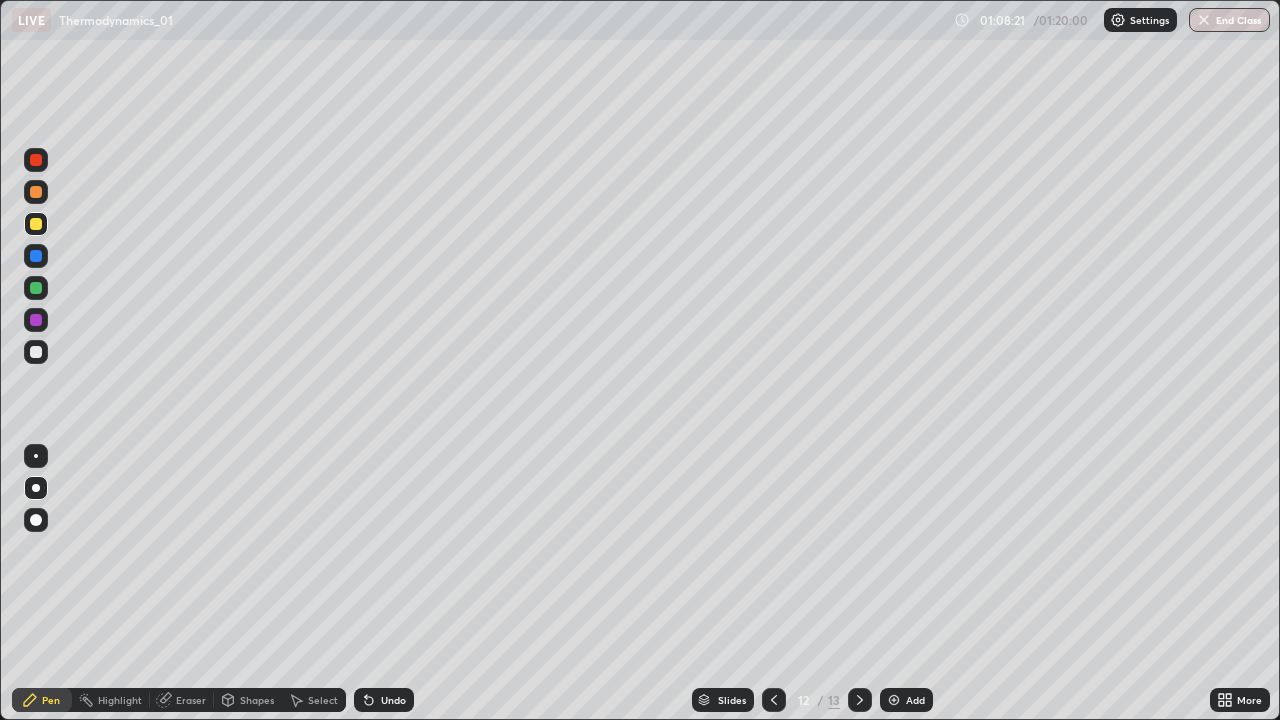 click 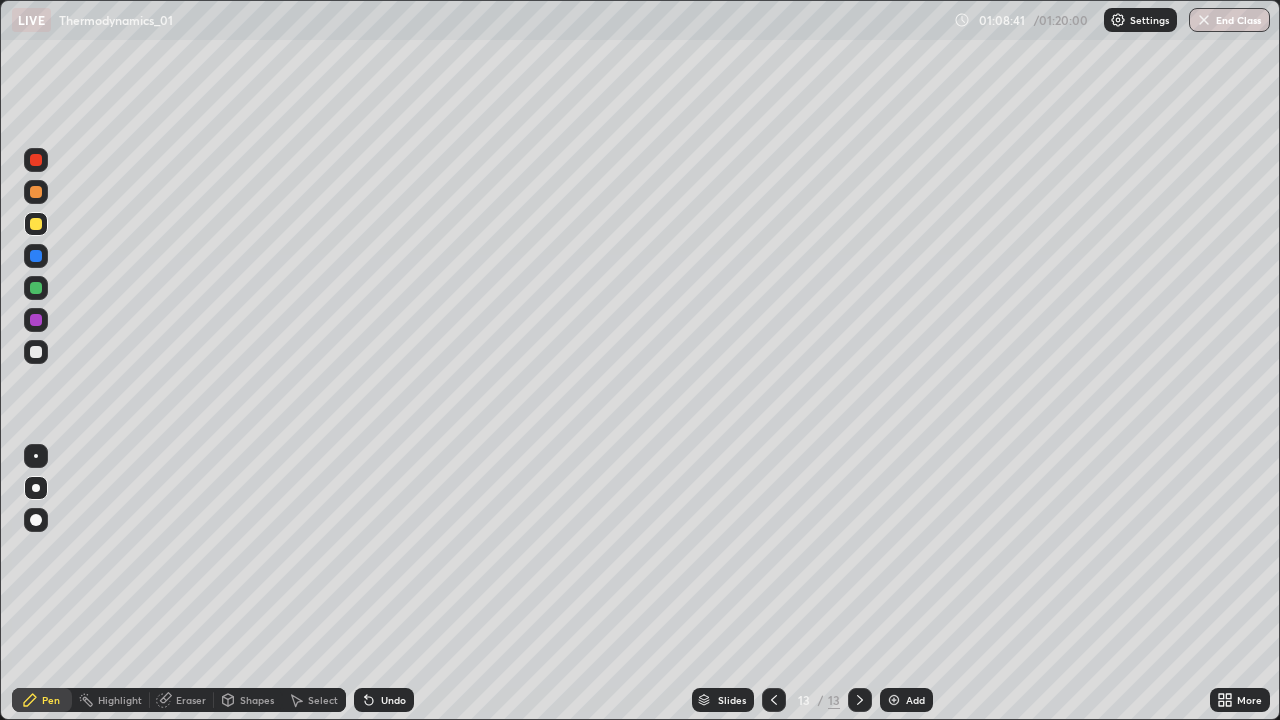 click 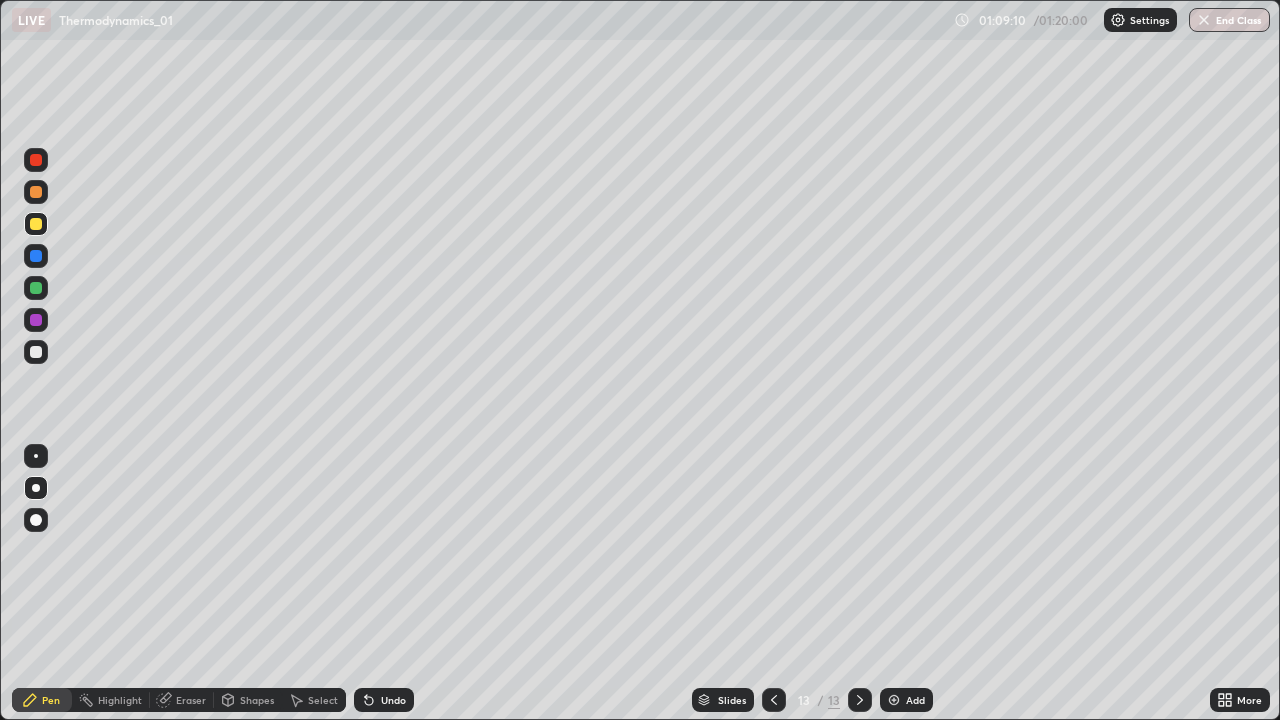 click at bounding box center [36, 256] 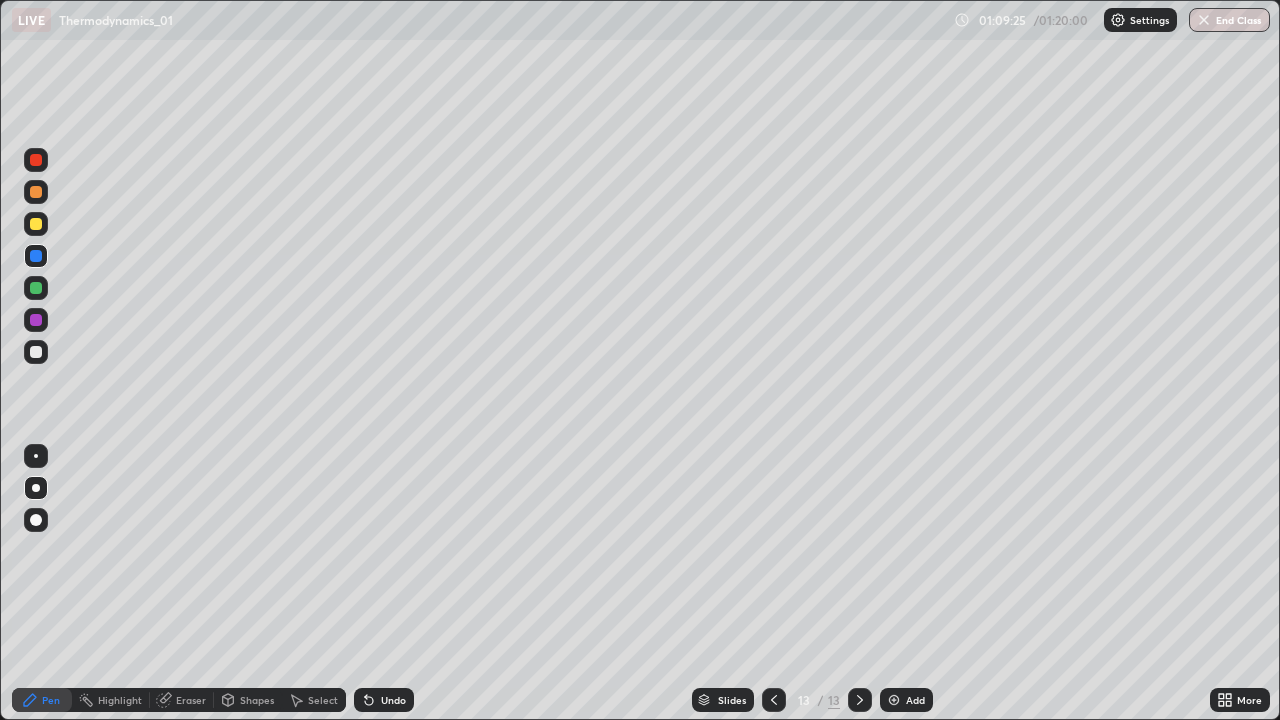 click 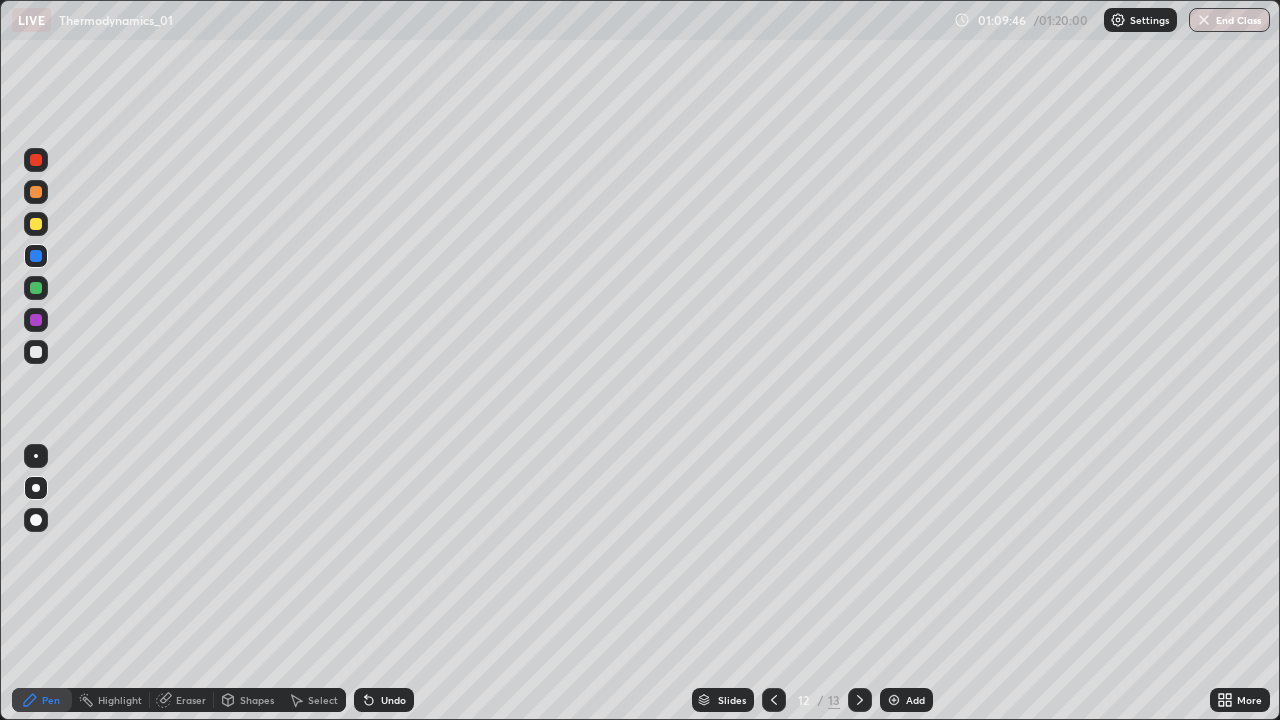 click 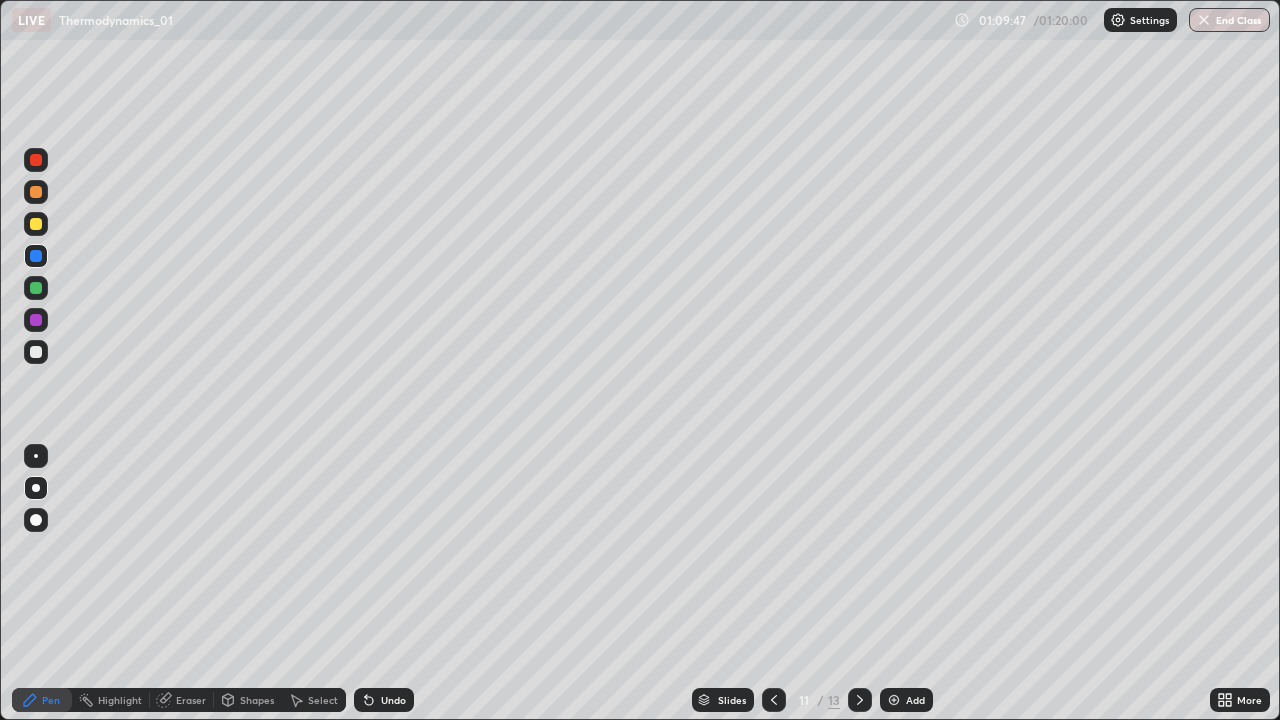 click 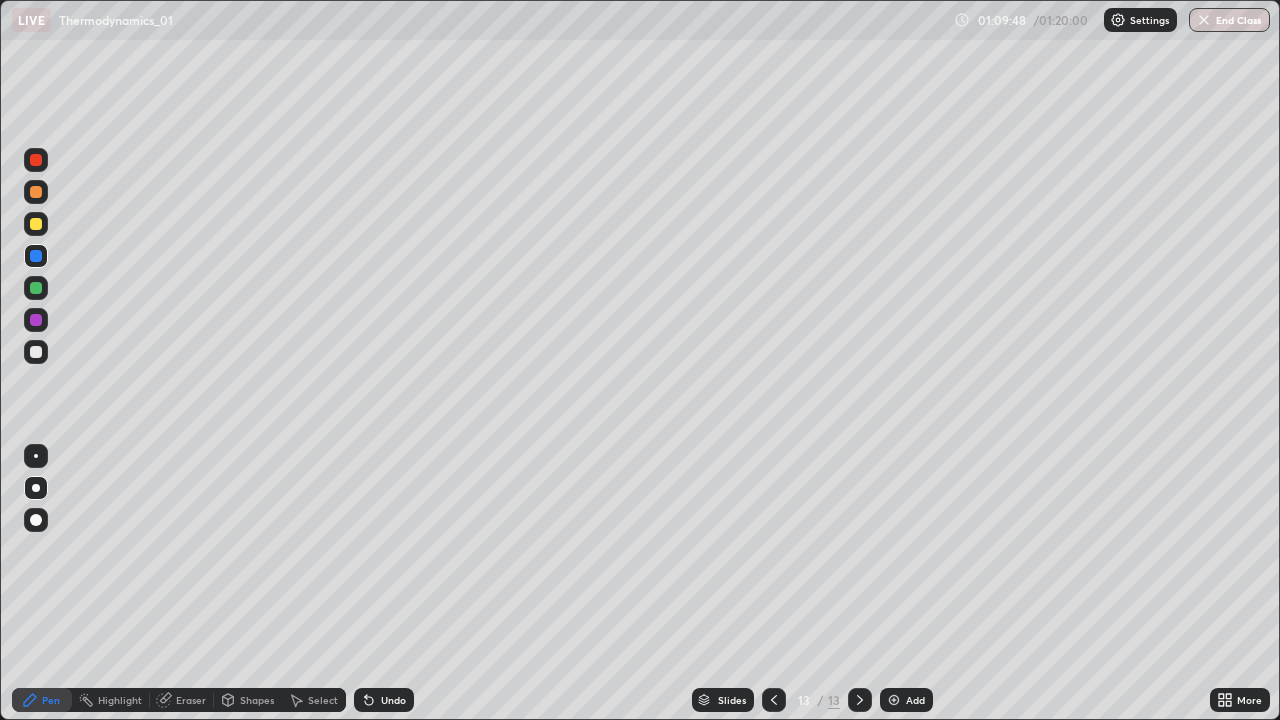 click 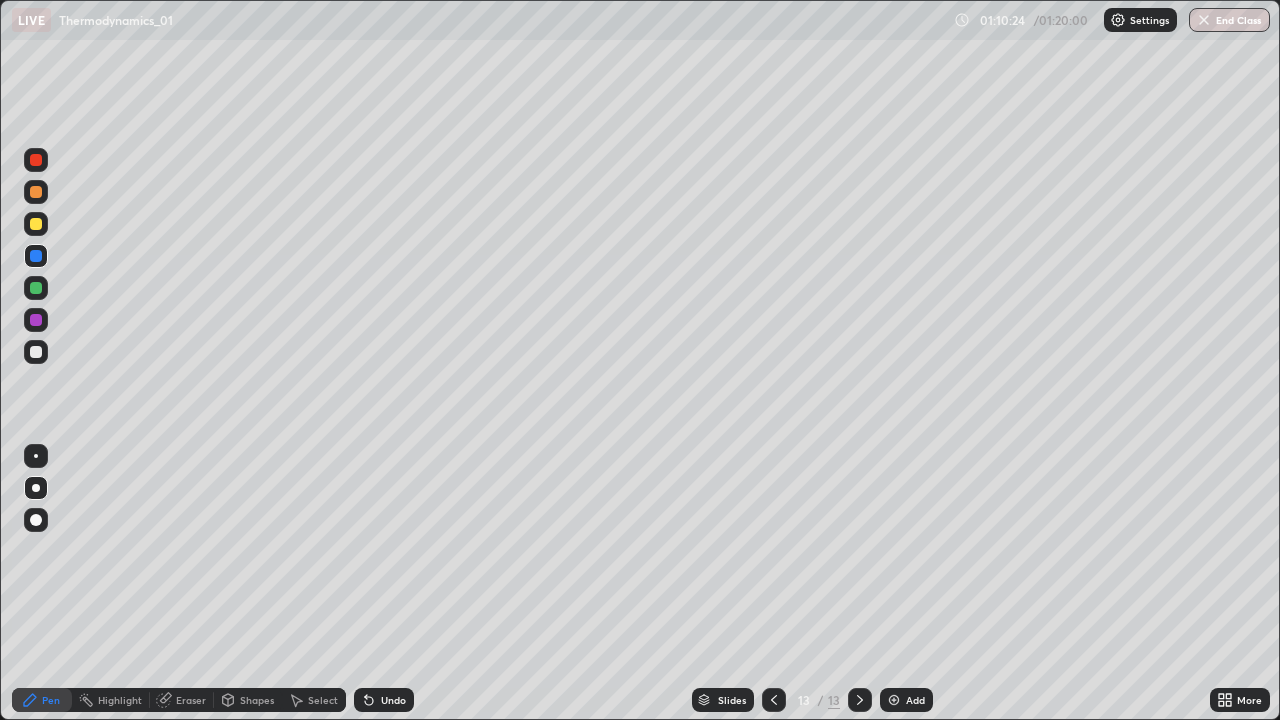 click on "Select" at bounding box center [323, 700] 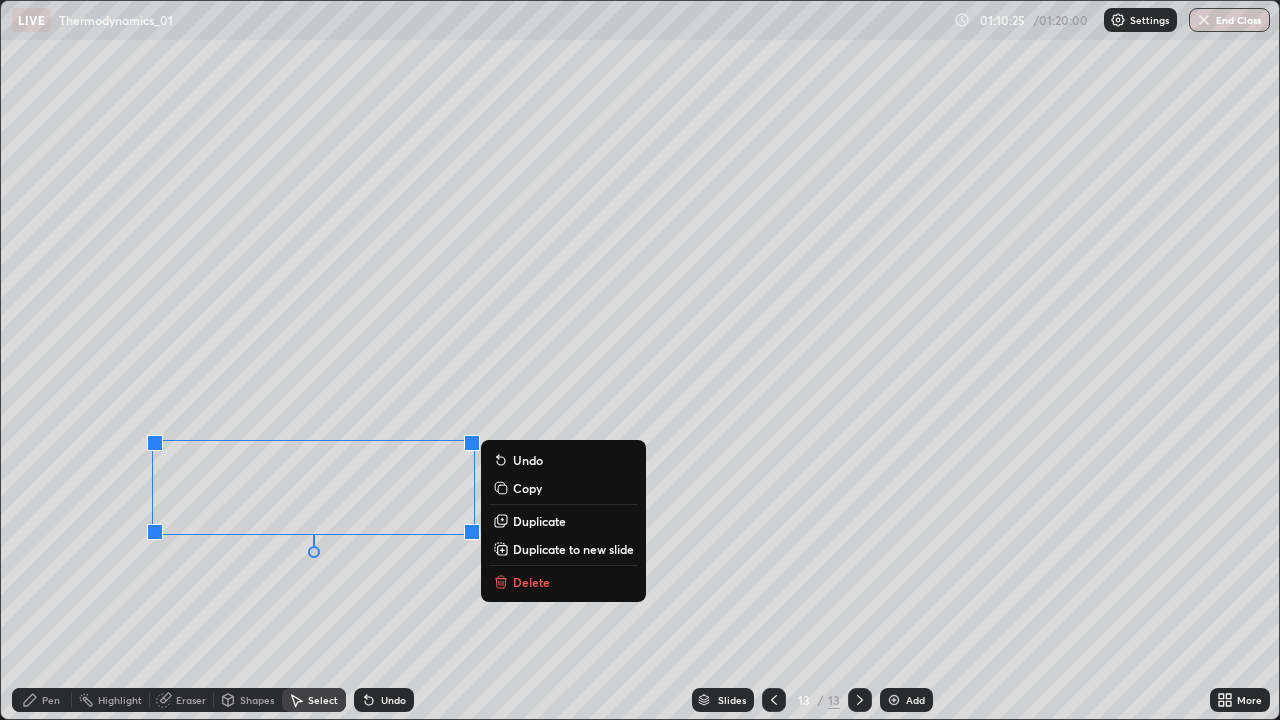 click on "Delete" at bounding box center (531, 582) 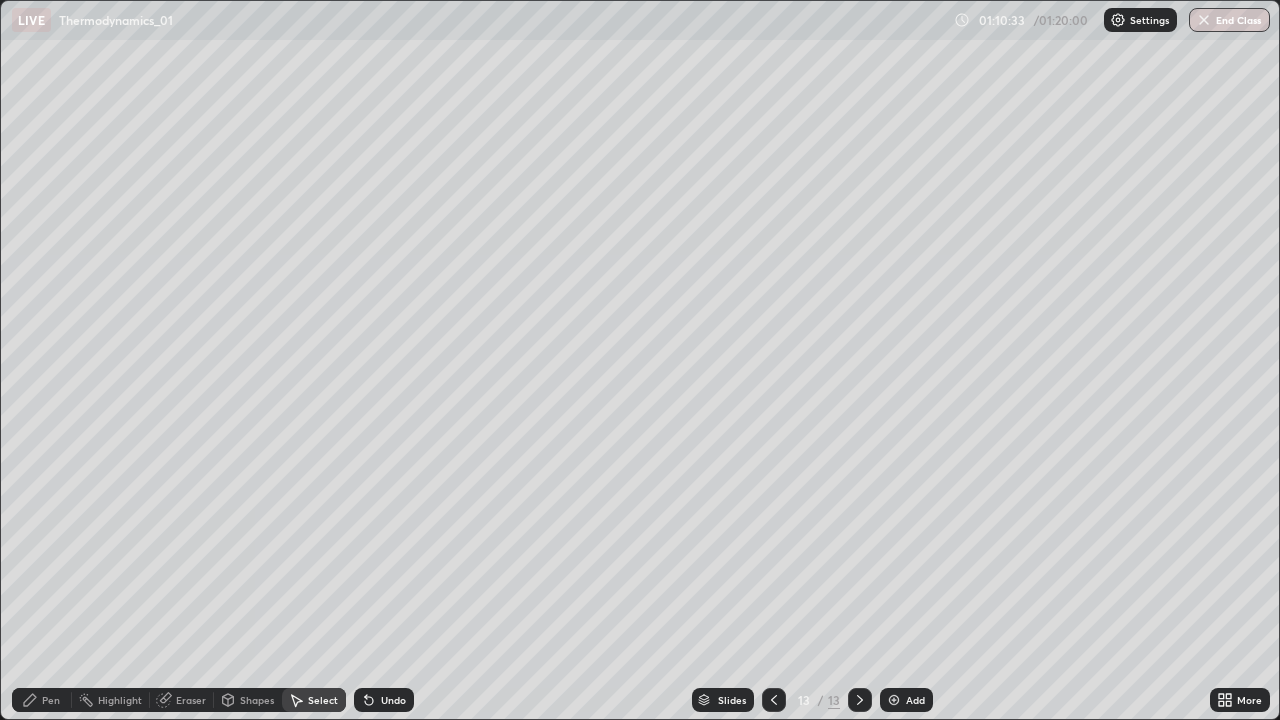 click at bounding box center (774, 700) 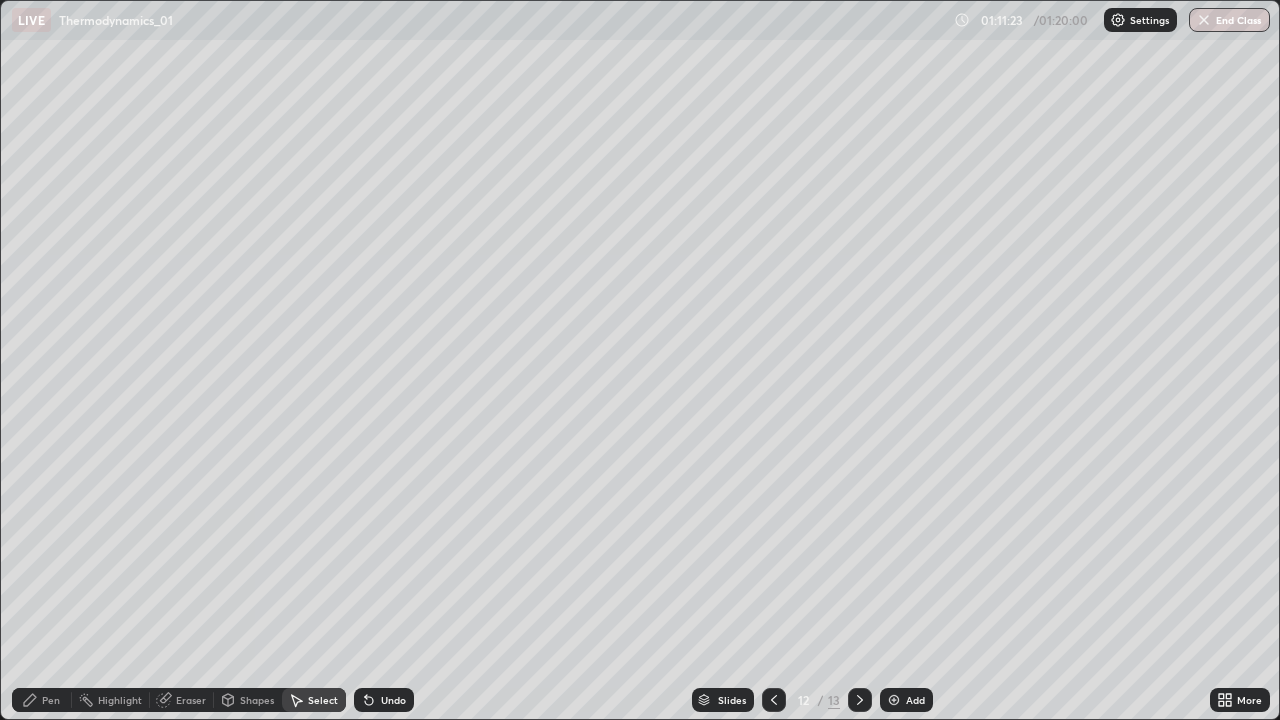 click 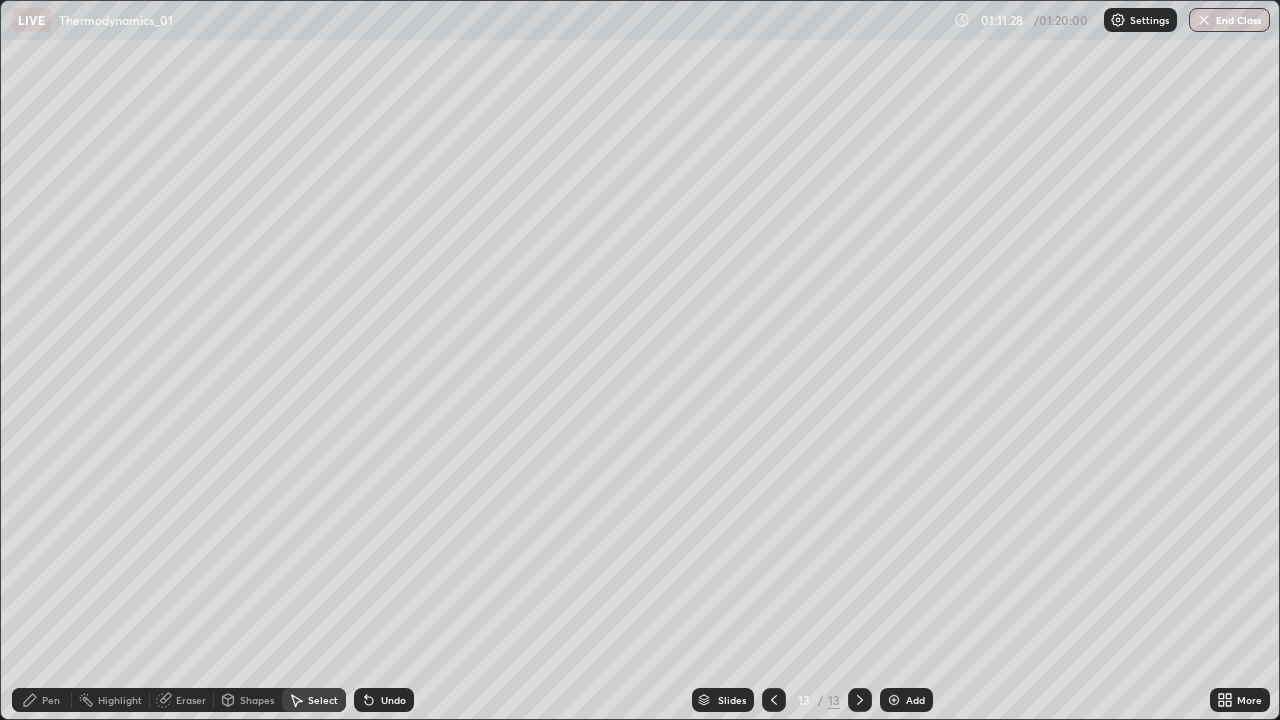 click on "Pen" at bounding box center [42, 700] 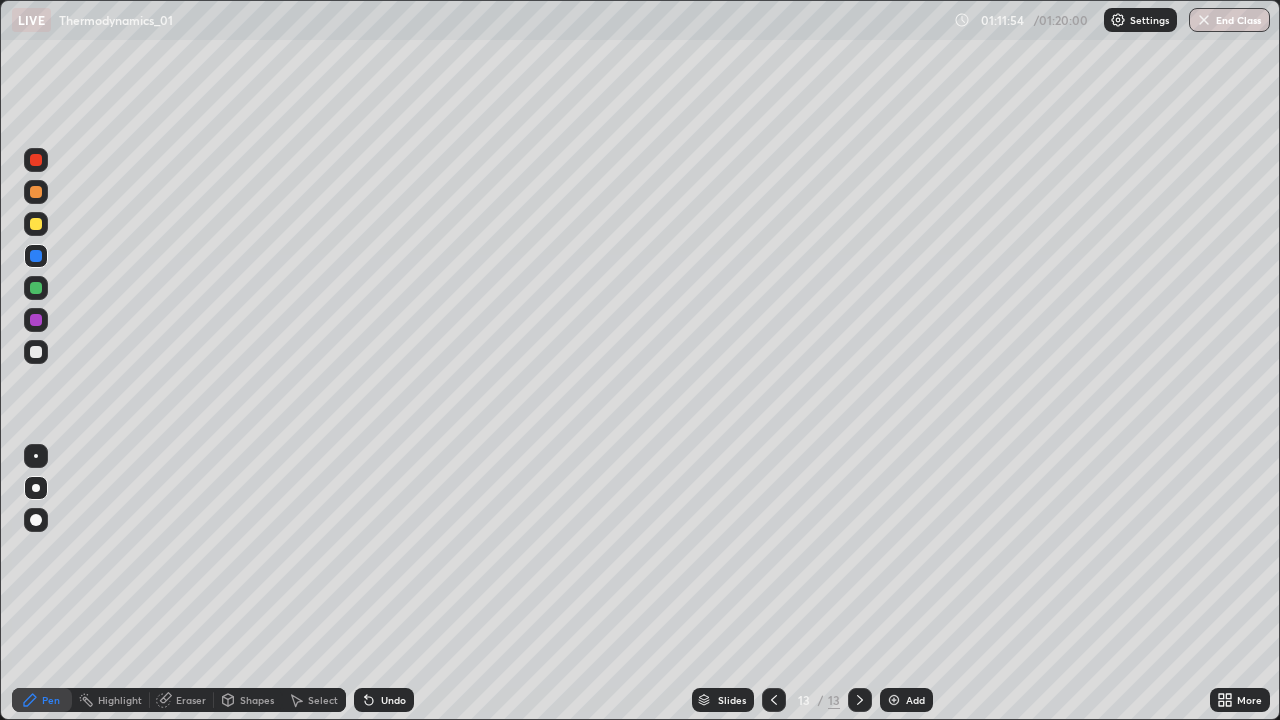 click at bounding box center [36, 224] 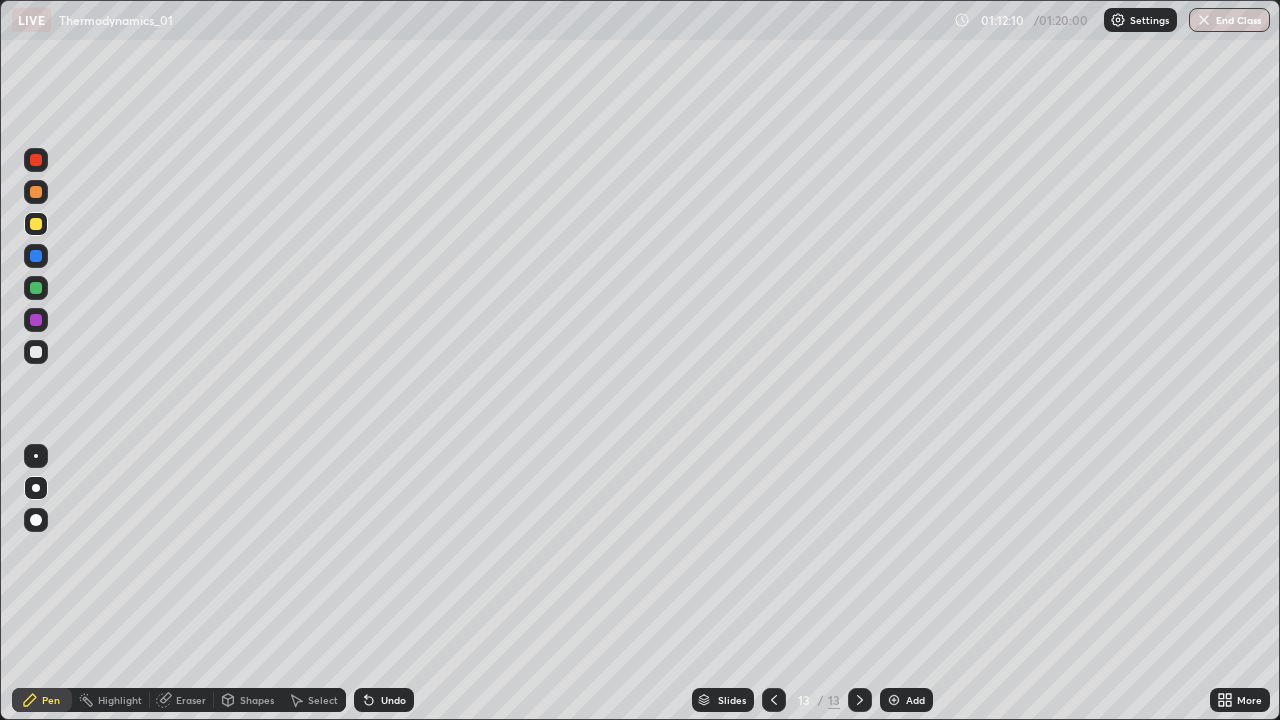 click 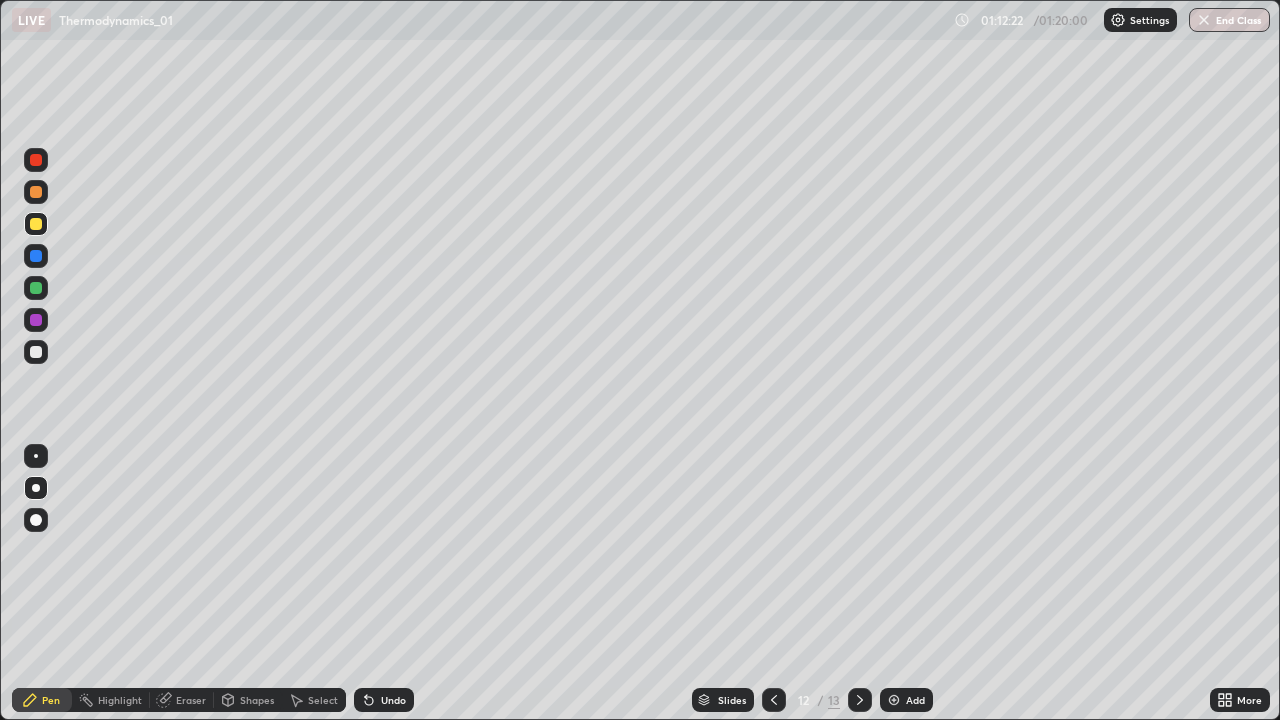 click 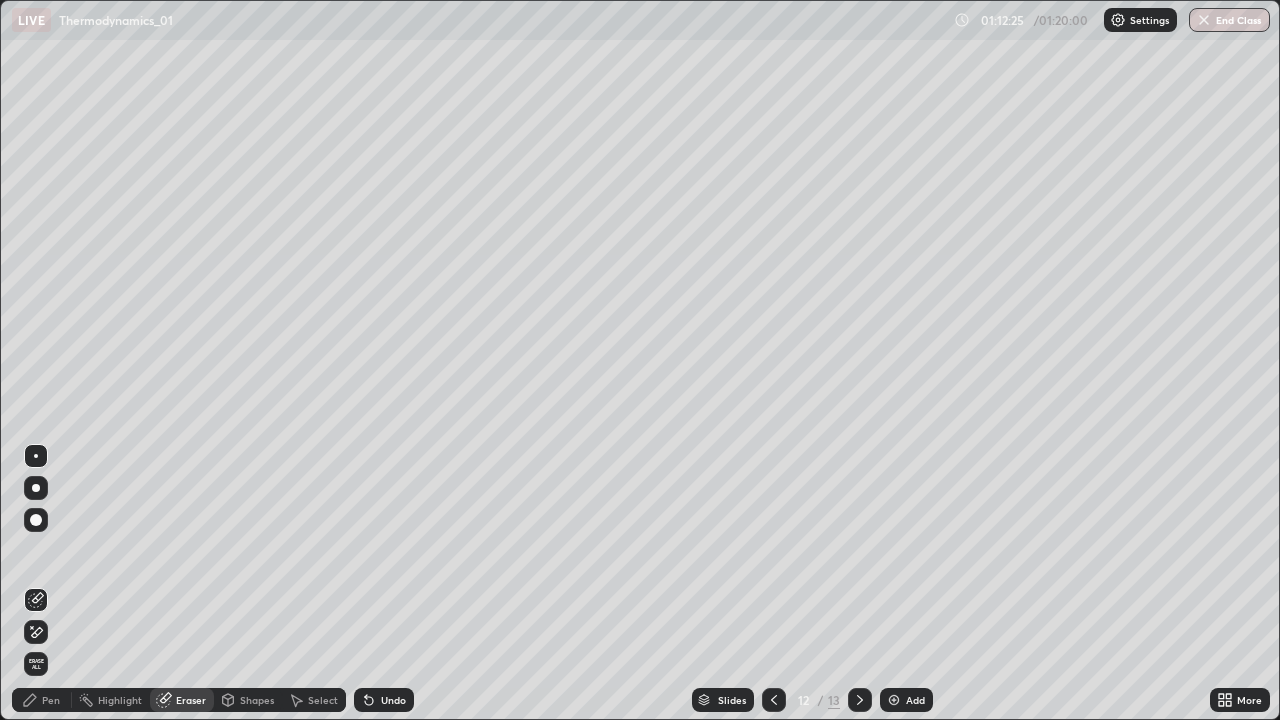 click on "Pen Highlight Eraser Shapes Select Undo Slides 12 / 13 Add More" at bounding box center (640, 700) 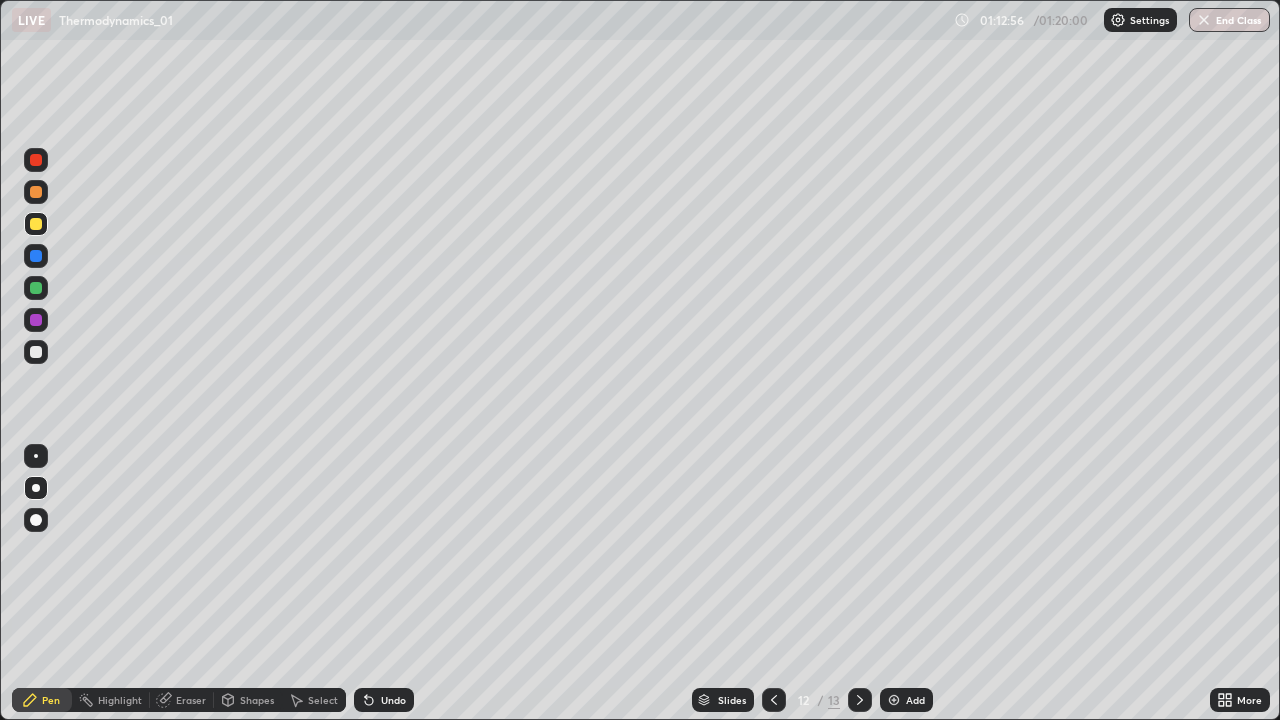 click at bounding box center [860, 700] 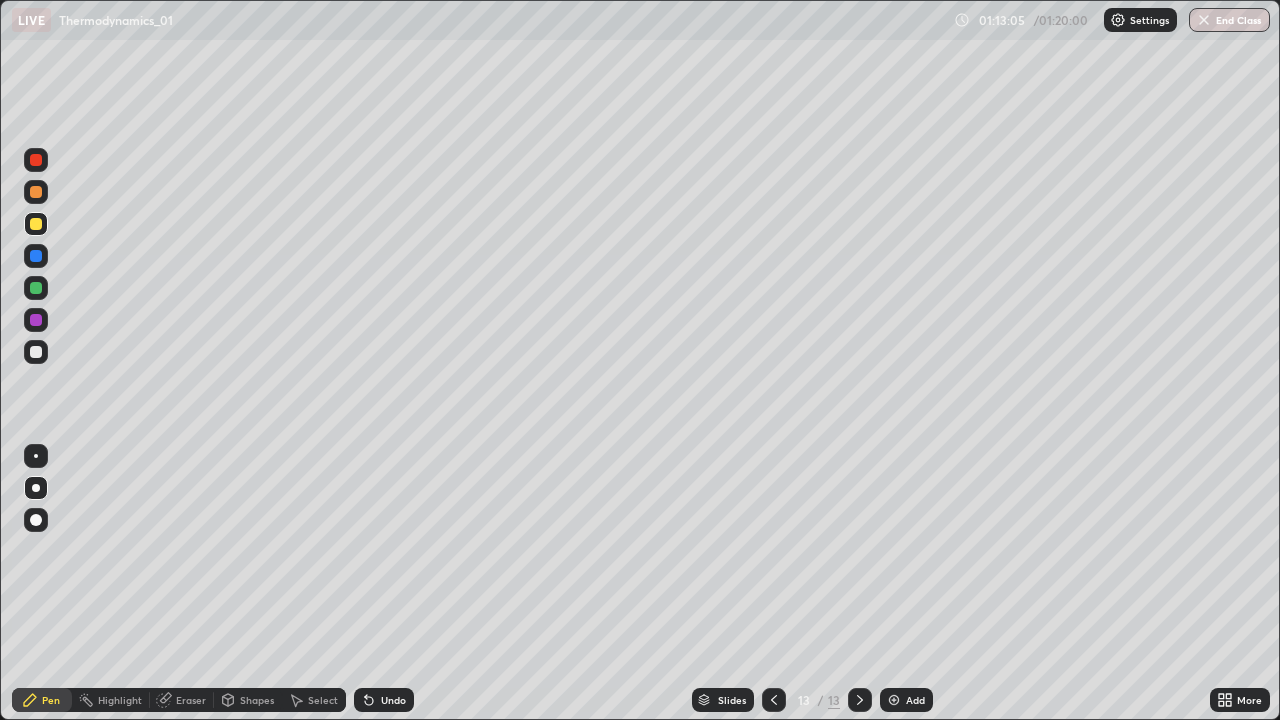 click on "Pen" at bounding box center [42, 700] 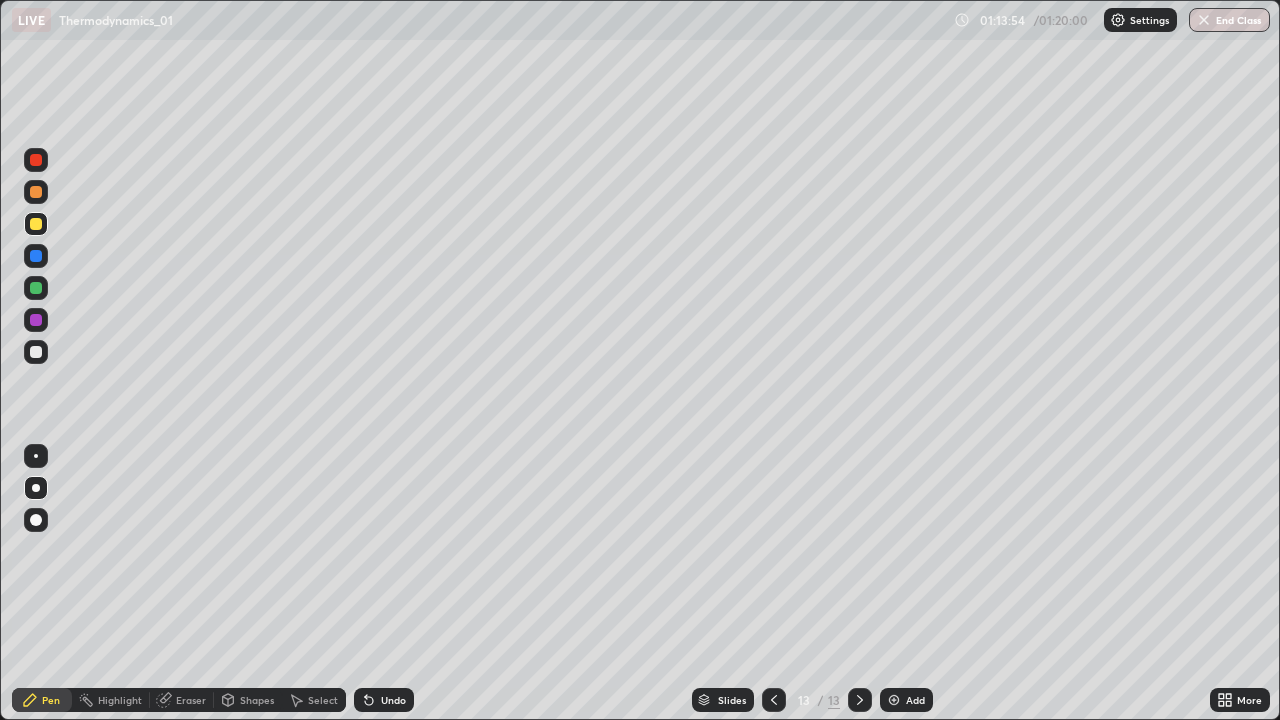 click 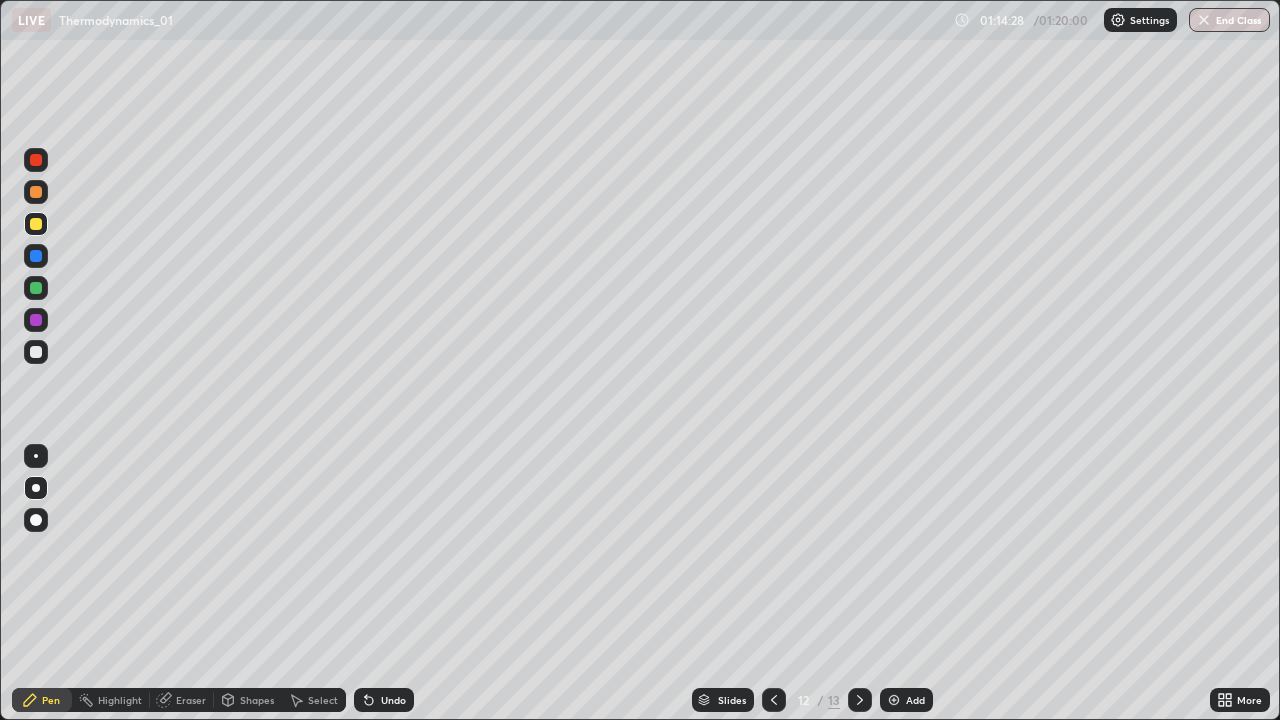 click 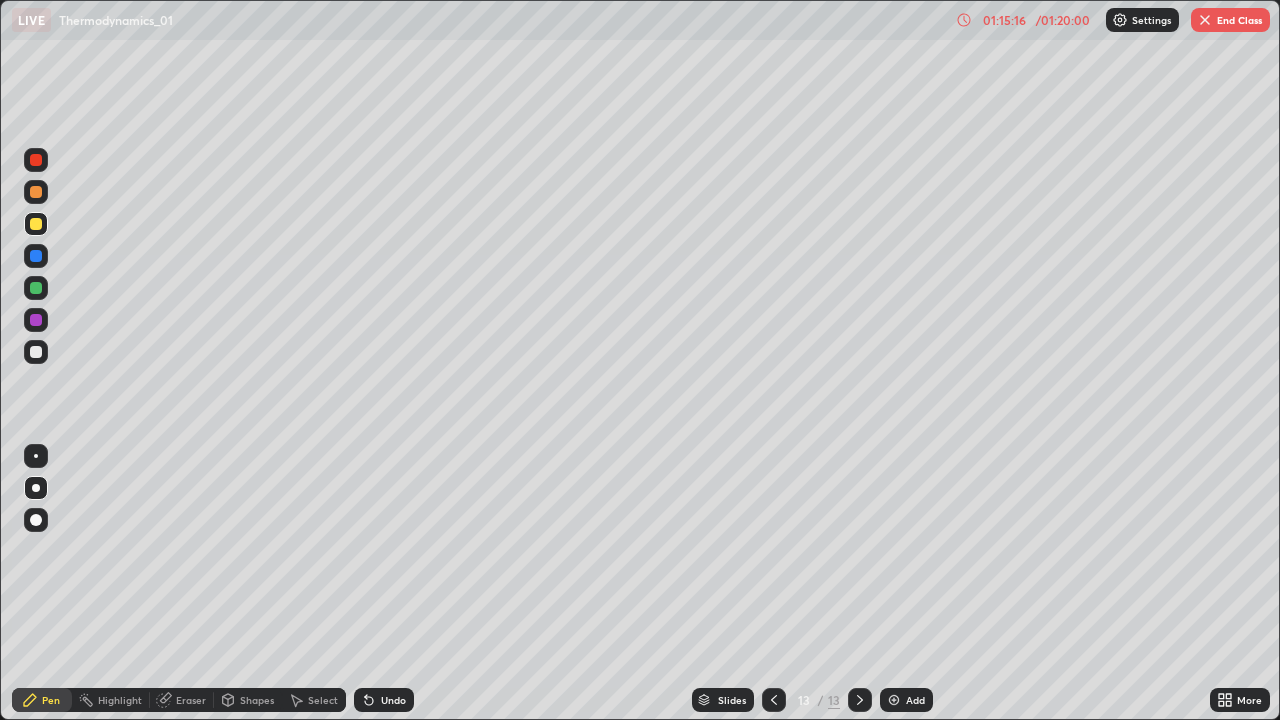 click on "Undo" at bounding box center (393, 700) 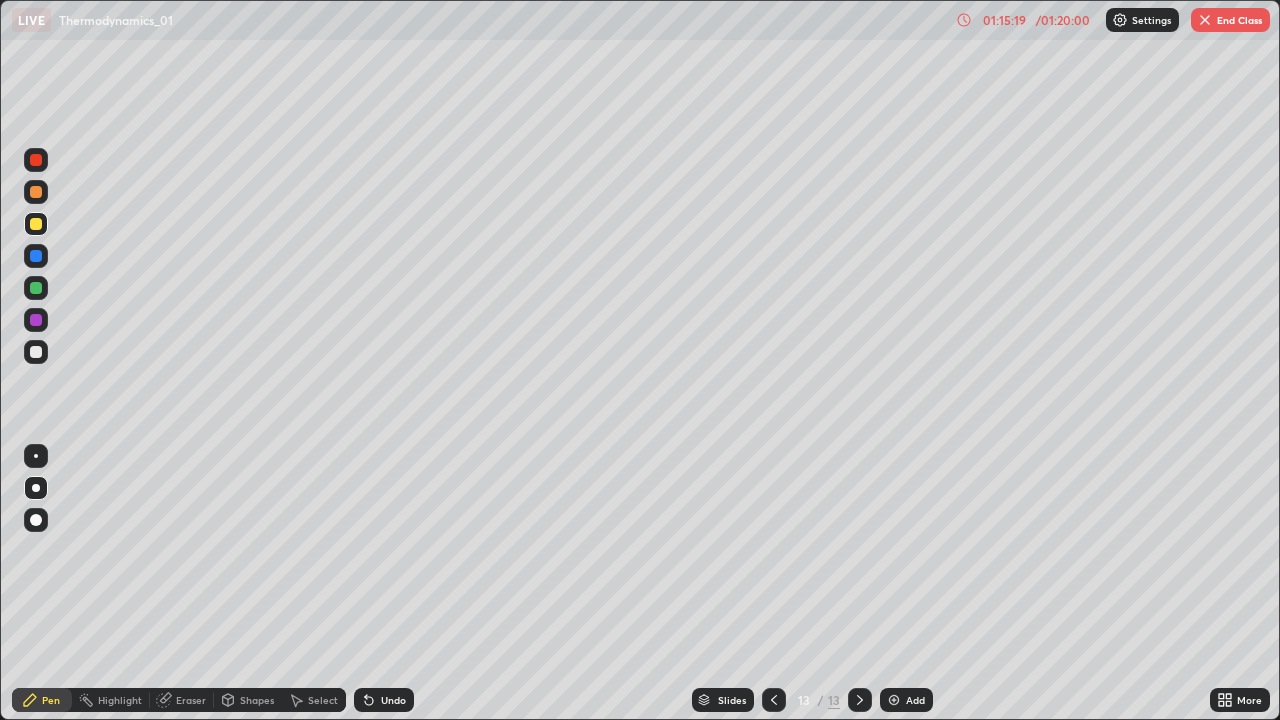 click 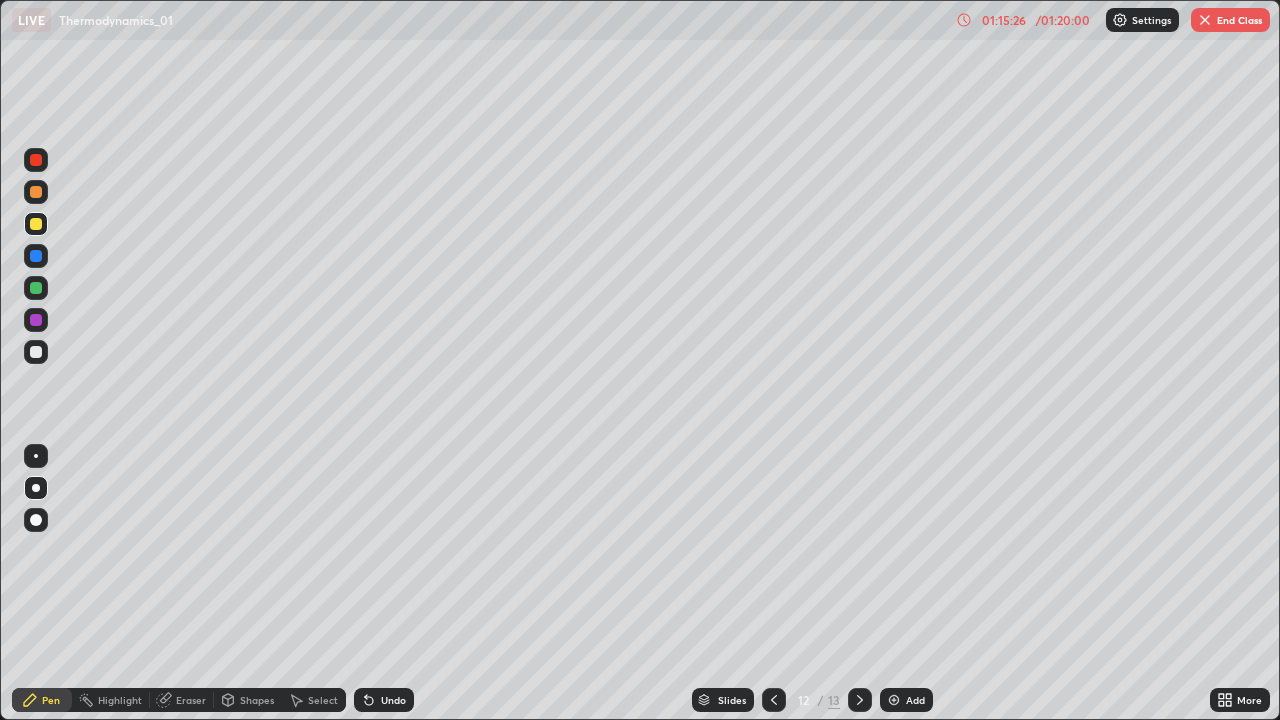 click on "Eraser" at bounding box center [191, 700] 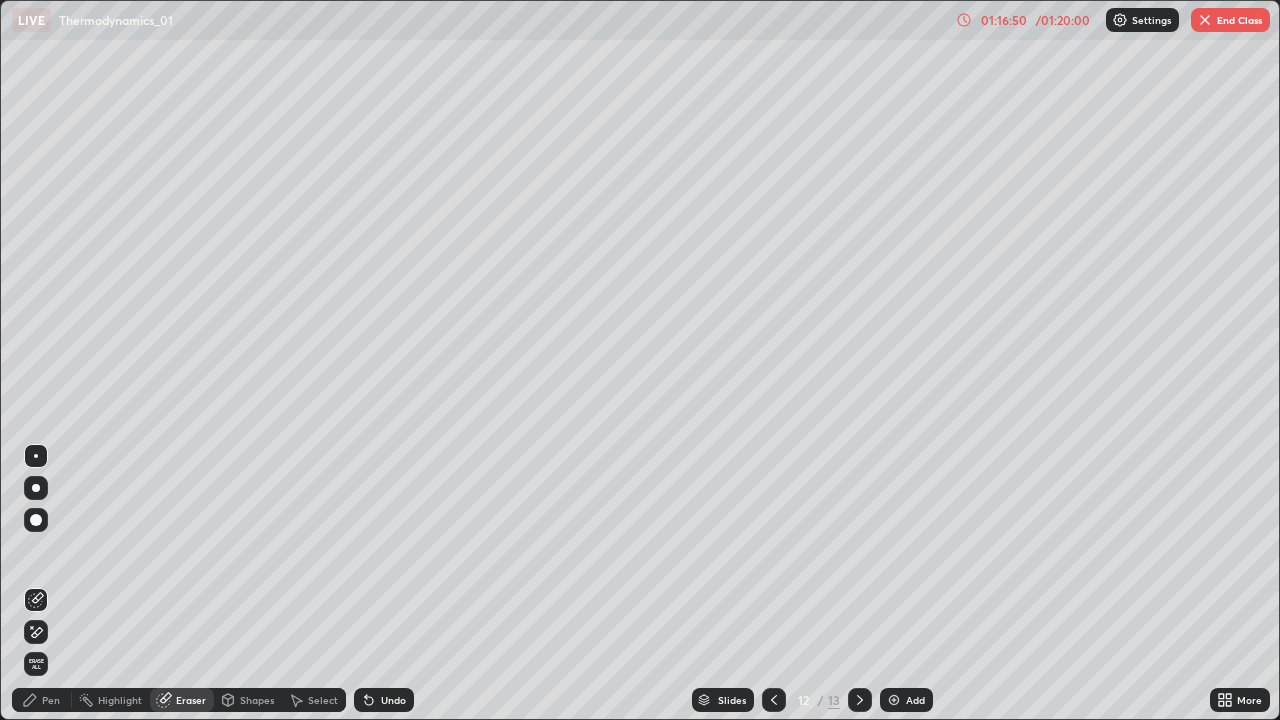 click at bounding box center (860, 700) 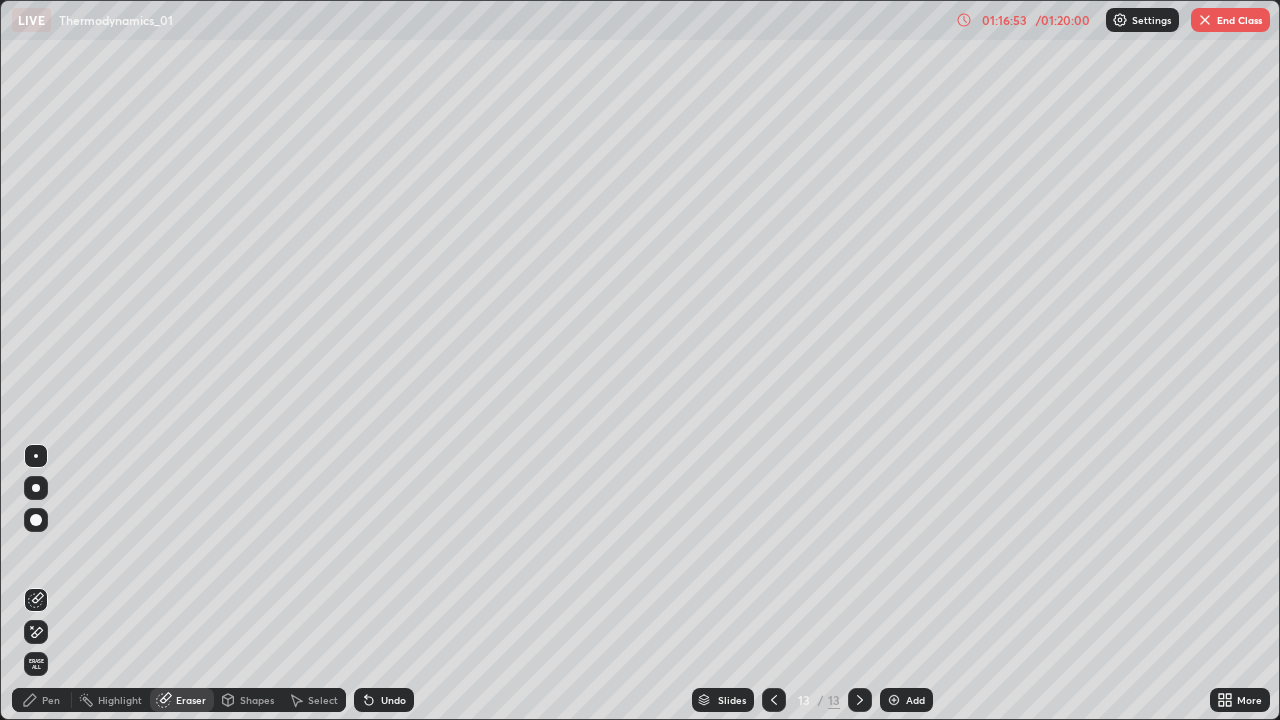 click on "Pen" at bounding box center [42, 700] 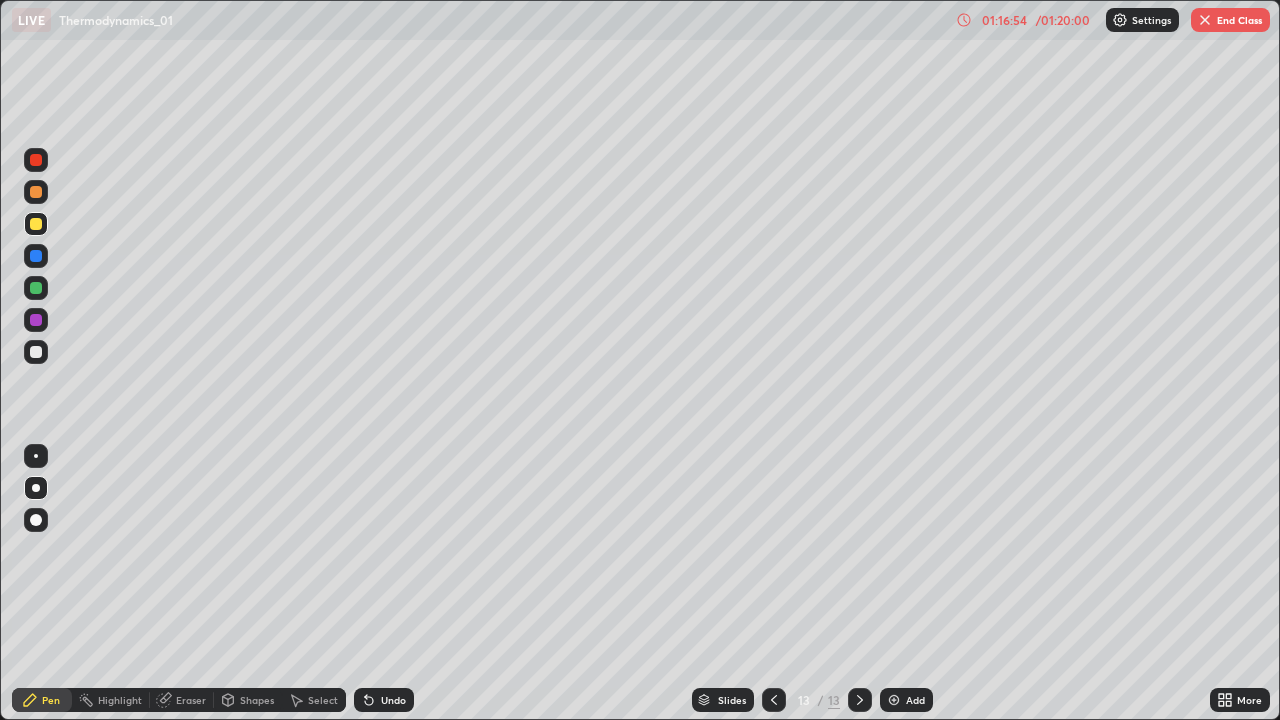 click at bounding box center (36, 352) 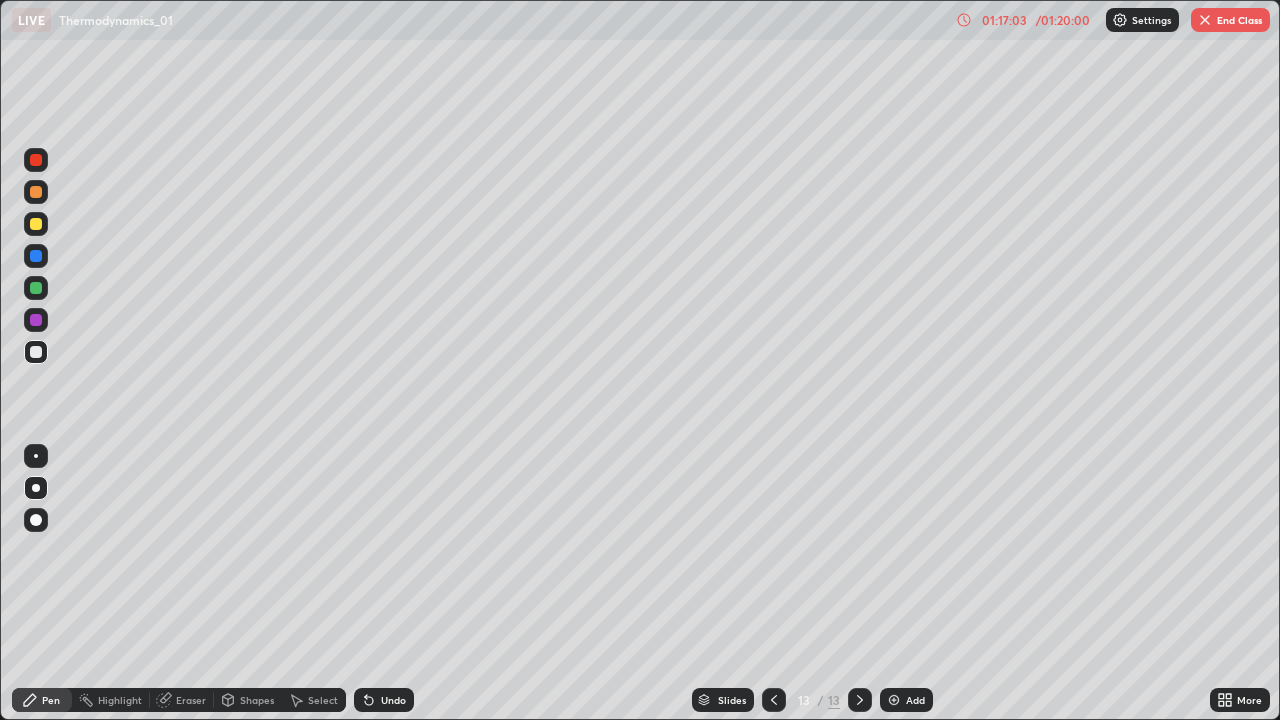 click at bounding box center [774, 700] 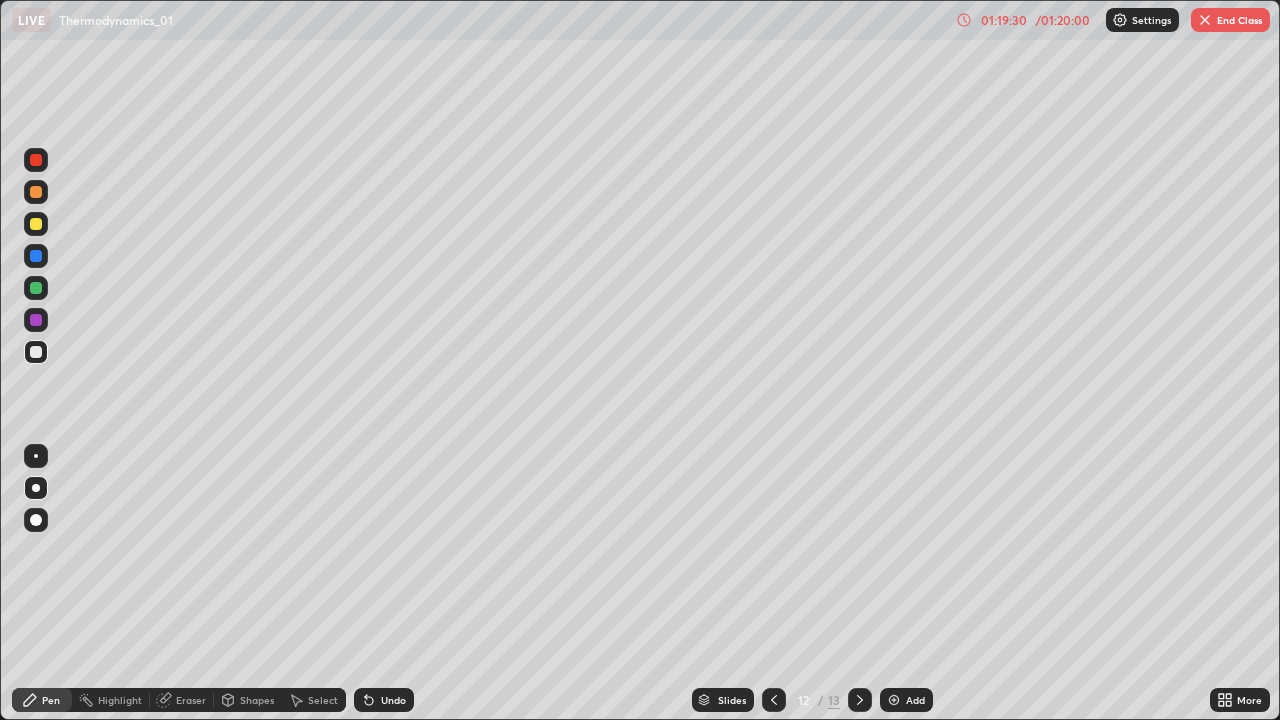 click at bounding box center (860, 700) 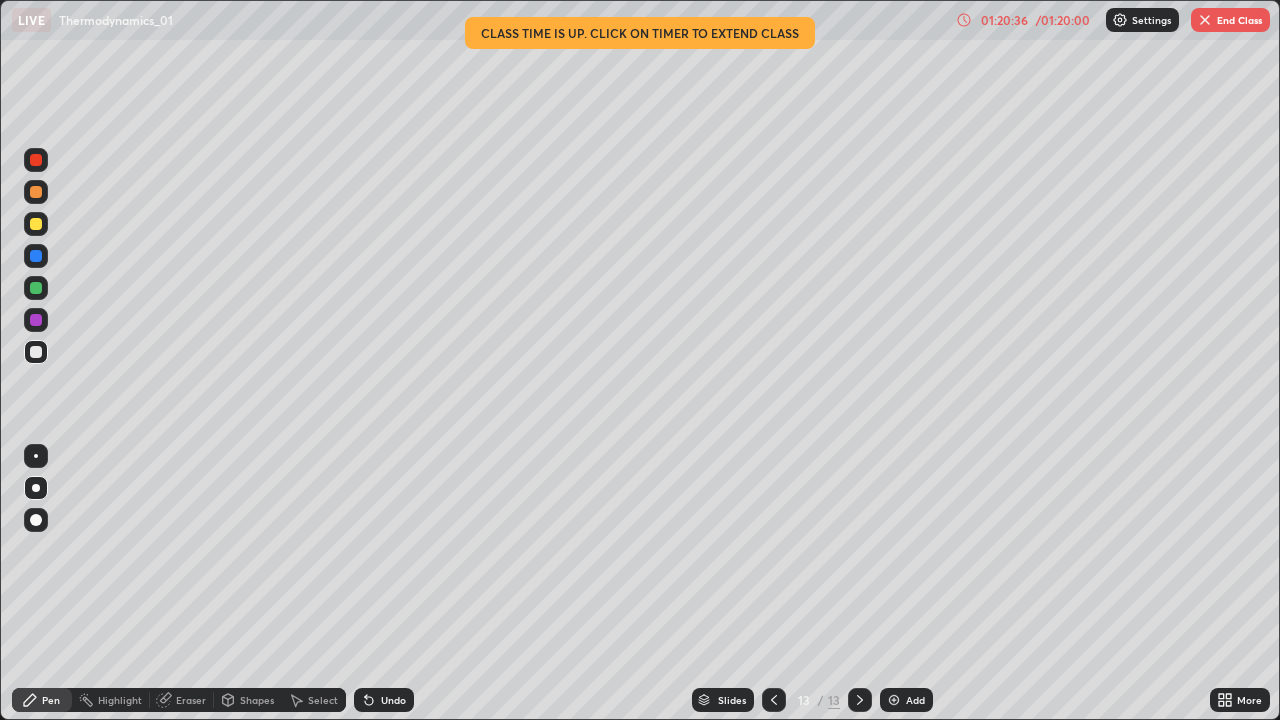 click 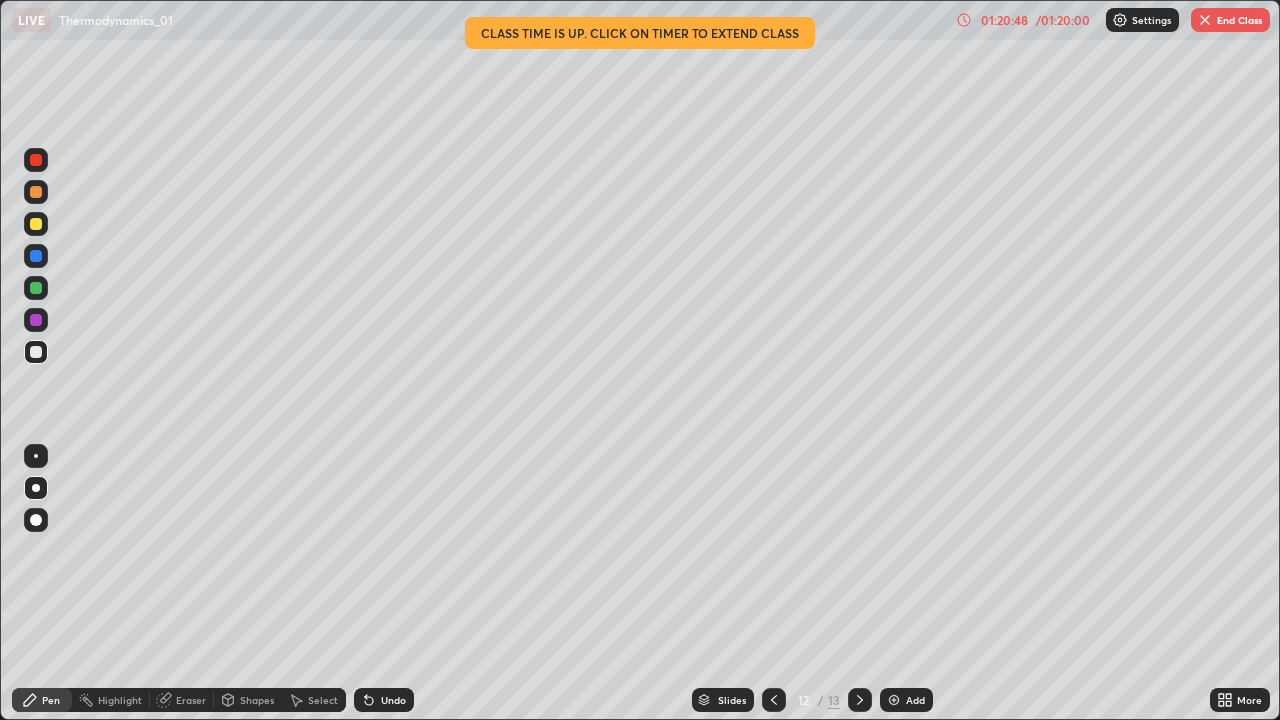 click on "End Class" at bounding box center [1230, 20] 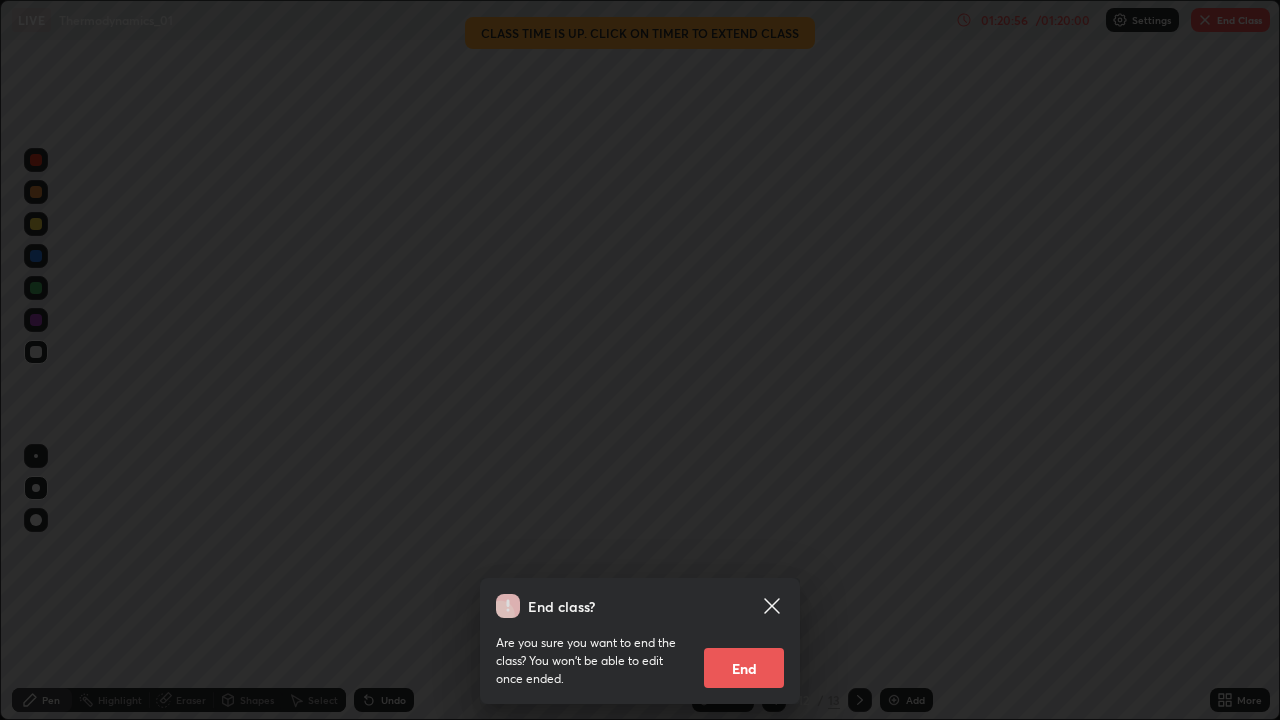 click 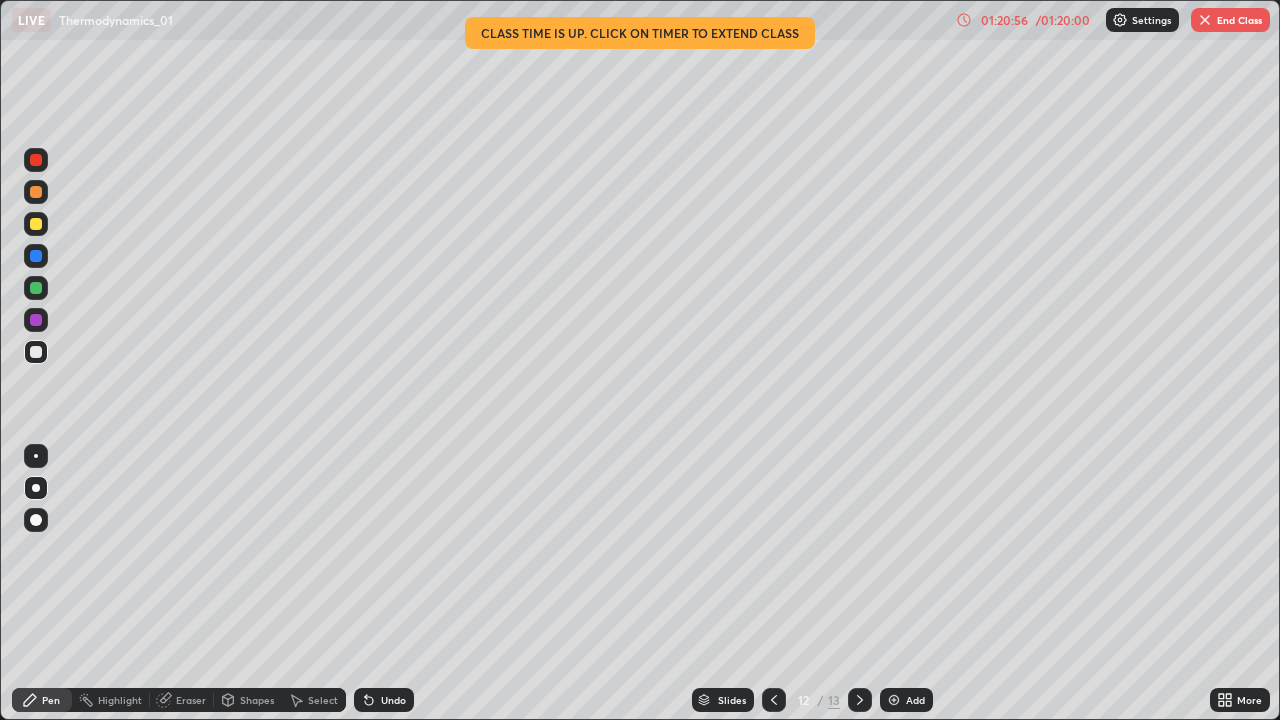 click at bounding box center (860, 700) 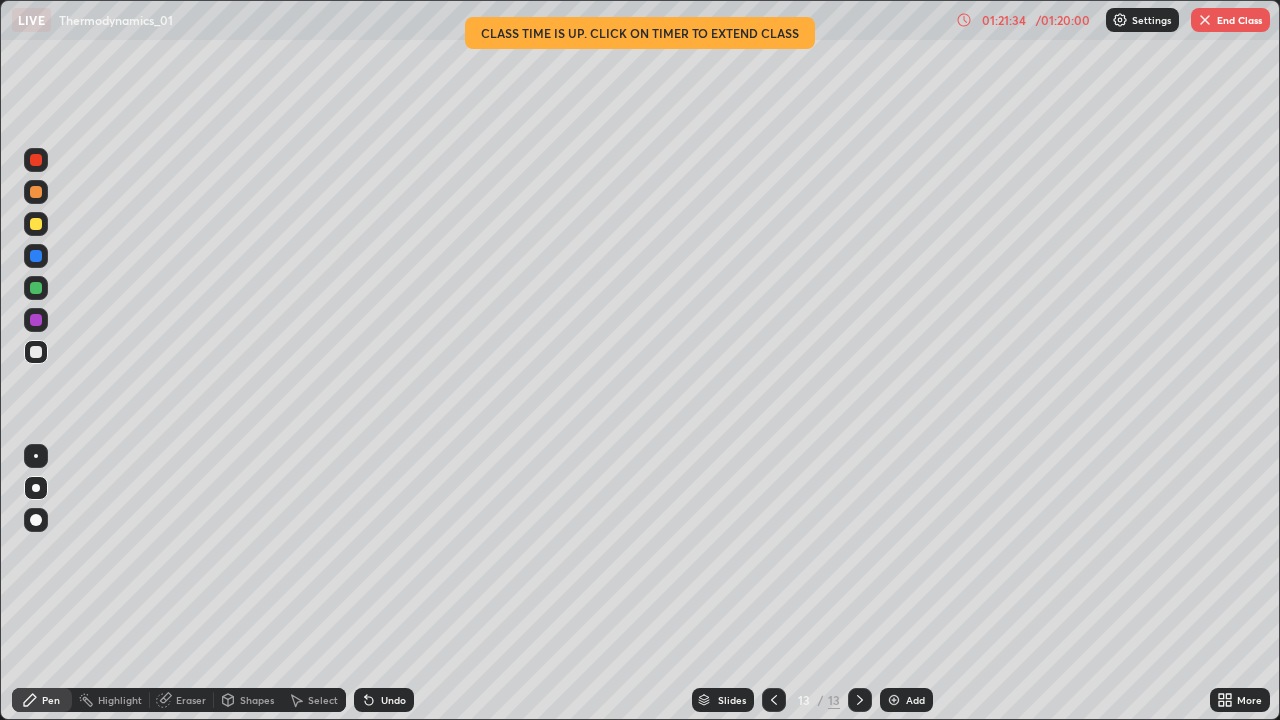 click 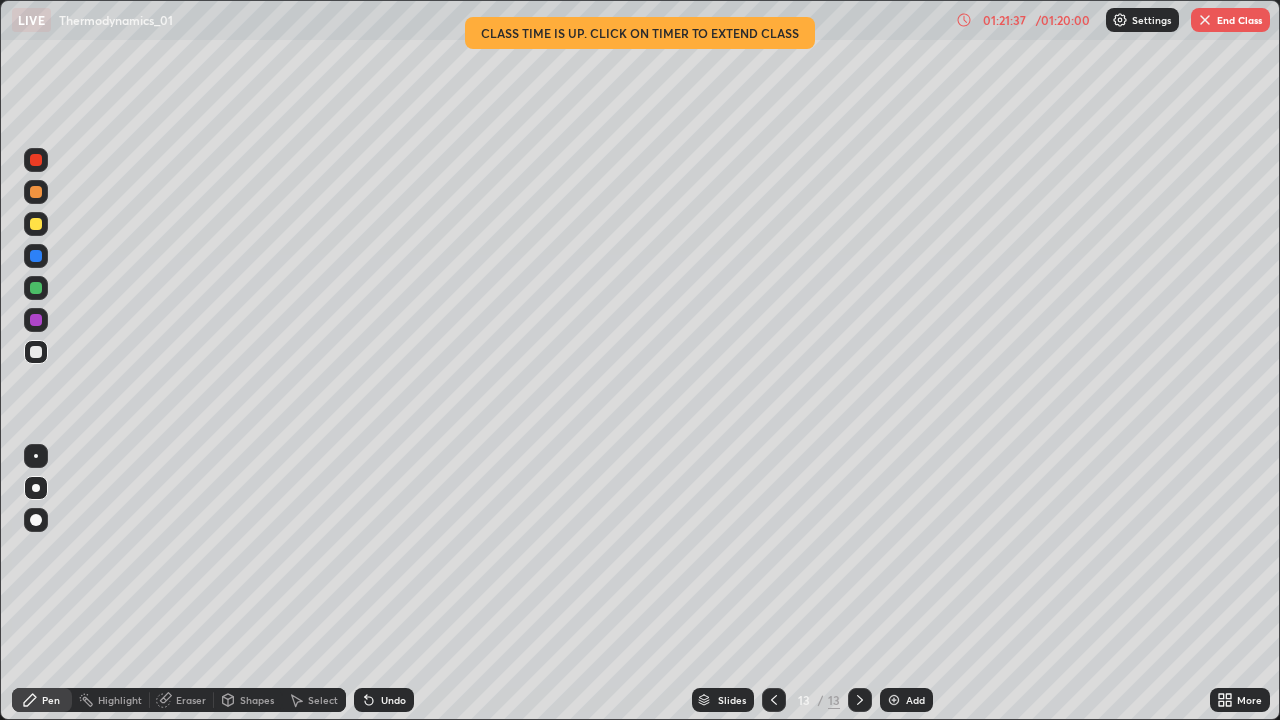 click 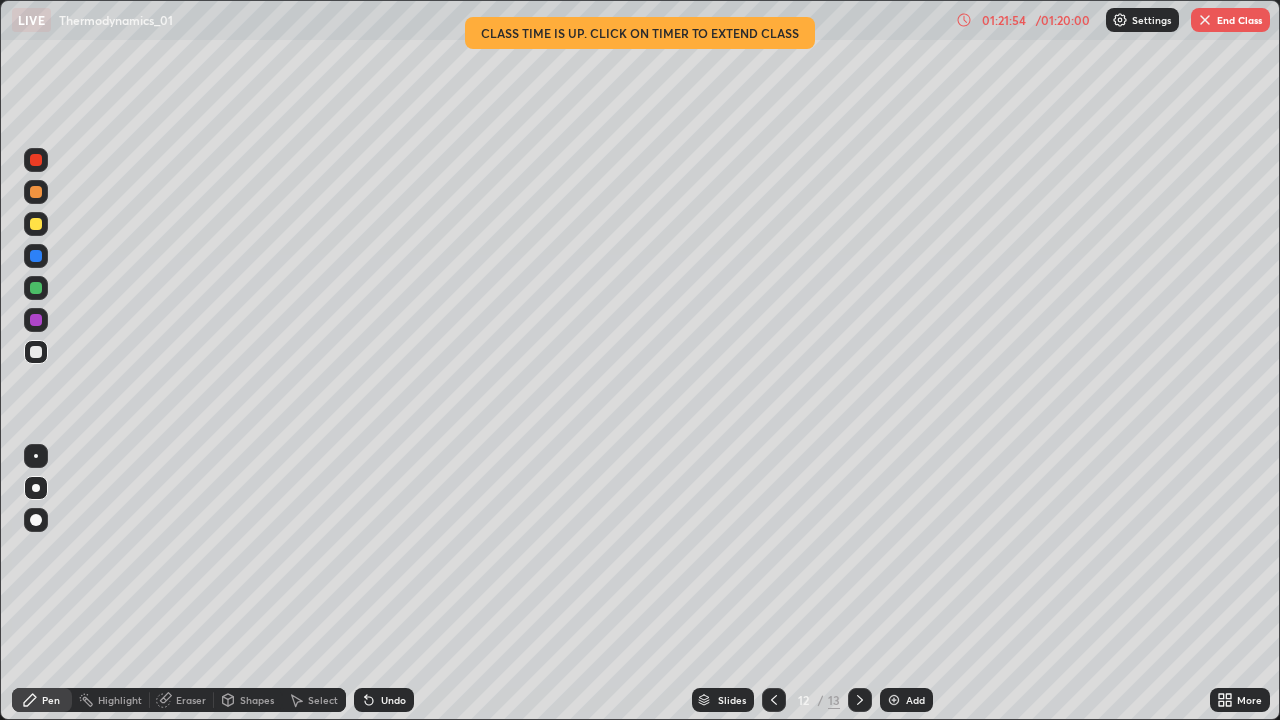 click 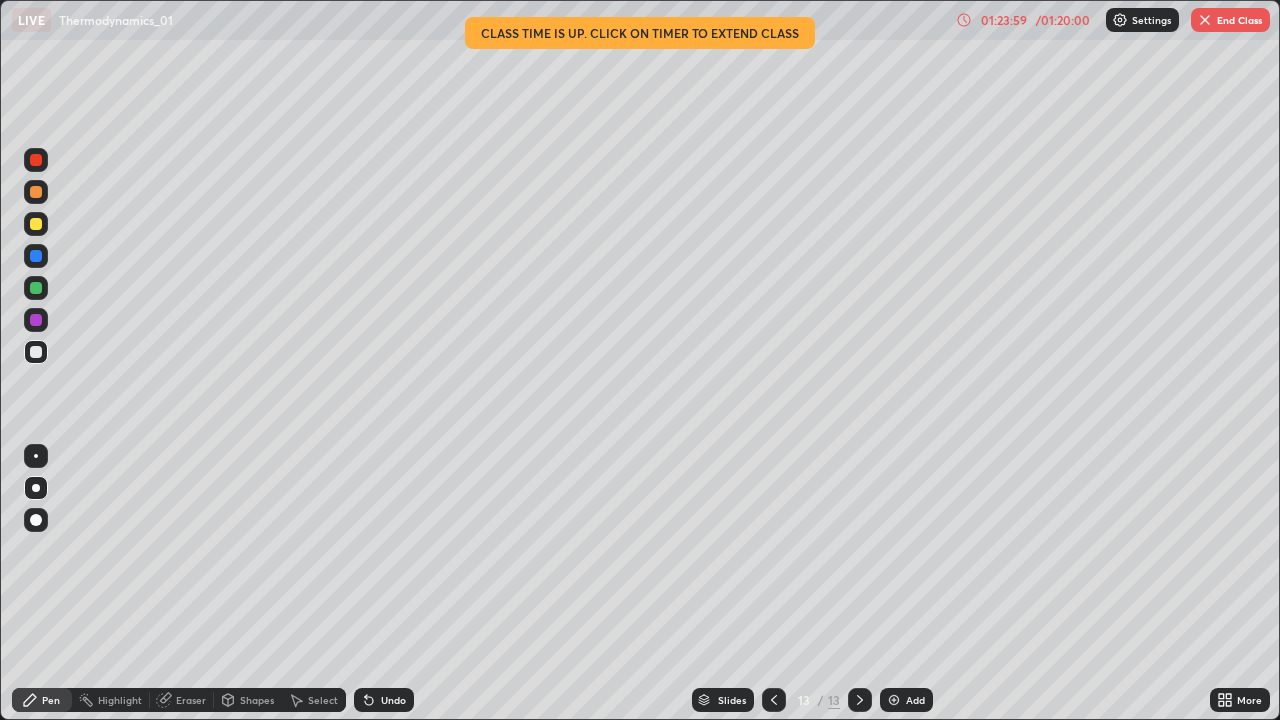 click on "End Class" at bounding box center [1230, 20] 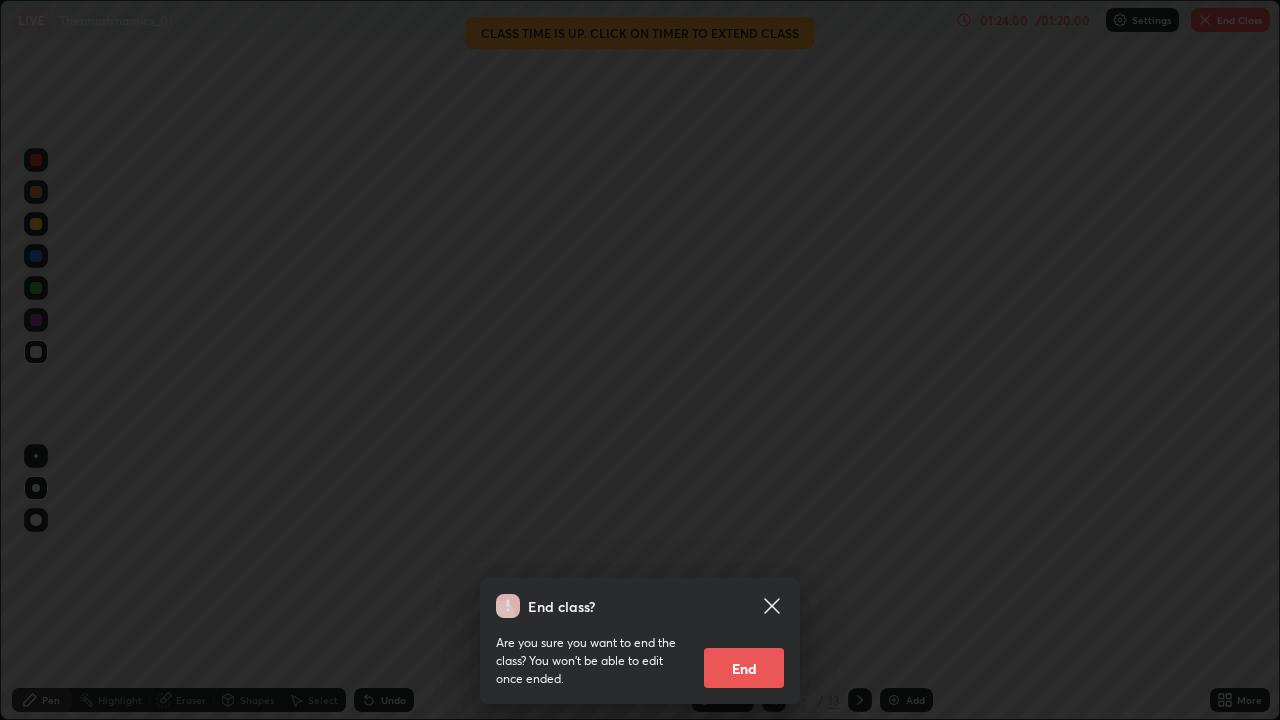 click on "End" at bounding box center (744, 668) 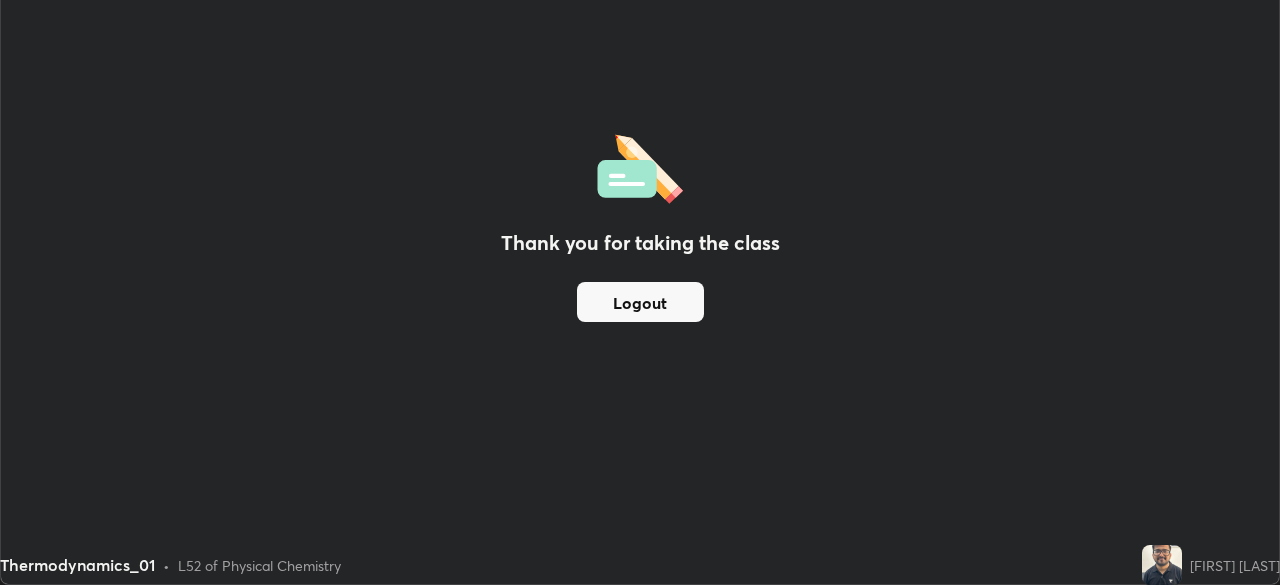 scroll, scrollTop: 585, scrollLeft: 1280, axis: both 